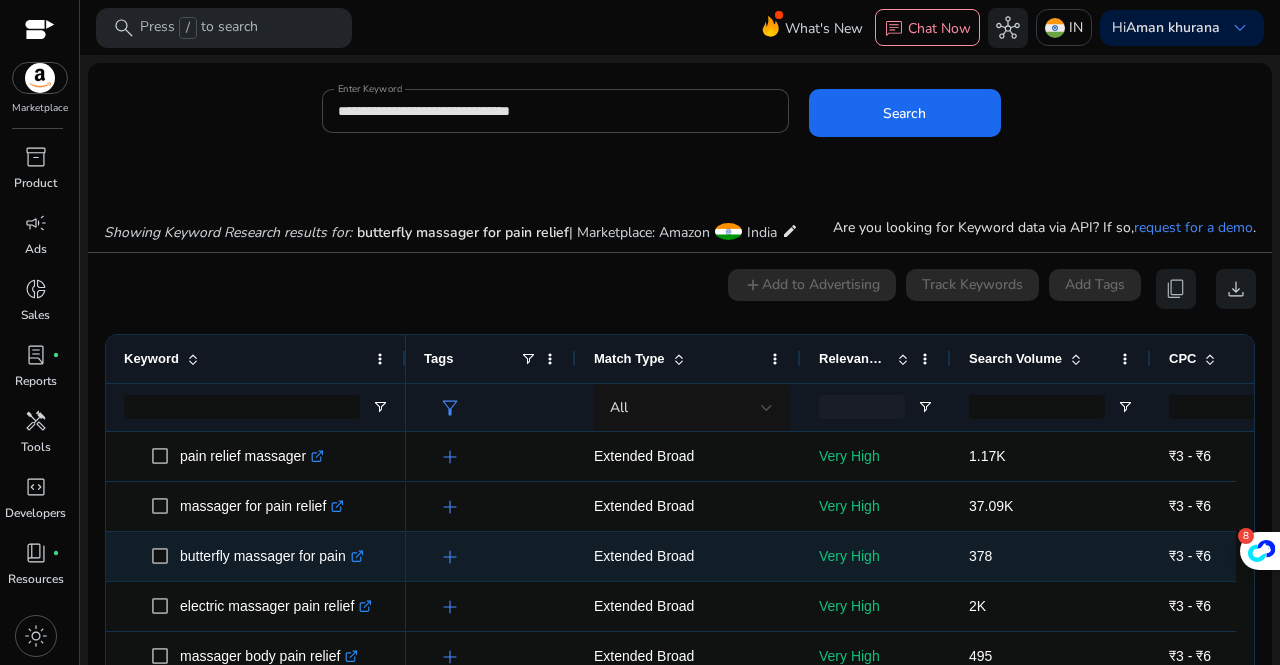 scroll, scrollTop: 0, scrollLeft: 0, axis: both 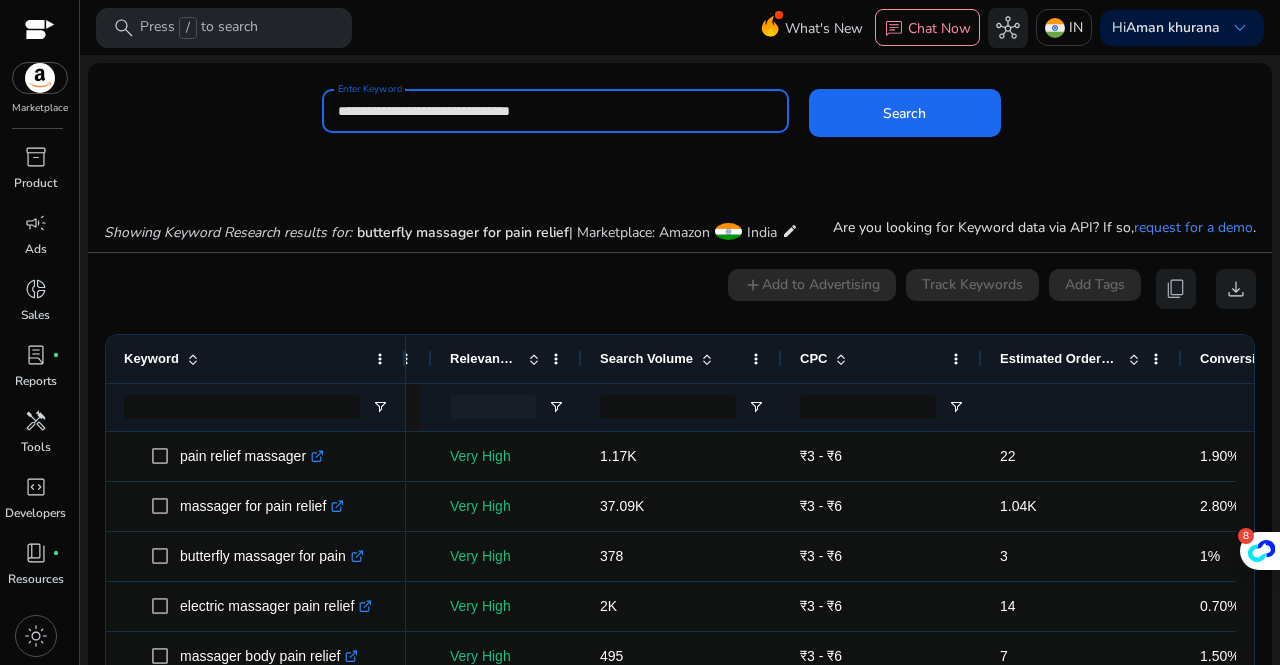 click on "**********" at bounding box center [555, 111] 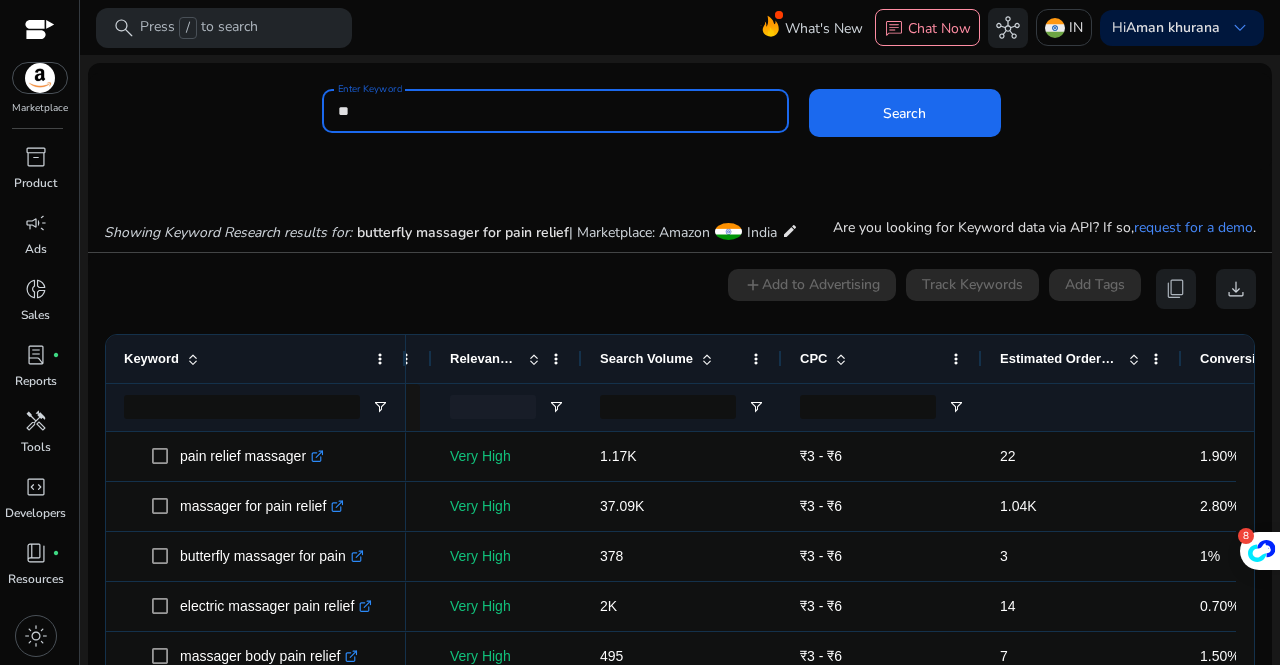 type on "*" 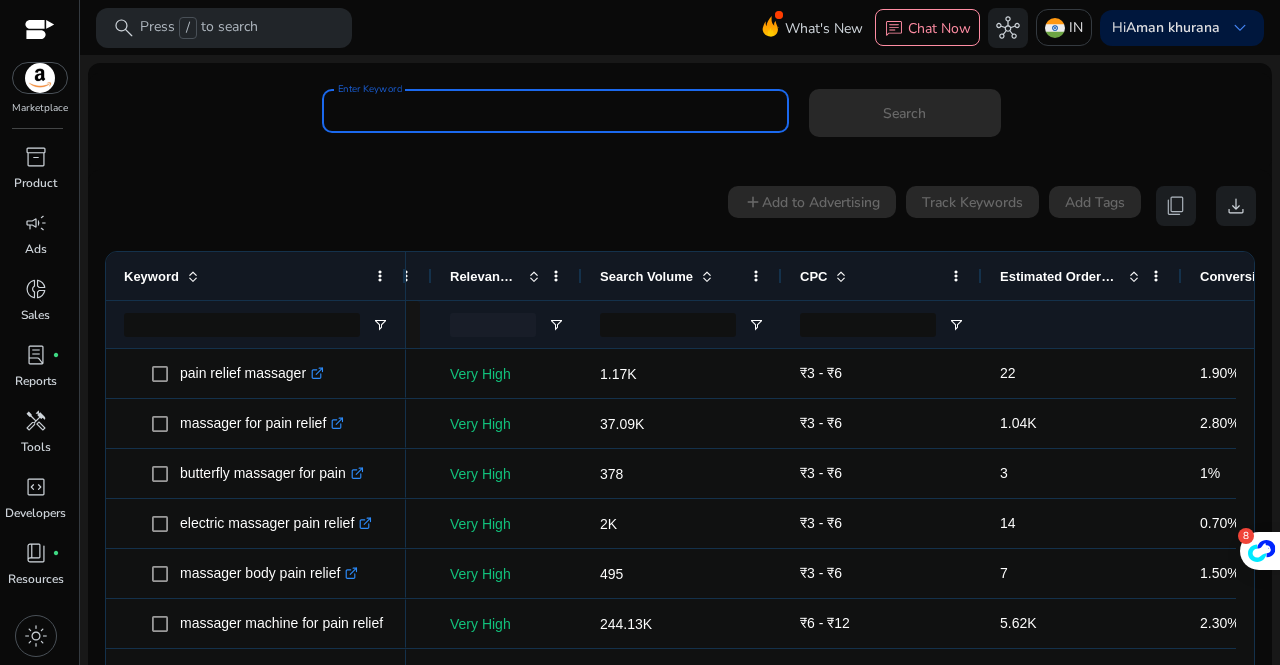 click on "Enter Keyword" at bounding box center [555, 111] 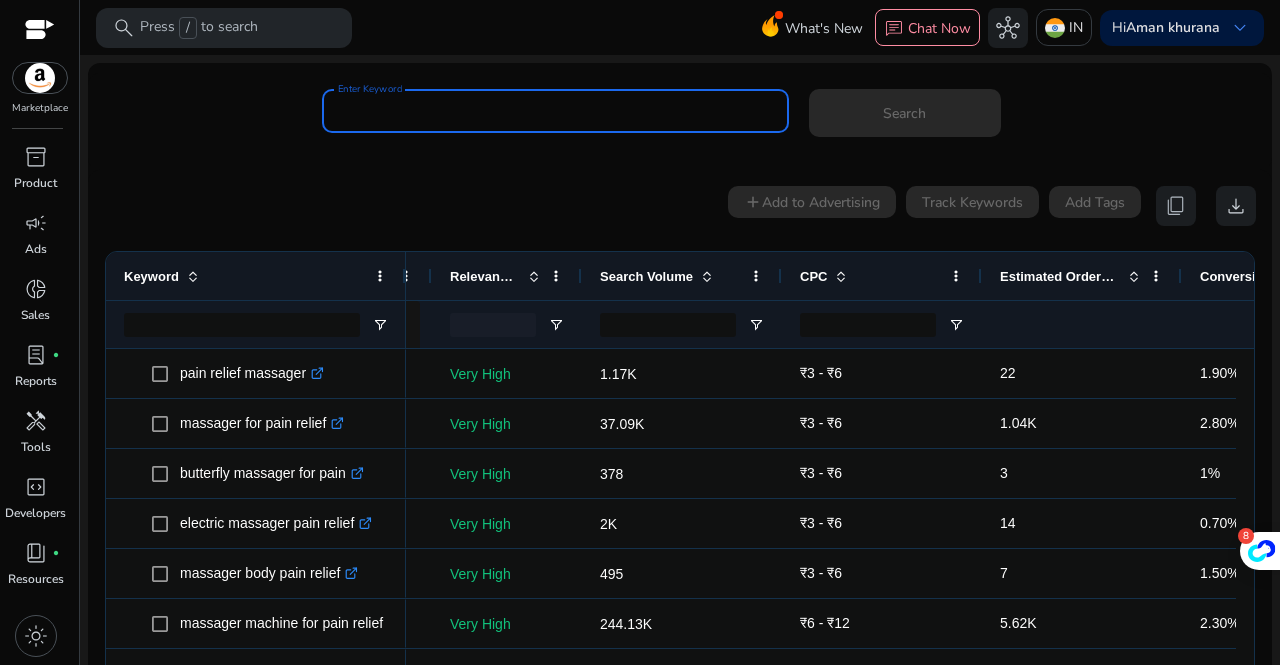 paste on "**********" 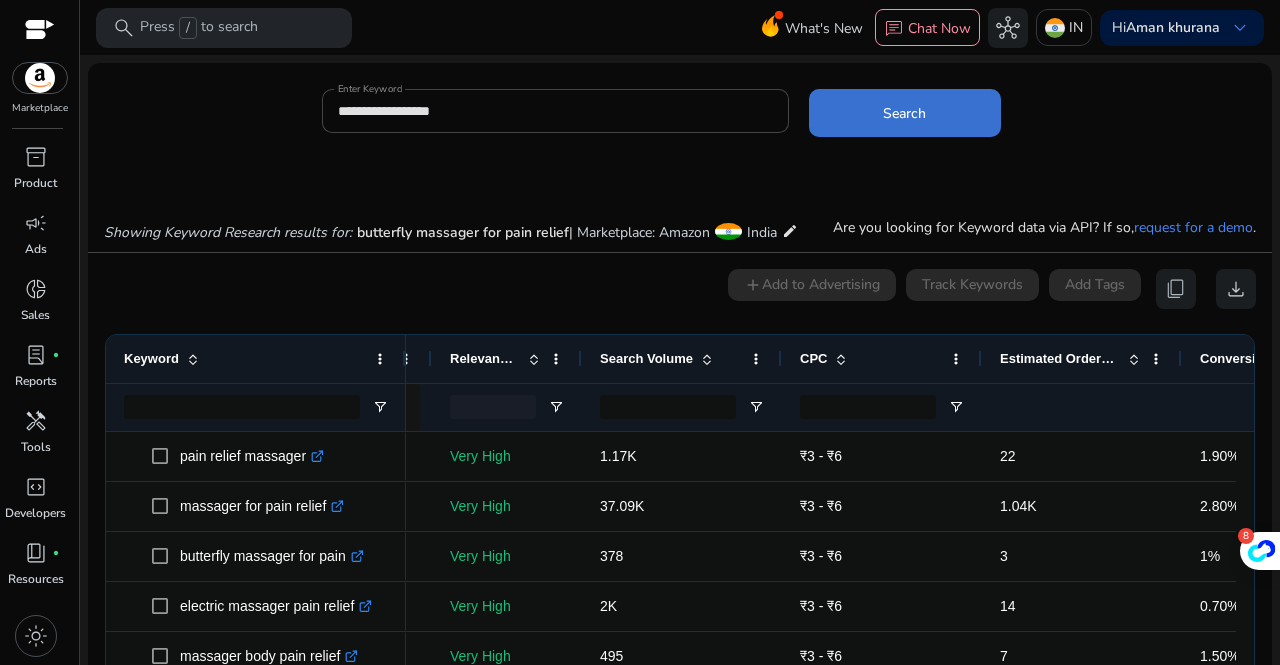 click 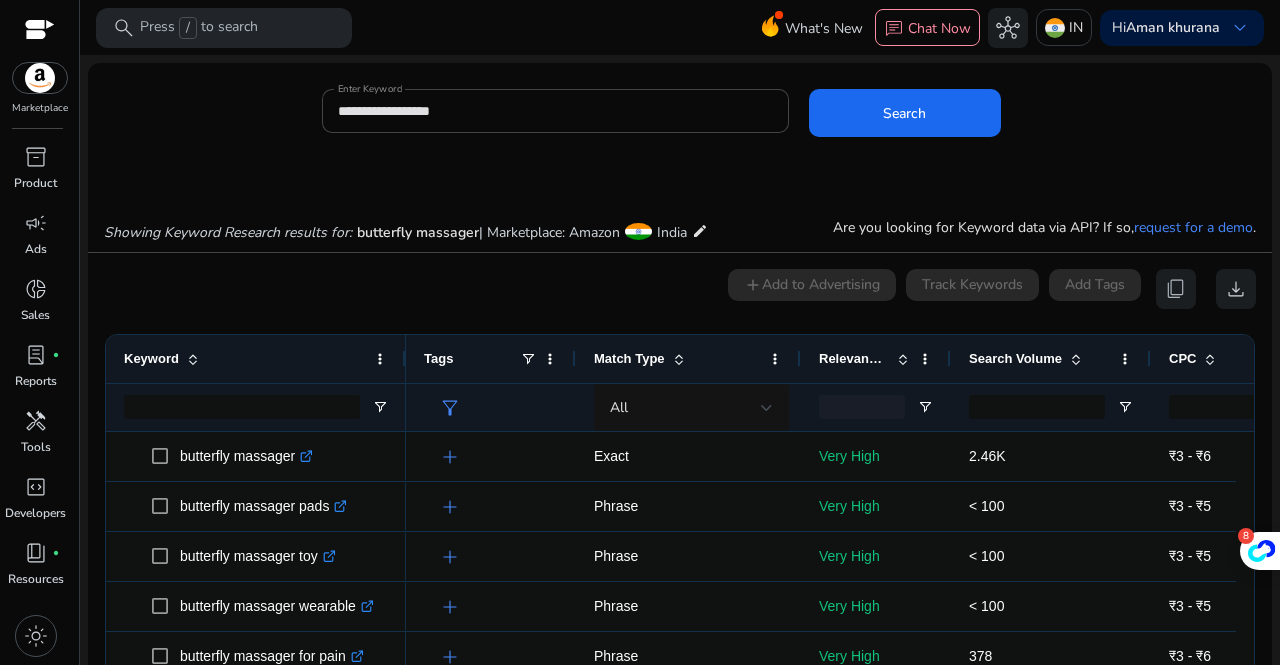 scroll, scrollTop: 170, scrollLeft: 0, axis: vertical 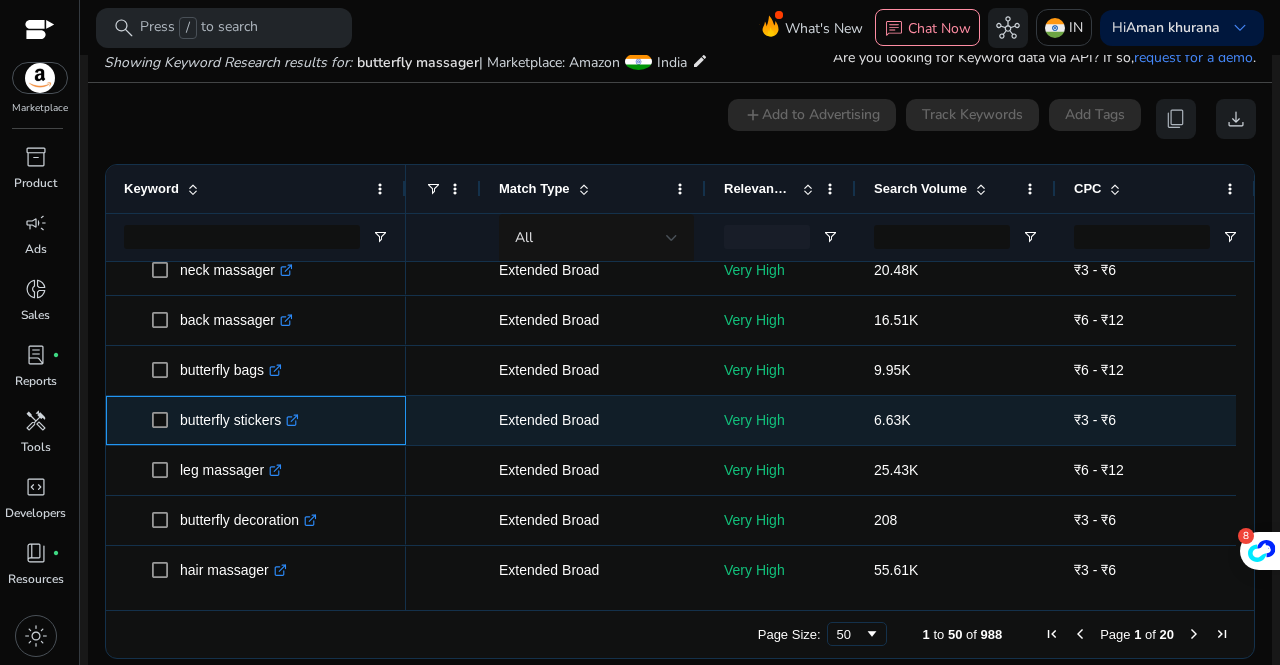 drag, startPoint x: 283, startPoint y: 425, endPoint x: 174, endPoint y: 423, distance: 109.01835 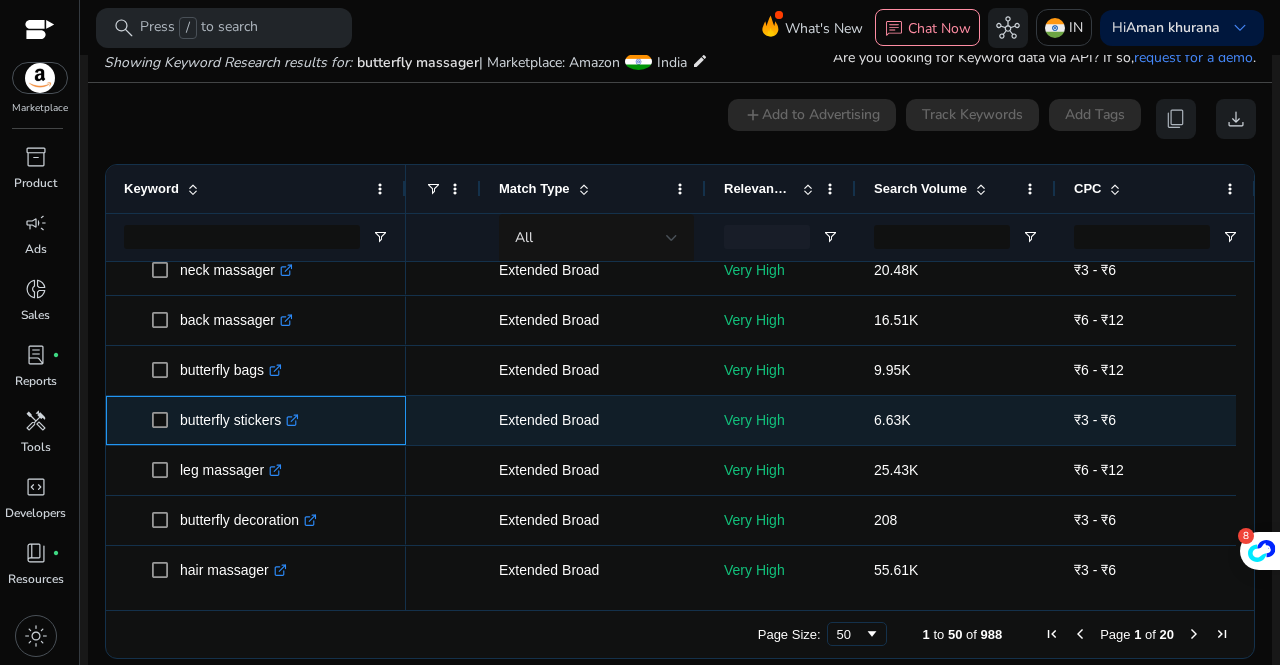 copy on "butterfly stickers" 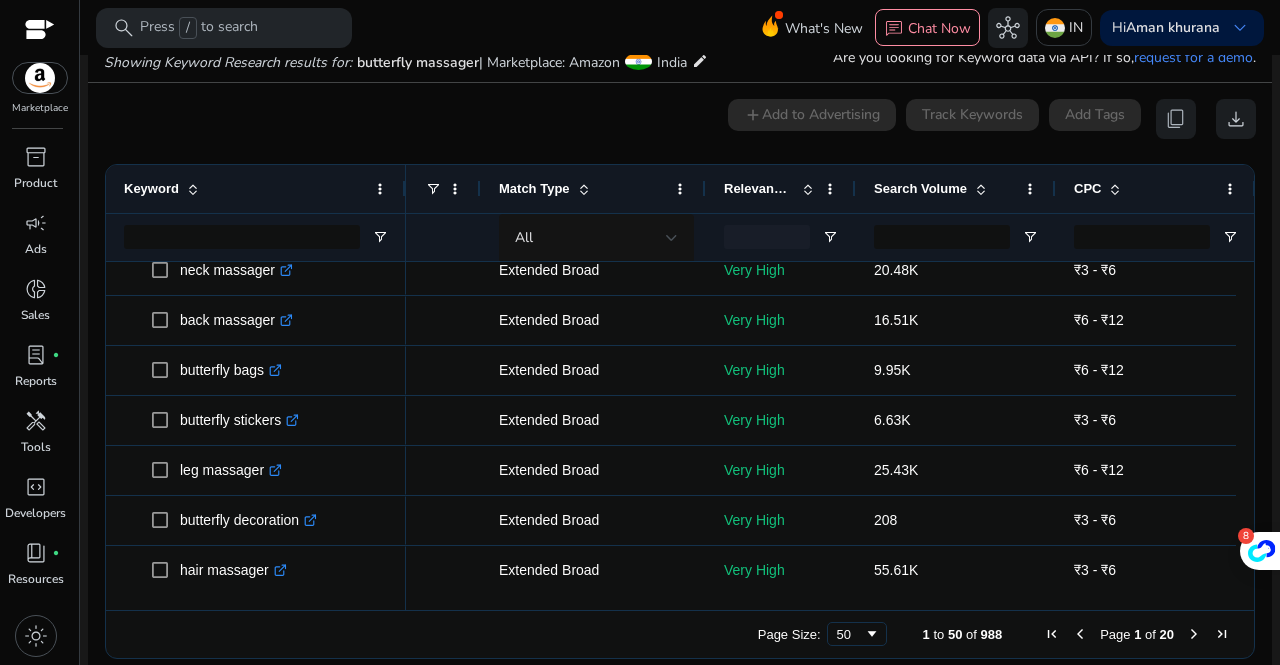click on "0 keyword(s) selected  add  Add to Advertising   Track Keywords   Add Tags   content_copy   download" at bounding box center [680, 119] 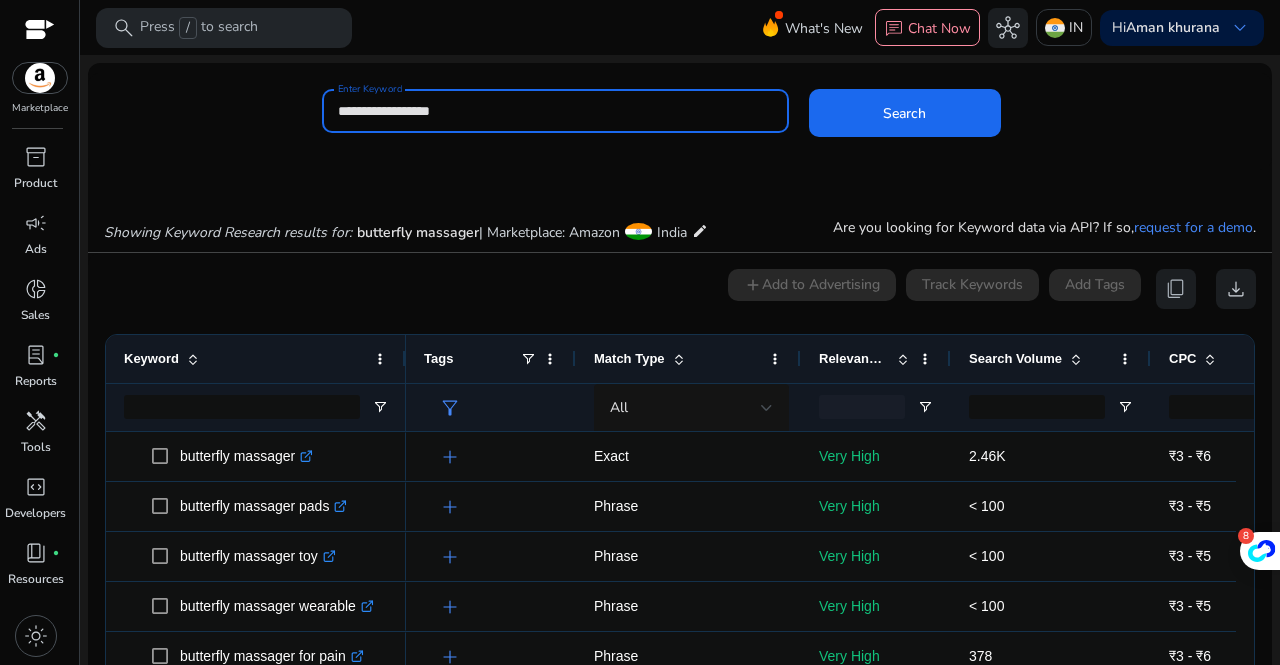 click on "**********" at bounding box center [555, 111] 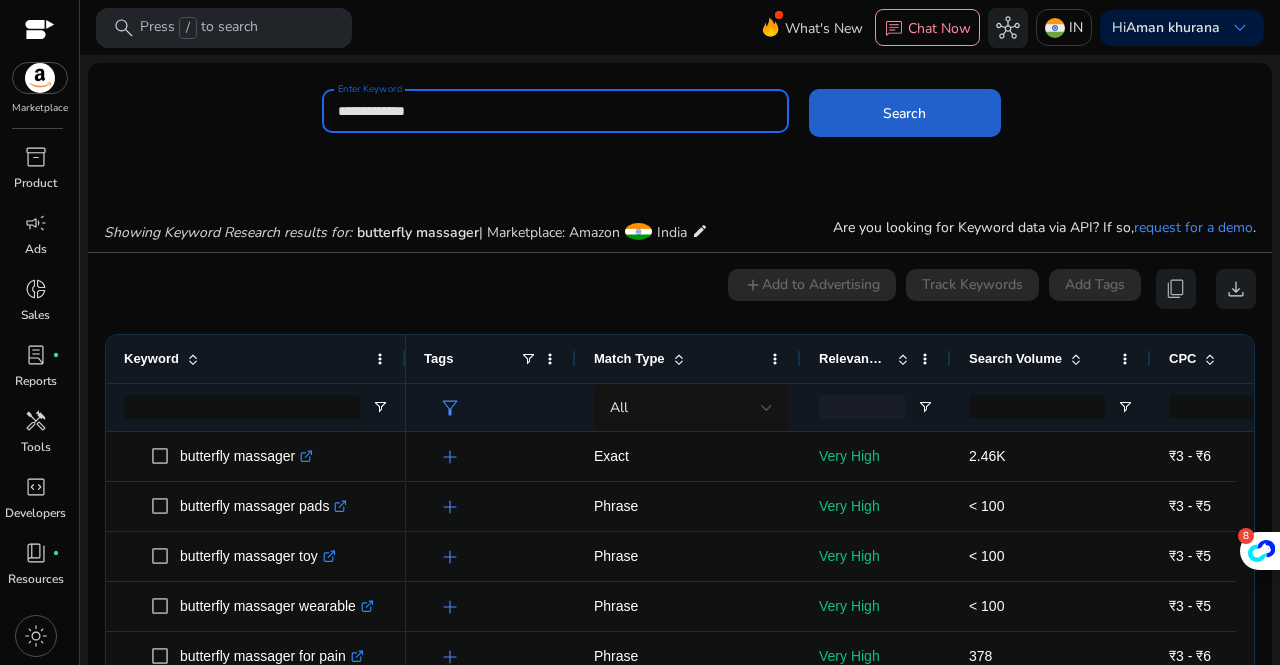 type on "**********" 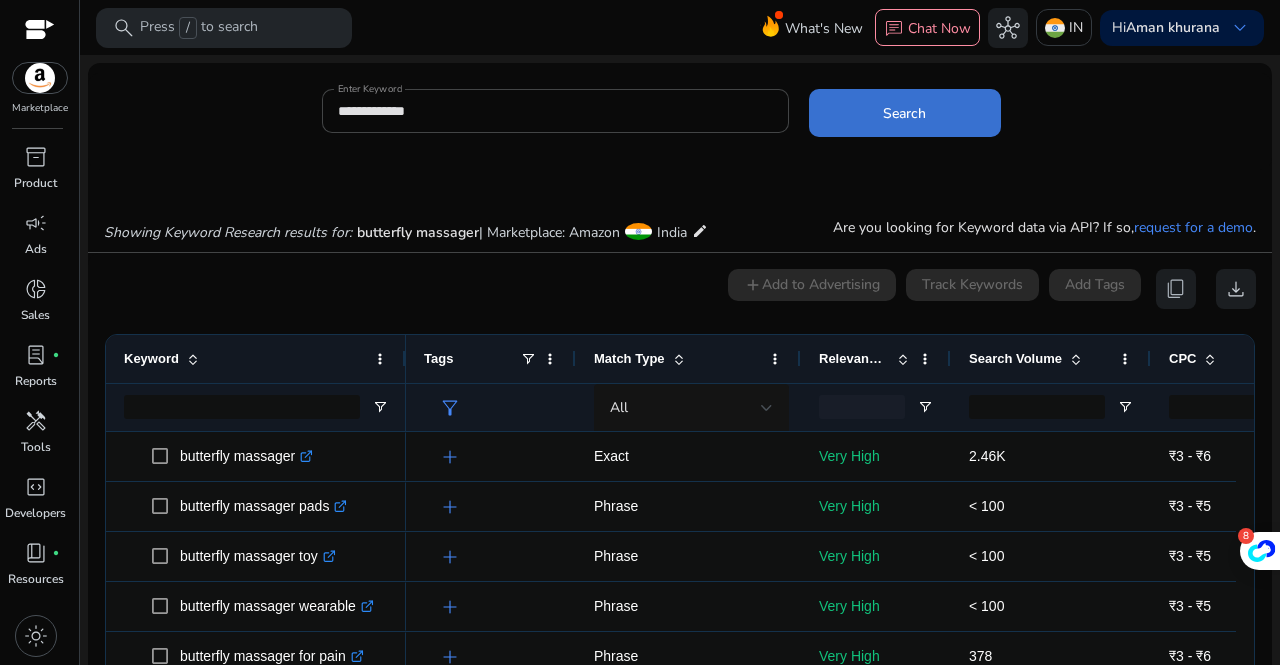 click 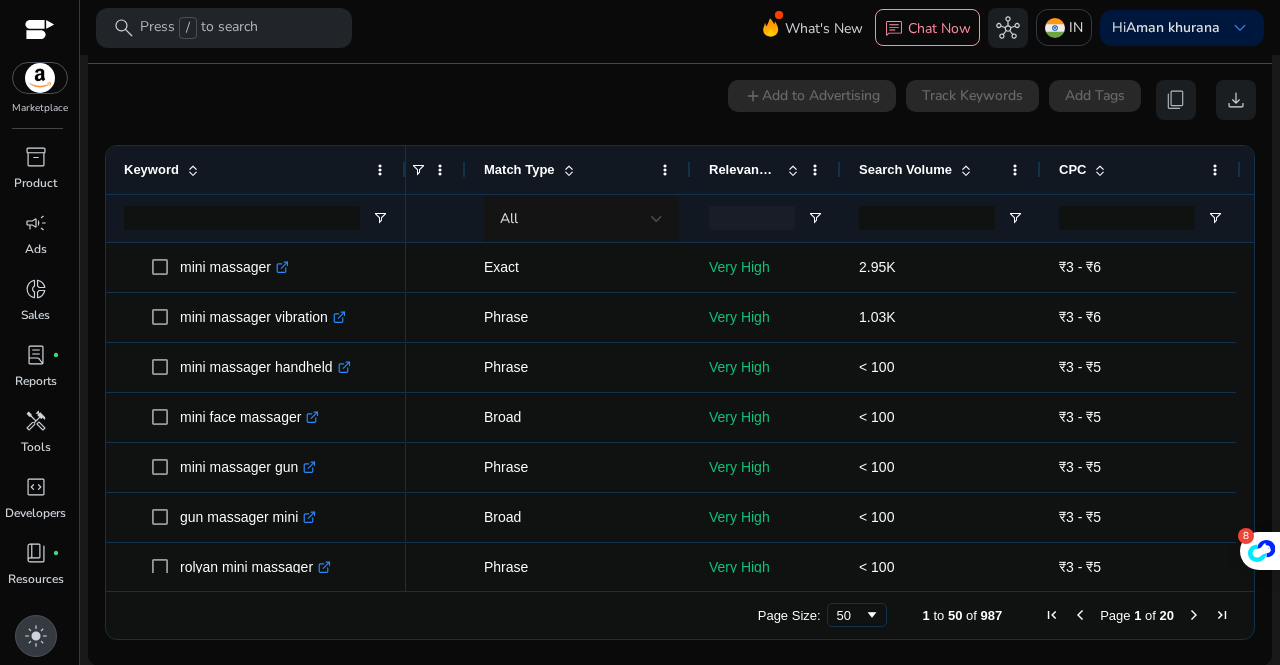 click on "light_mode" at bounding box center (36, 636) 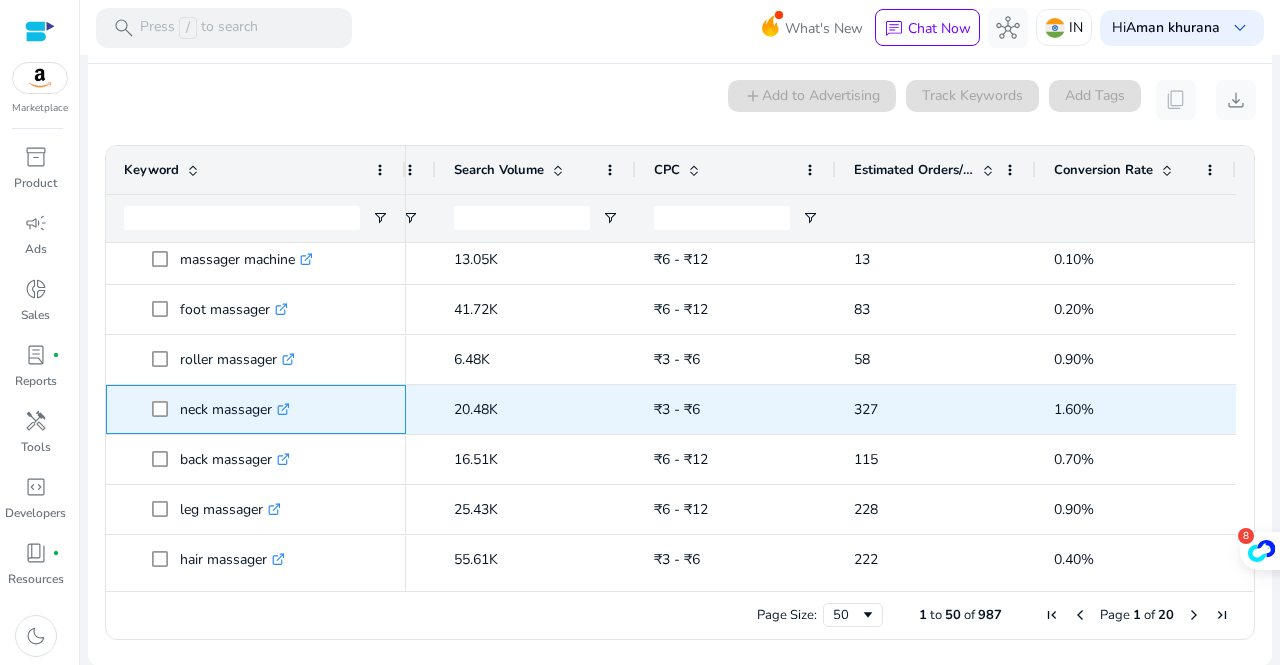 drag, startPoint x: 274, startPoint y: 415, endPoint x: 164, endPoint y: 419, distance: 110.0727 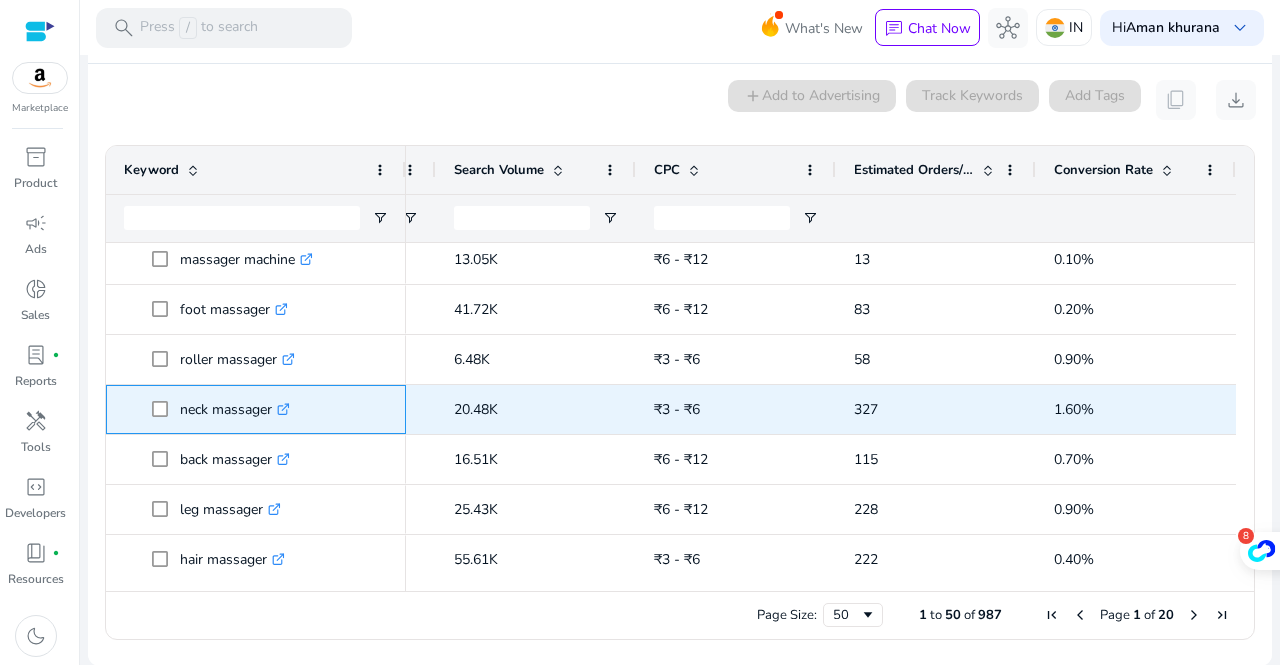 copy on "neck massager" 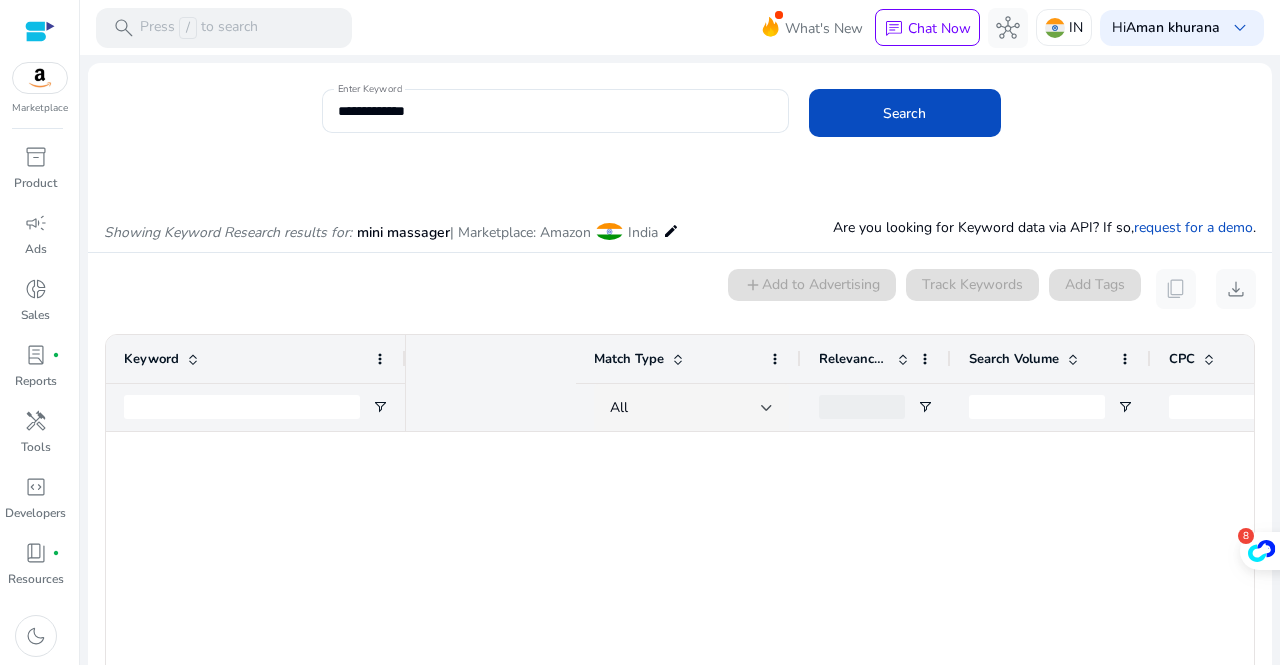 scroll, scrollTop: 0, scrollLeft: 0, axis: both 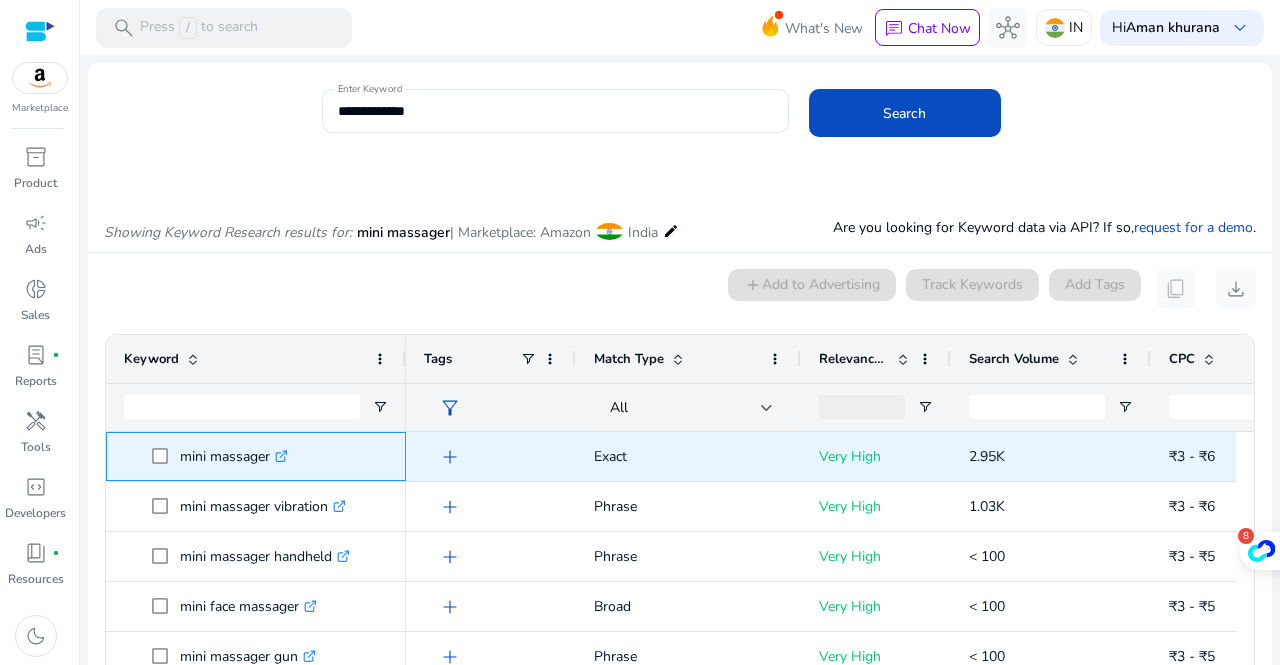 click on "mini massager  .st0{fill:#2c8af8}" at bounding box center [256, 456] 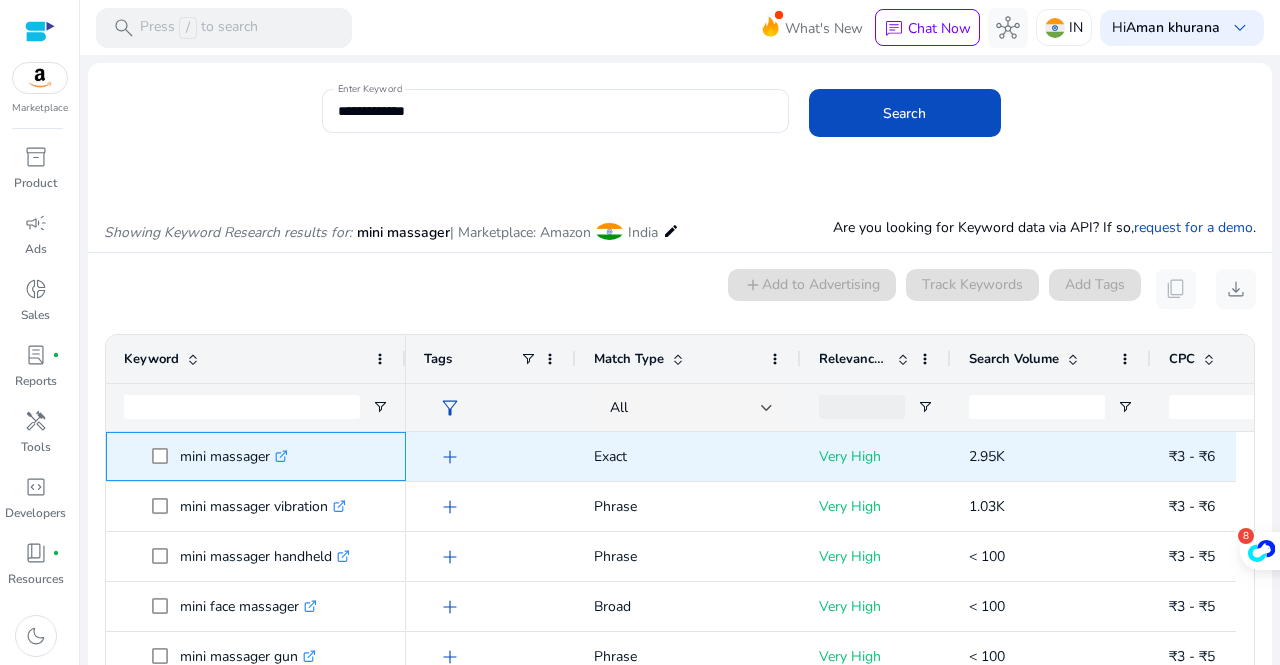 drag, startPoint x: 270, startPoint y: 464, endPoint x: 175, endPoint y: 472, distance: 95.33625 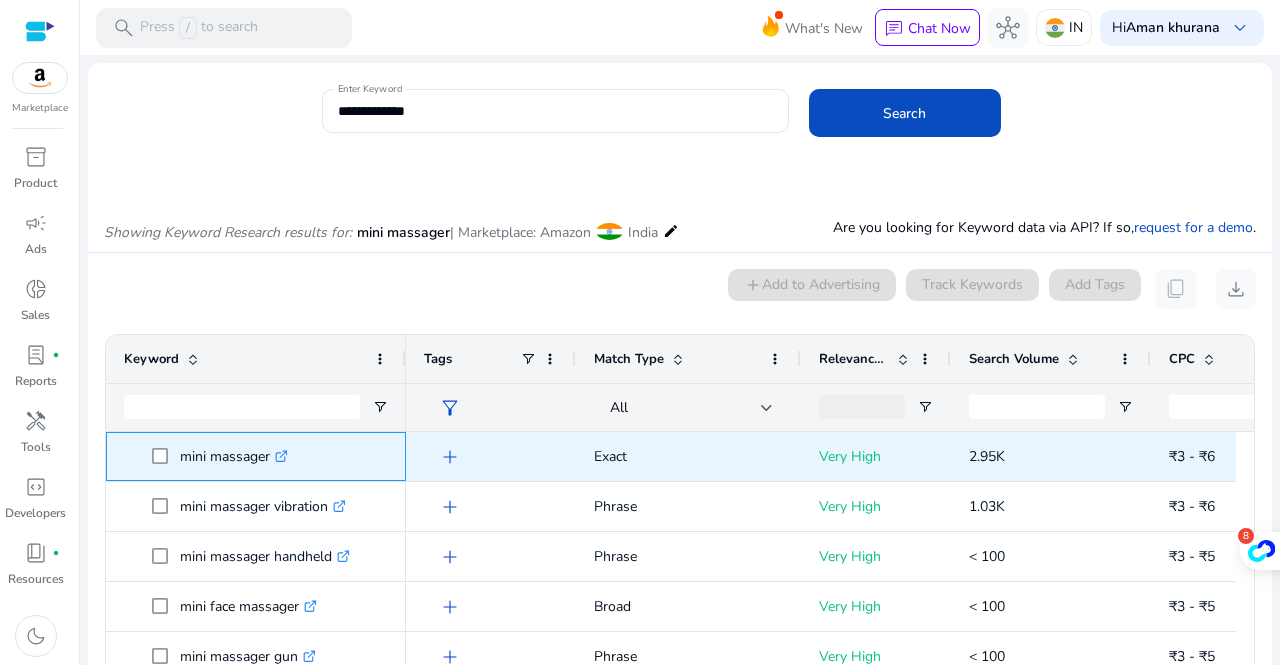 copy on "mini massager" 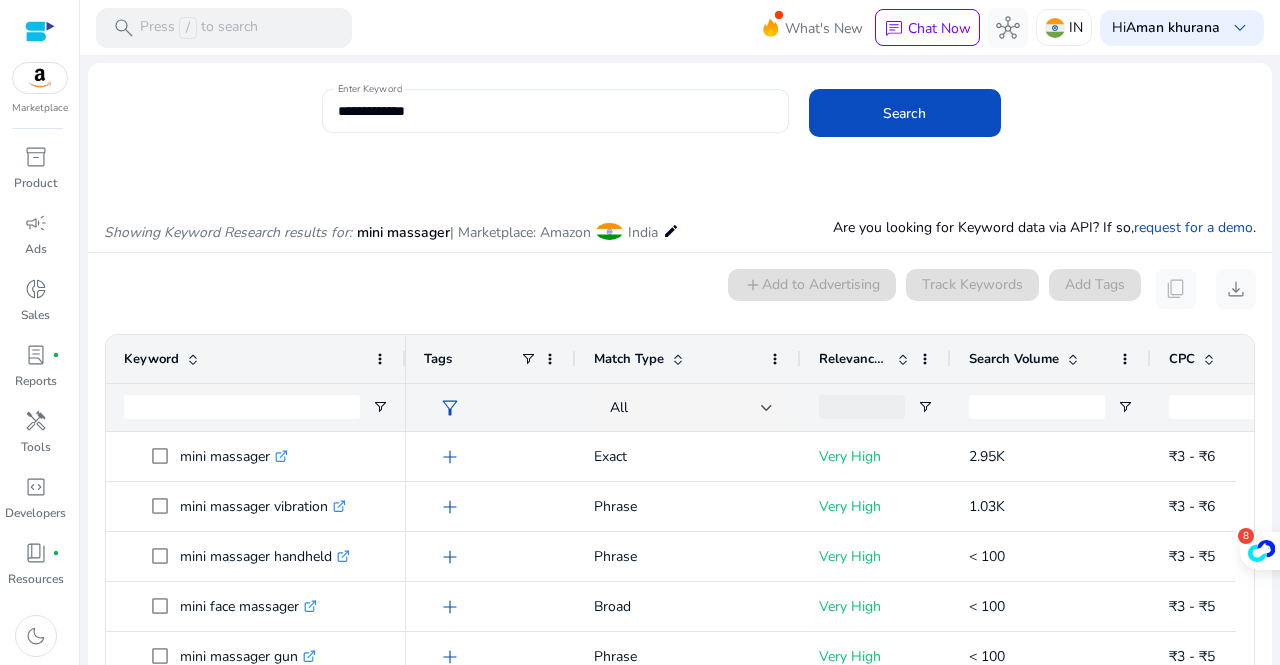 click on "**********" at bounding box center (555, 111) 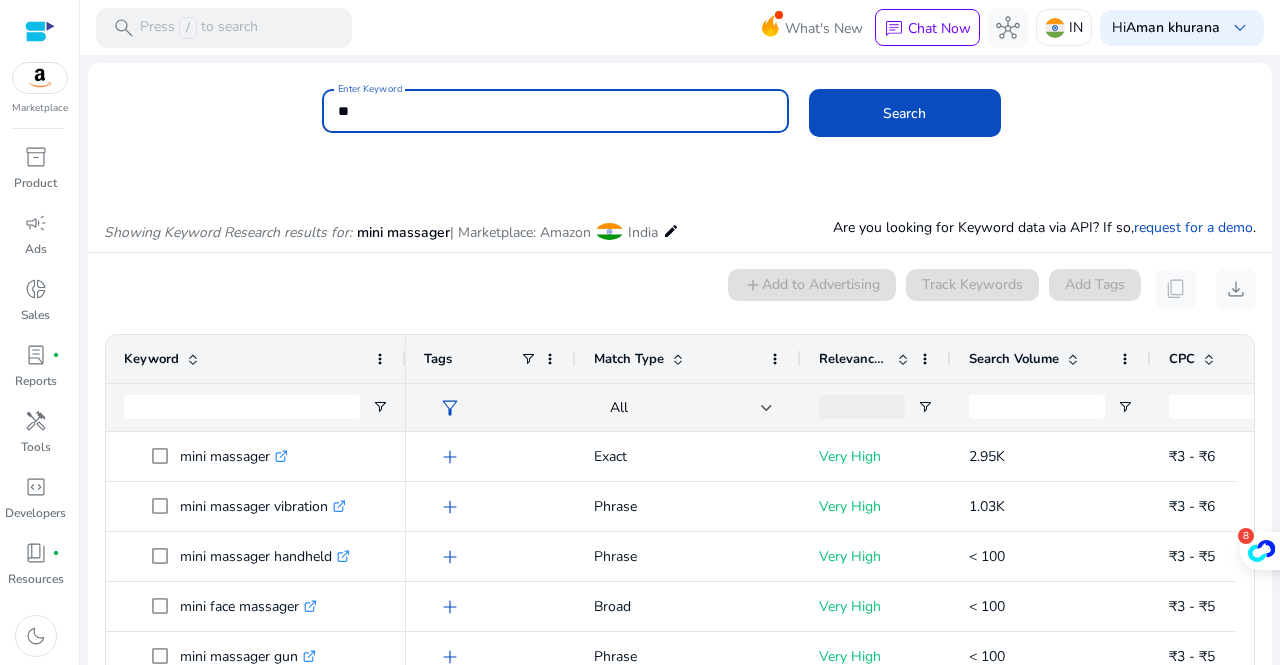 type on "*" 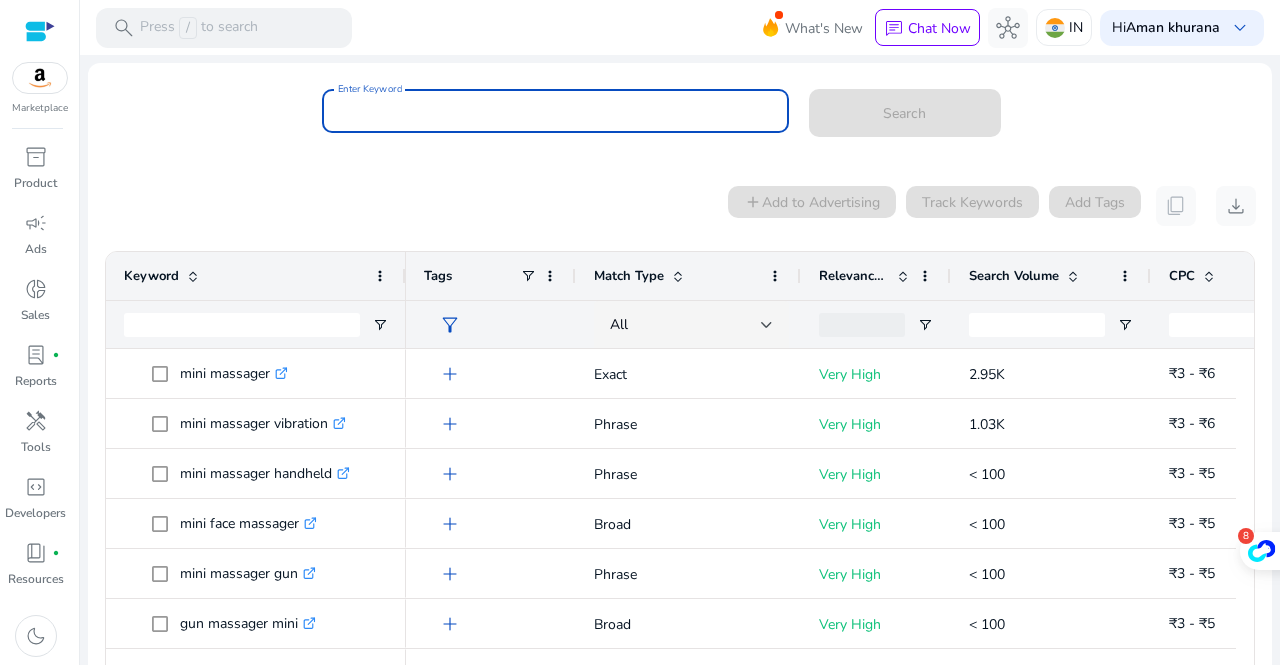paste on "**********" 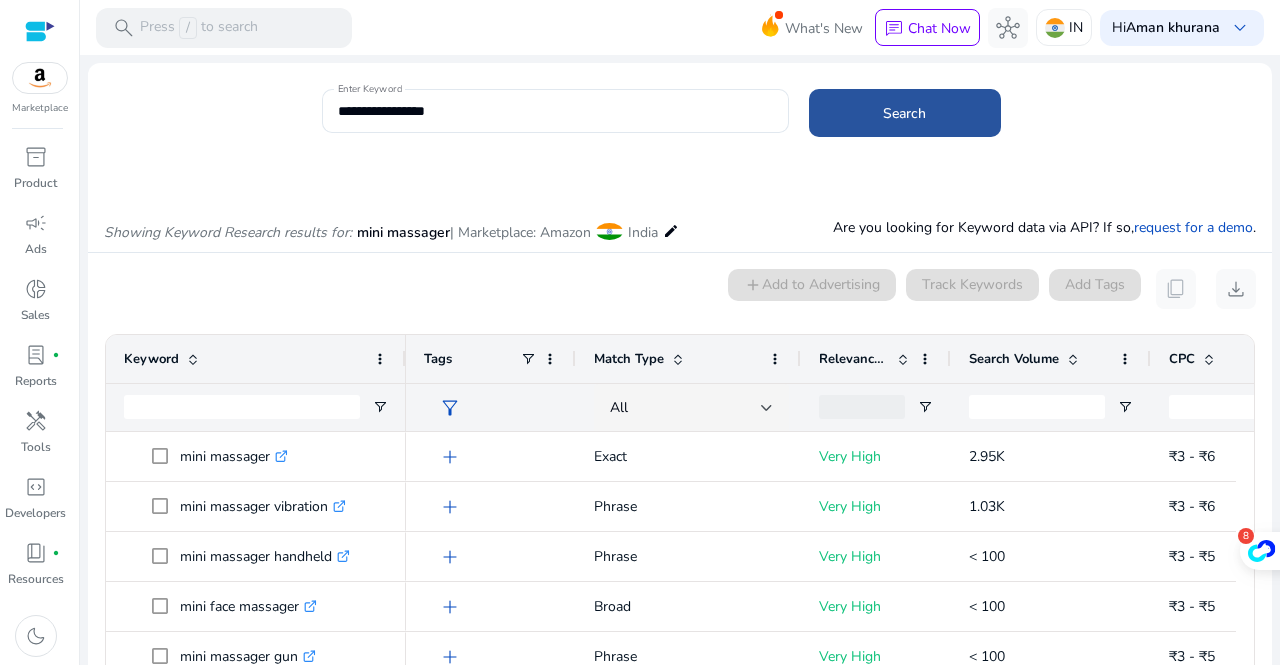 click 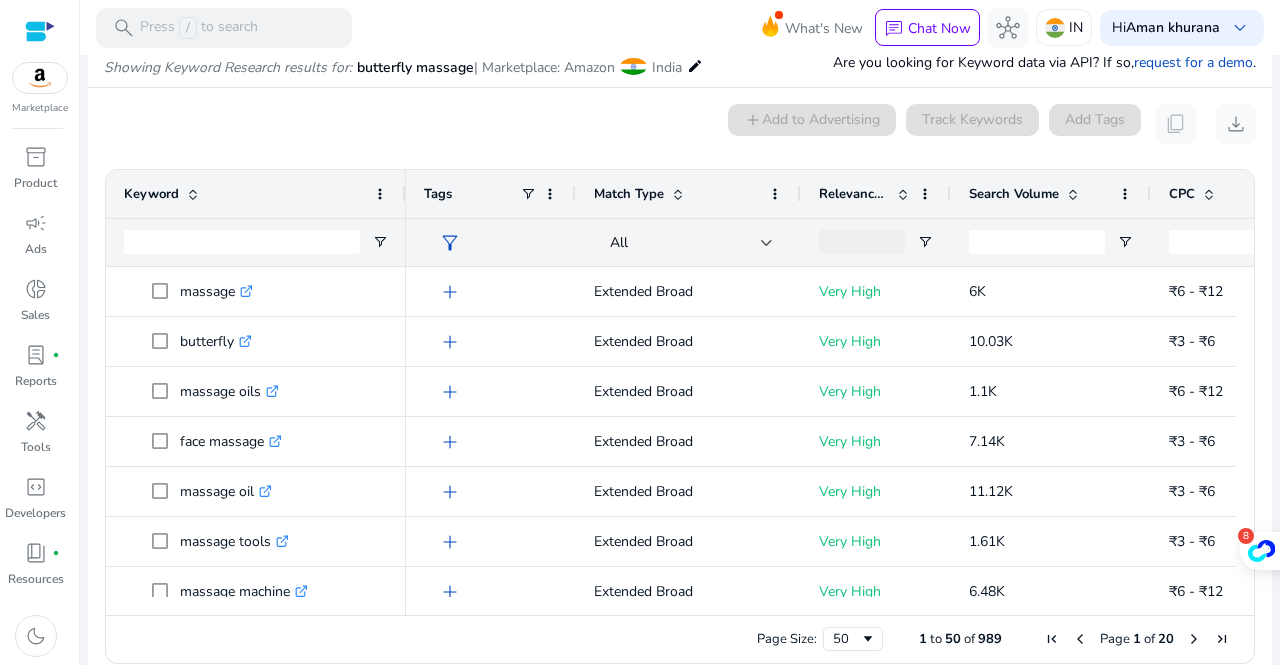 scroll, scrollTop: 170, scrollLeft: 0, axis: vertical 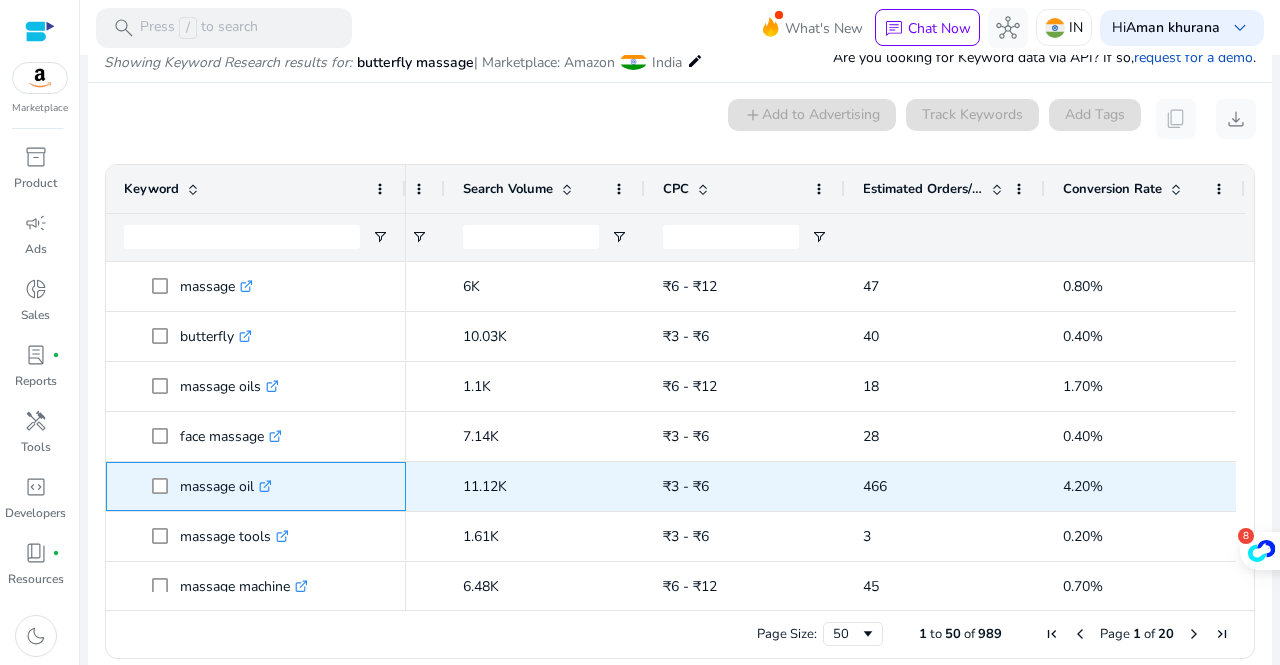 drag, startPoint x: 256, startPoint y: 491, endPoint x: 175, endPoint y: 495, distance: 81.09871 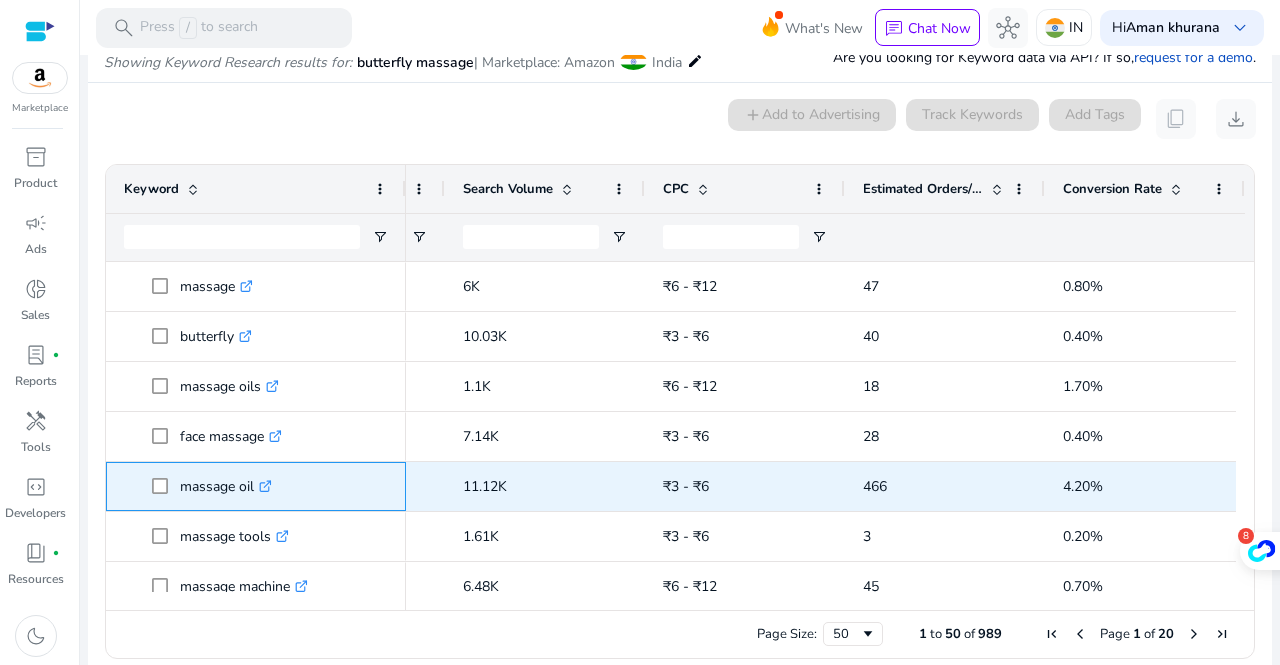 copy on "massage oil" 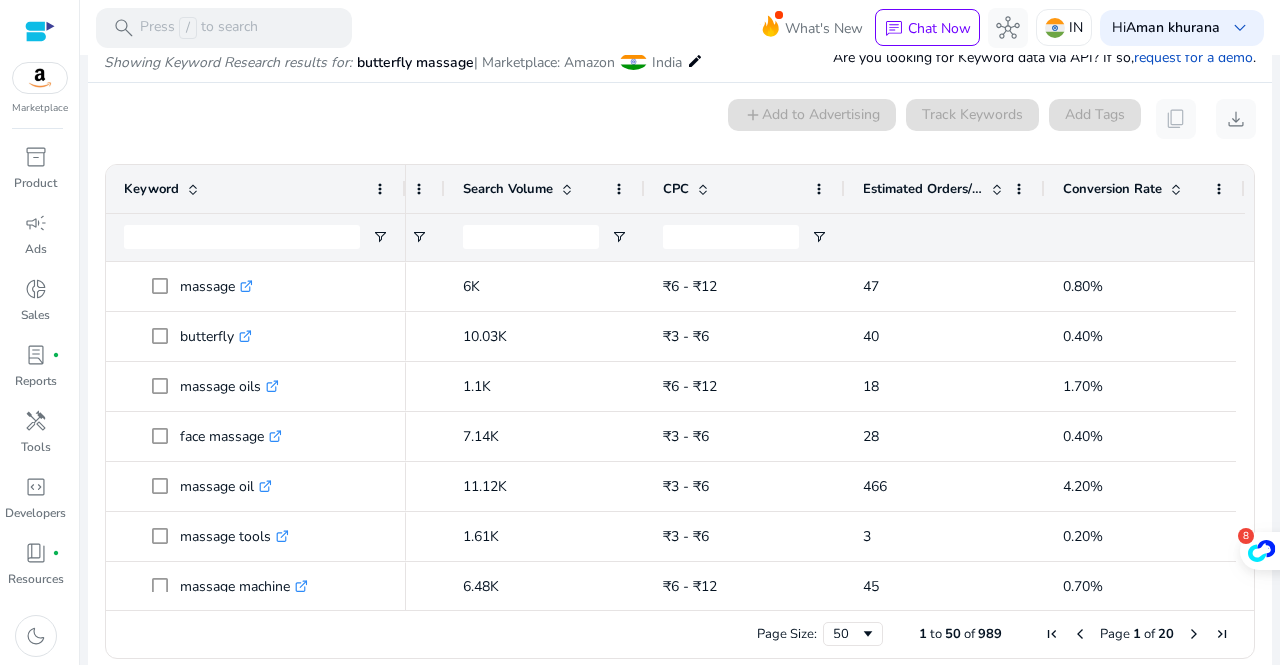 click on "0 keyword(s) selected  add  Add to Advertising   Track Keywords   Add Tags   content_copy   download  Press SPACE to select this row.
Drag here to set row groups Drag here to set column labels
Keyword
Match Type
3" at bounding box center (680, 384) 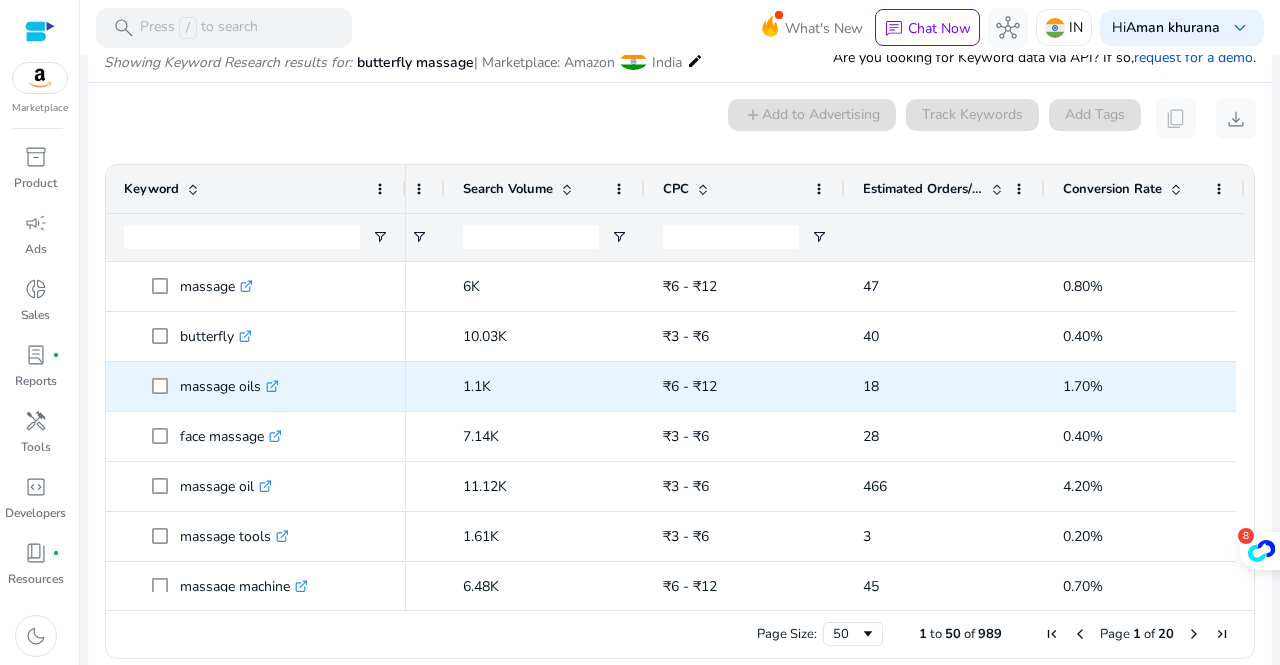 scroll, scrollTop: 0, scrollLeft: 283, axis: horizontal 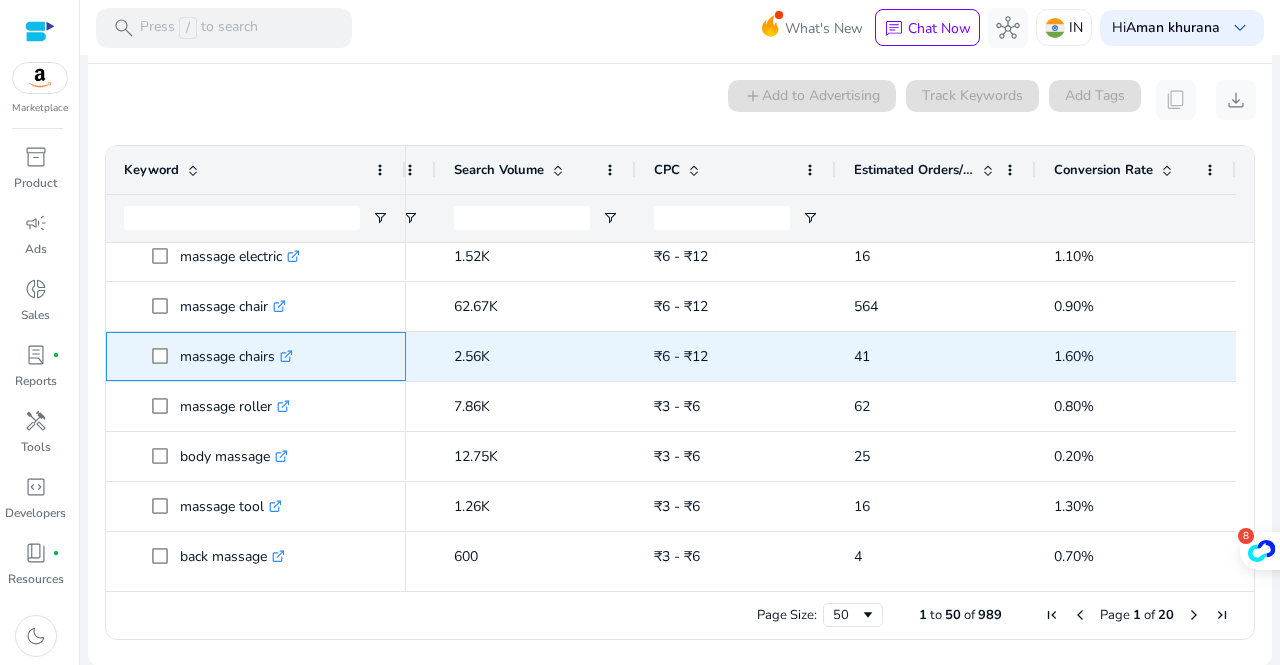 drag, startPoint x: 276, startPoint y: 343, endPoint x: 179, endPoint y: 356, distance: 97.867256 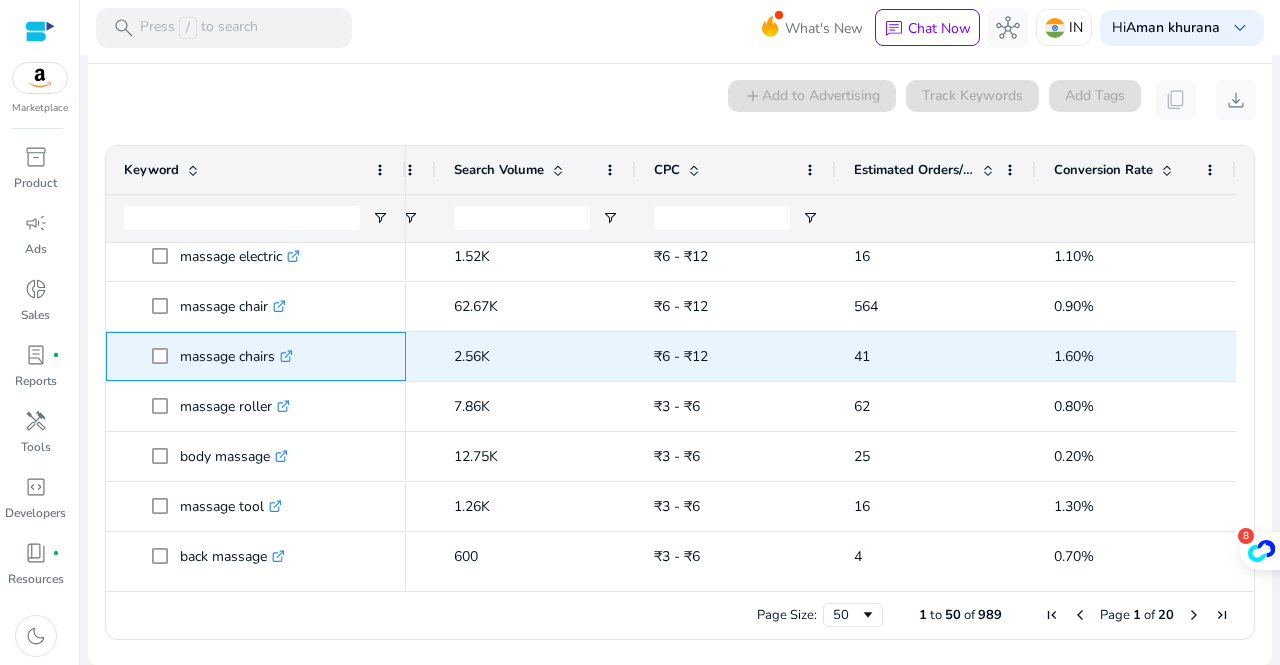 copy on "massage chairs" 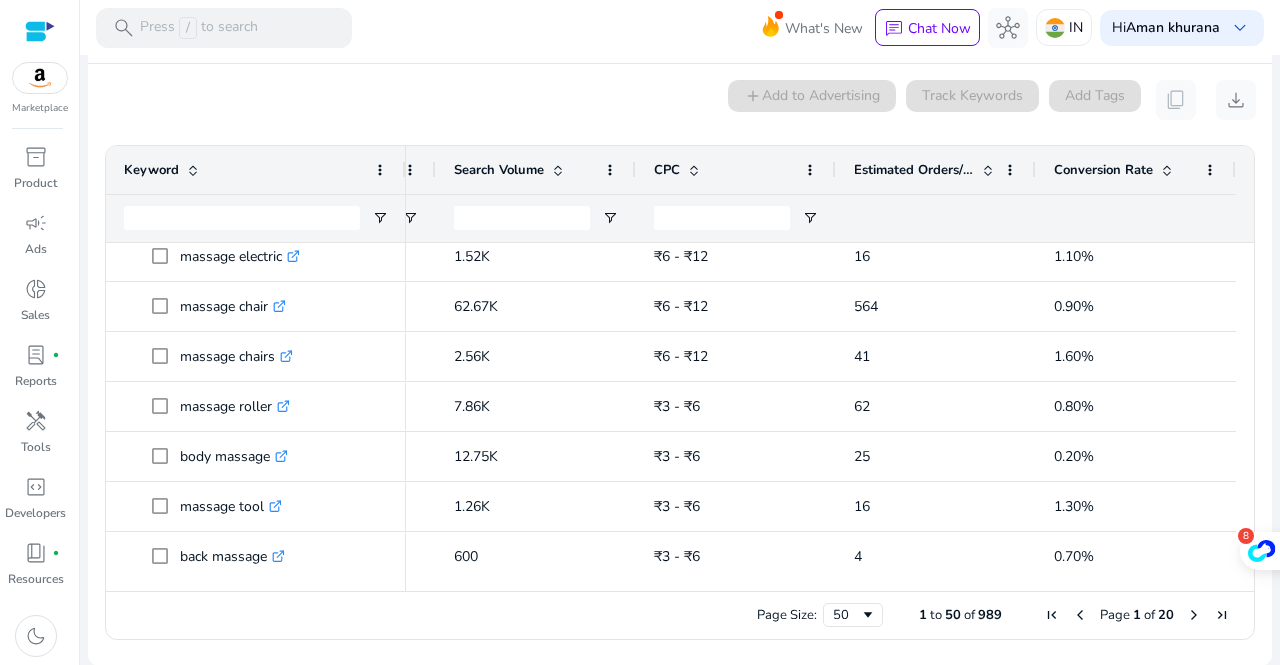 click on "0 keyword(s) selected  add  Add to Advertising   Track Keywords   Add Tags   content_copy   download  Press SPACE to select this row.
Drag here to set row groups Drag here to set column labels
Keyword
Match Type
4" at bounding box center [680, 365] 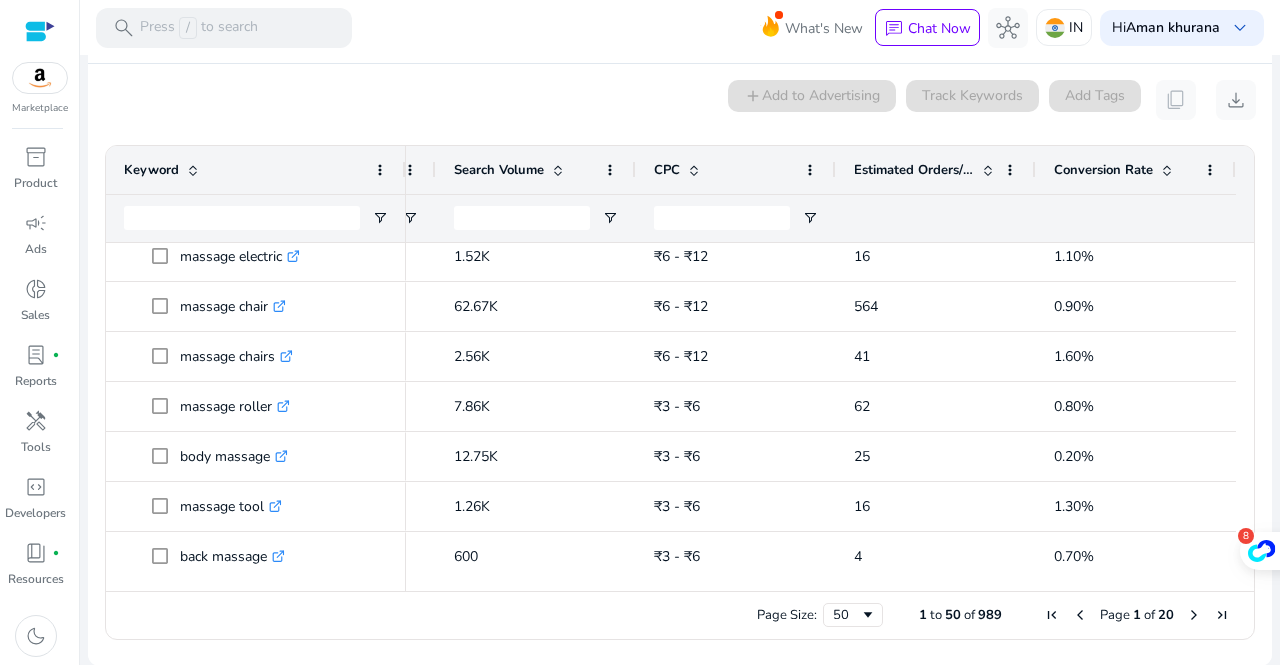 click on "0 keyword(s) selected  add  Add to Advertising   Track Keywords   Add Tags   content_copy   download  Press SPACE to select this row.
Drag here to set row groups Drag here to set column labels
Keyword
Match Type
4" at bounding box center [680, 365] 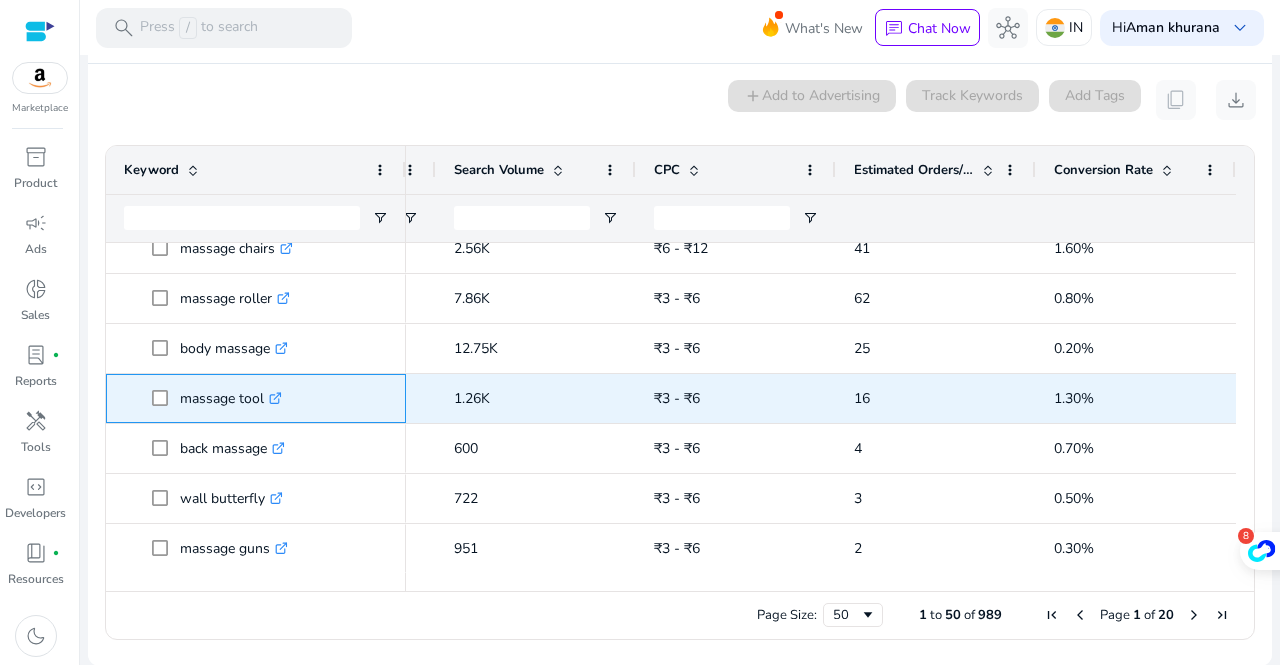 drag, startPoint x: 174, startPoint y: 405, endPoint x: 268, endPoint y: 397, distance: 94.33981 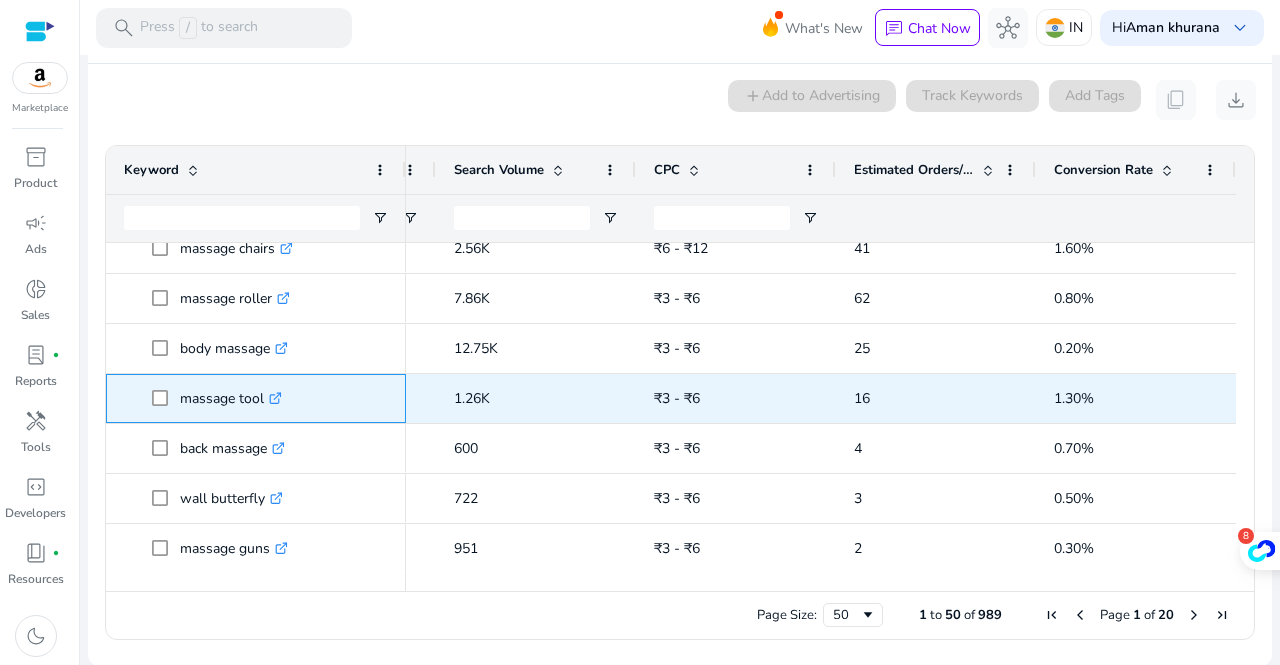 copy on "massage tool" 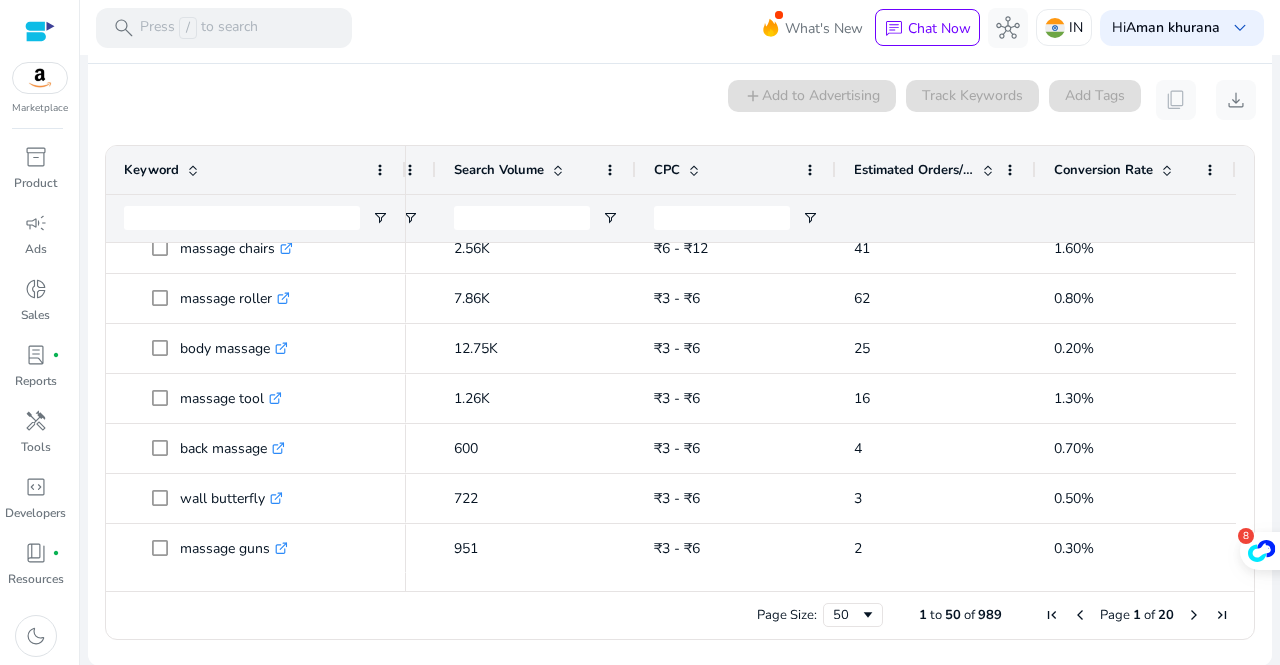 click on "0 keyword(s) selected  add  Add to Advertising   Track Keywords   Add Tags   content_copy   download  Press SPACE to select this row.
Drag here to set row groups Drag here to set column labels
Keyword
Match Type
4" at bounding box center [680, 365] 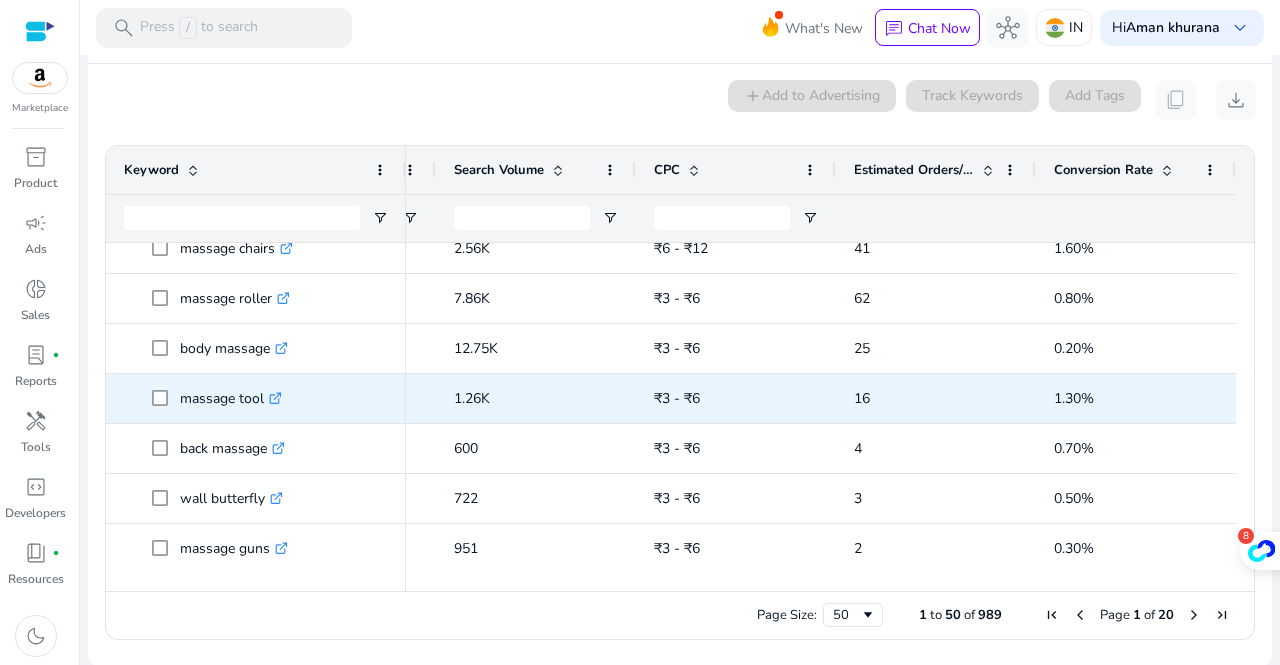 scroll, scrollTop: 619, scrollLeft: 0, axis: vertical 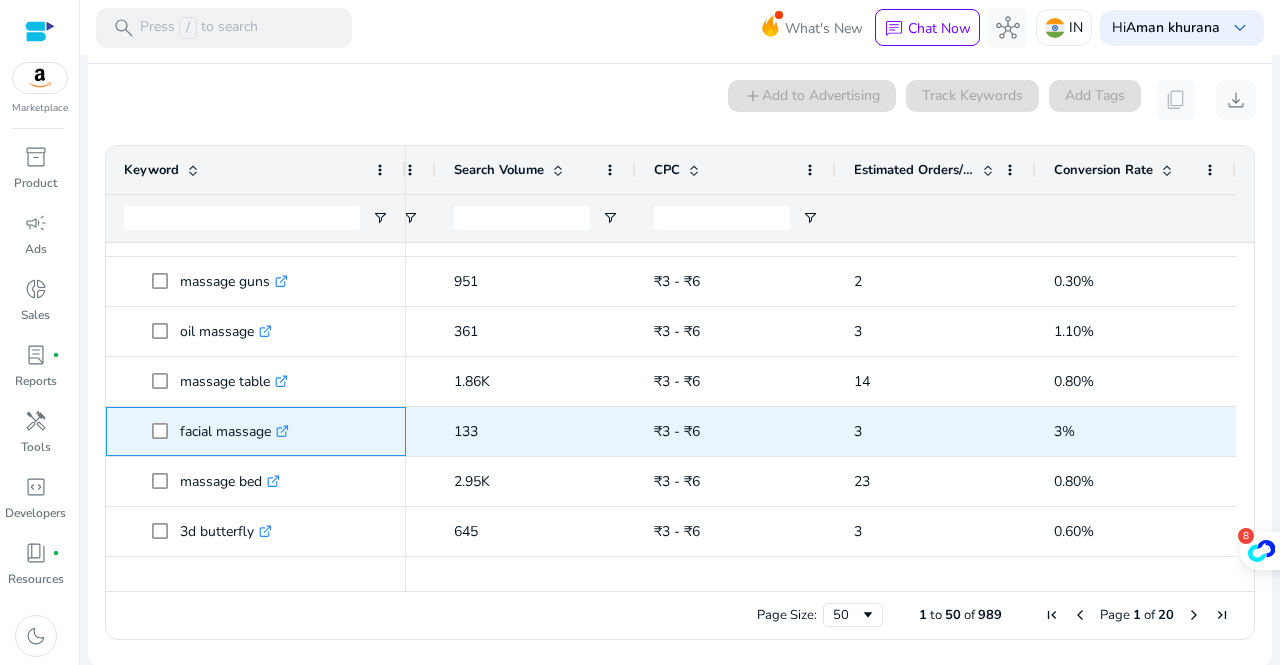 drag, startPoint x: 274, startPoint y: 441, endPoint x: 173, endPoint y: 428, distance: 101.8332 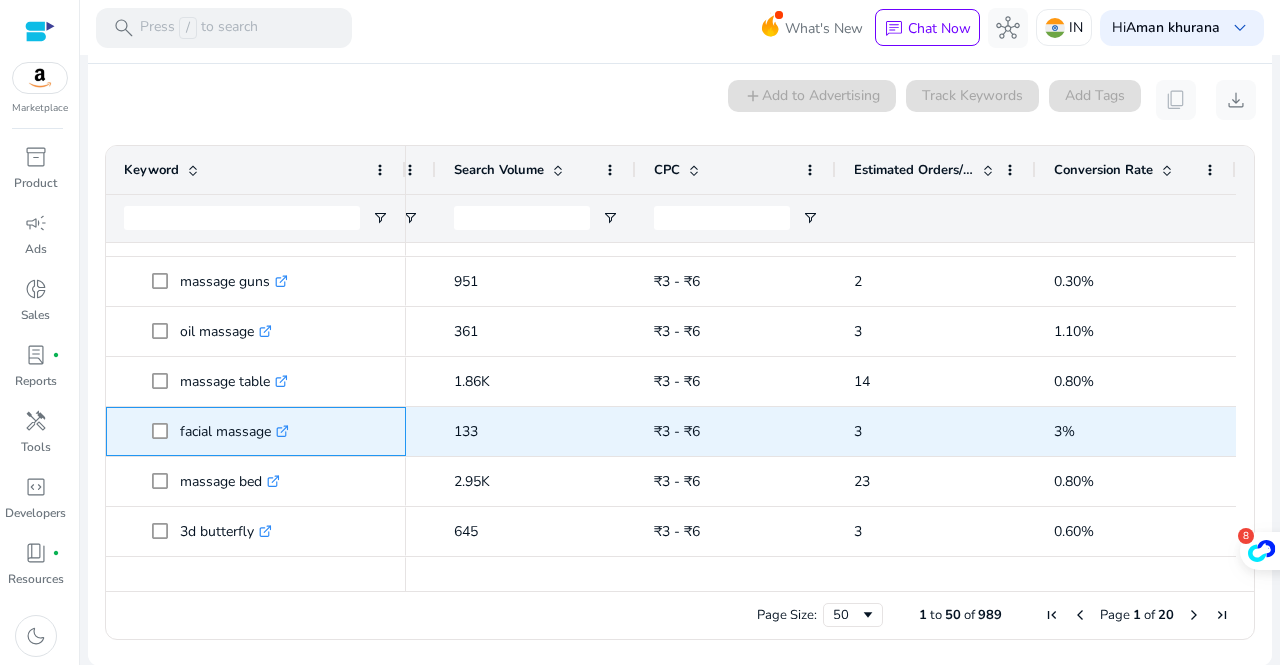 copy on "facial massage" 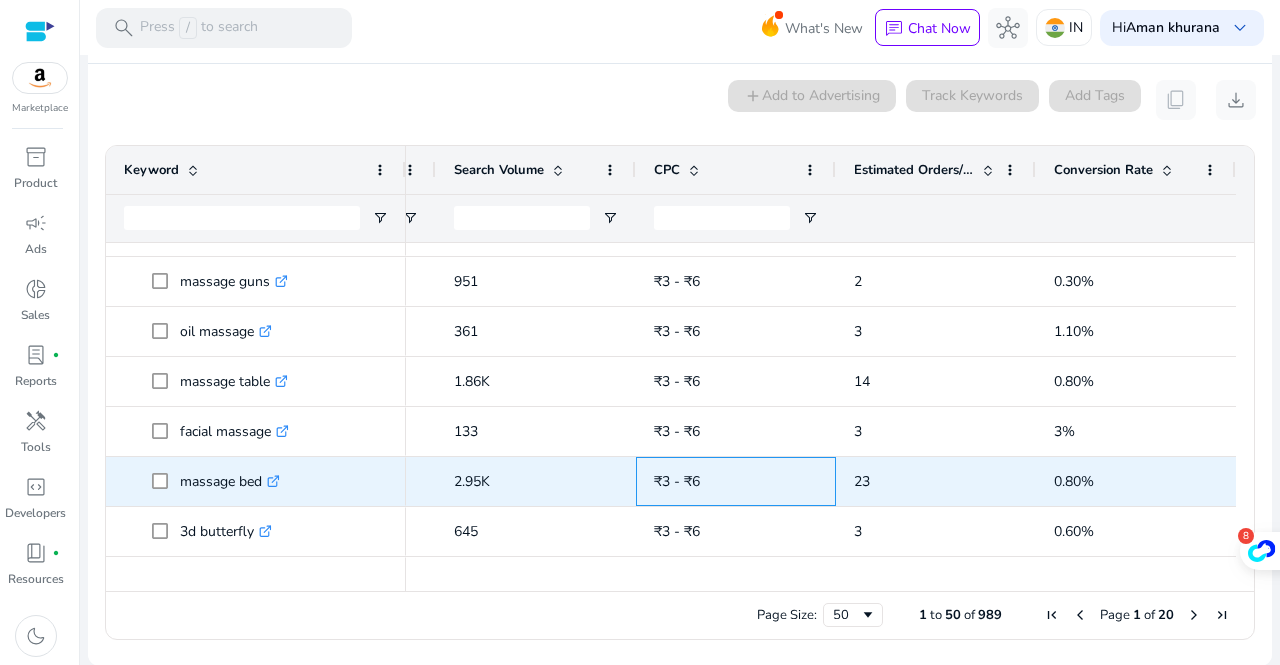 click on "₹3 - ₹6" at bounding box center (736, 481) 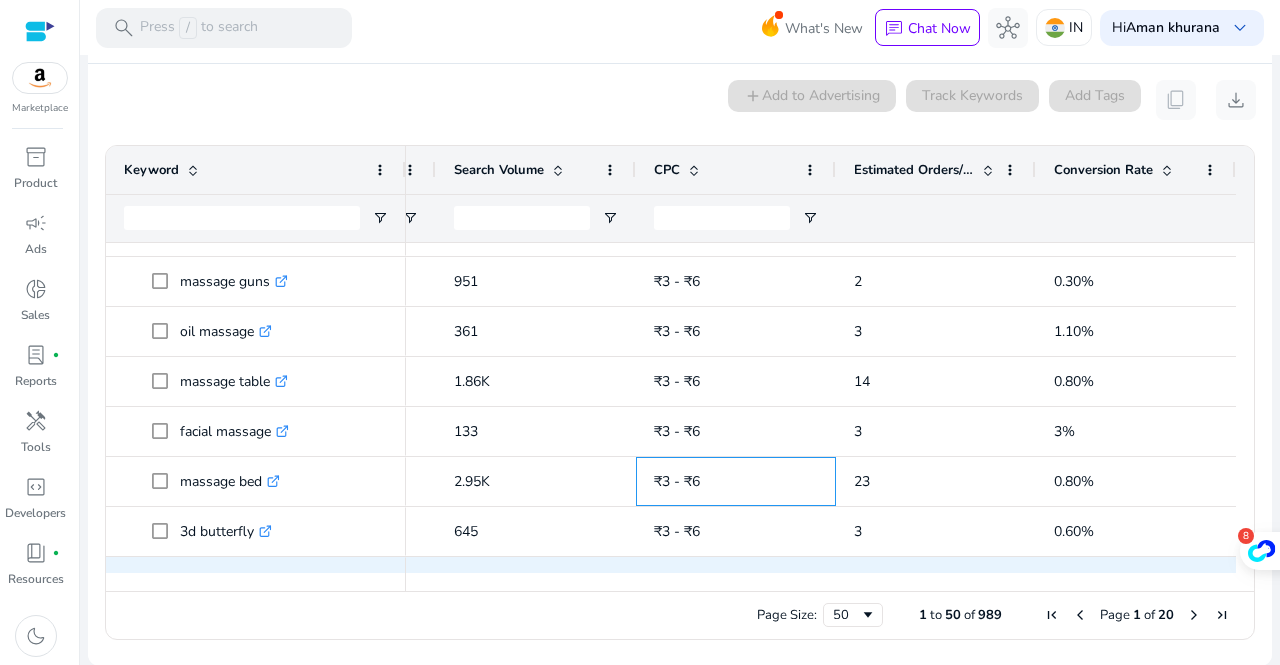 scroll, scrollTop: 944, scrollLeft: 0, axis: vertical 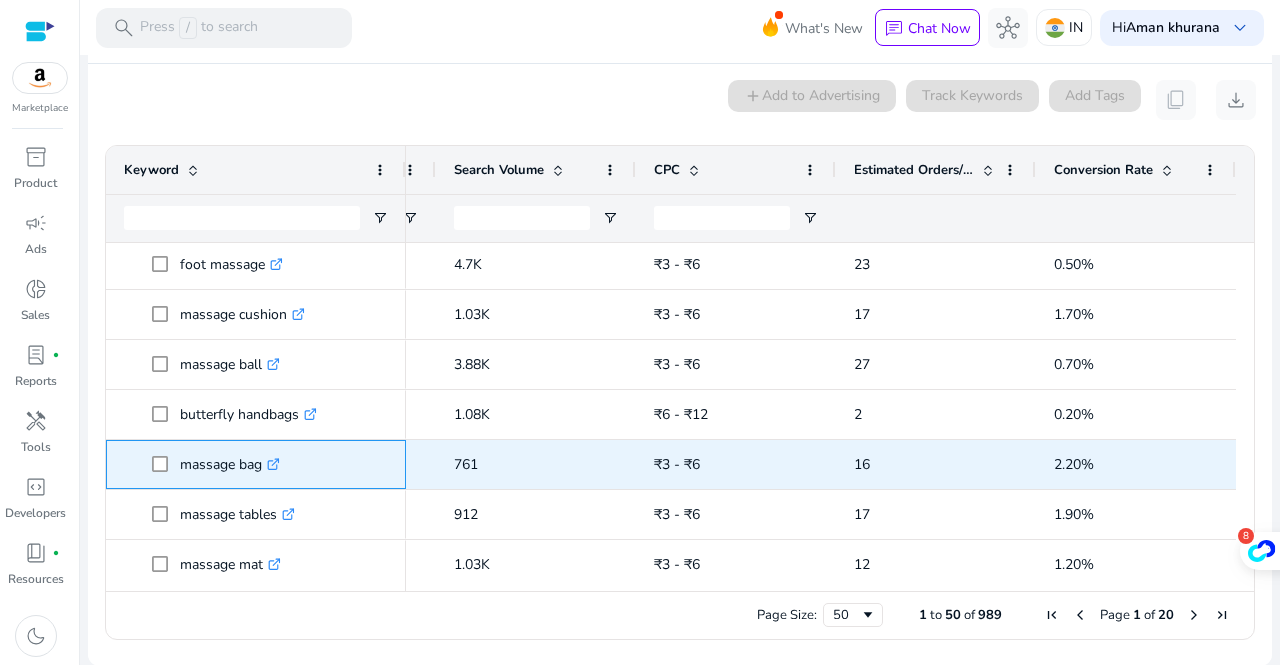 drag, startPoint x: 266, startPoint y: 472, endPoint x: 173, endPoint y: 473, distance: 93.00538 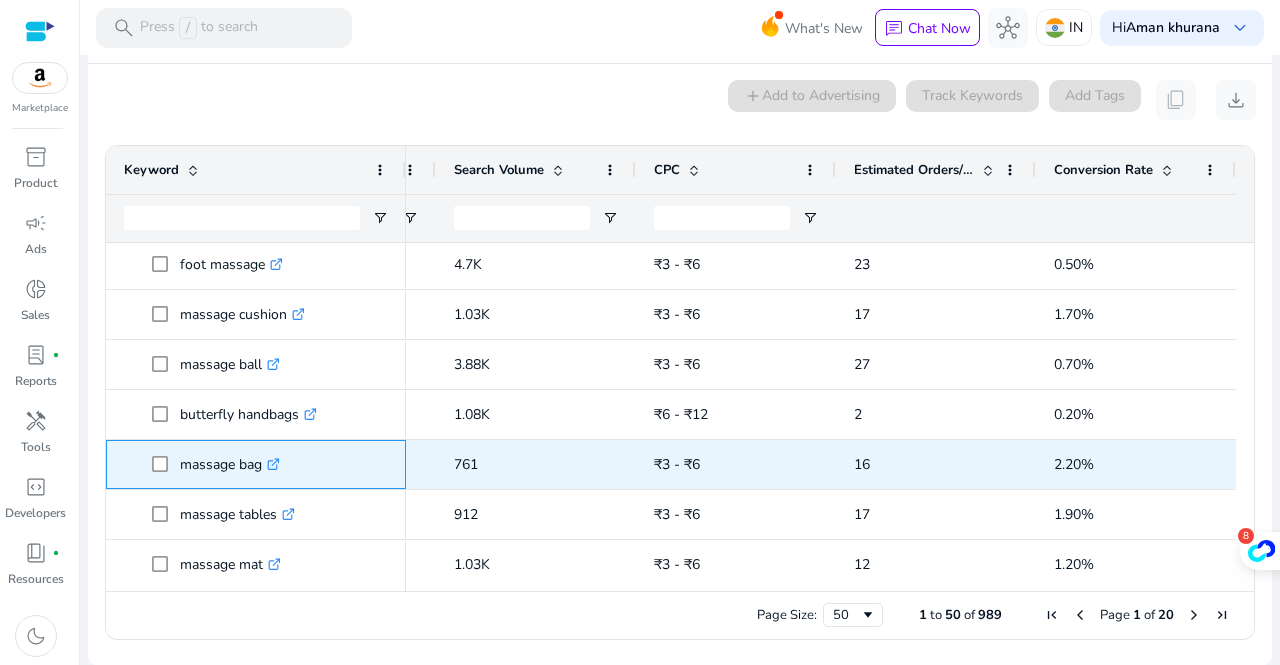 copy on "massage bag" 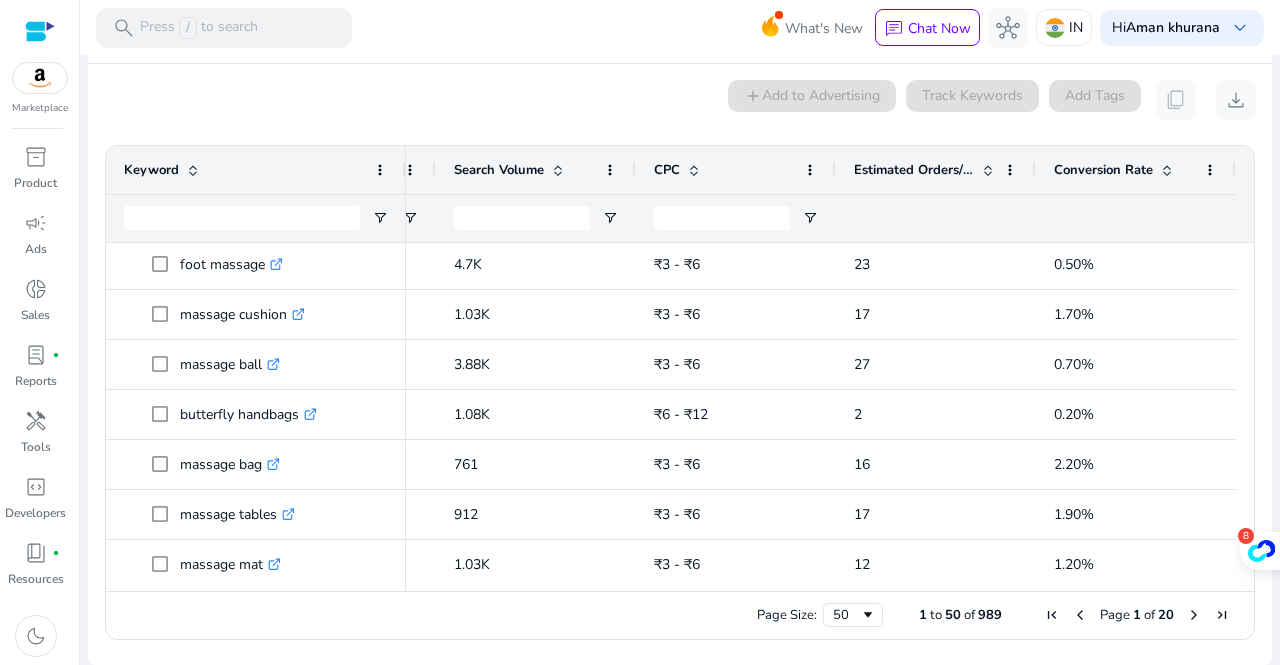 click on "0 keyword(s) selected  add  Add to Advertising   Track Keywords   Add Tags   content_copy   download" at bounding box center (680, 100) 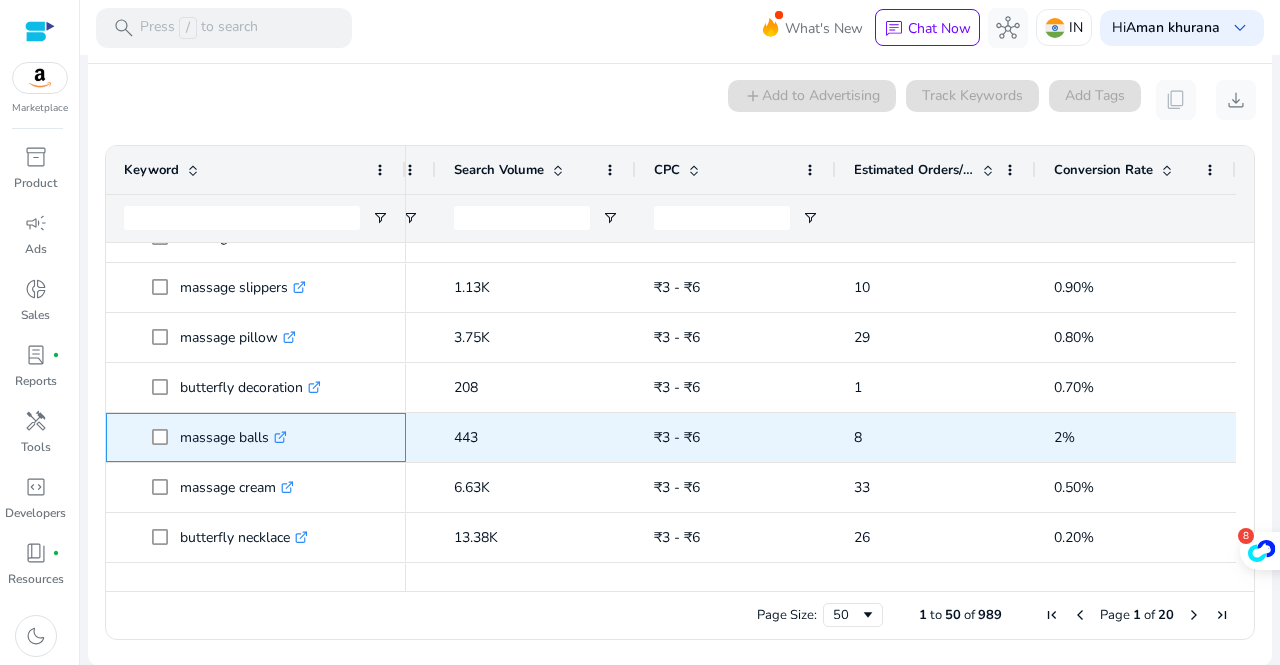 drag, startPoint x: 271, startPoint y: 442, endPoint x: 168, endPoint y: 453, distance: 103.58572 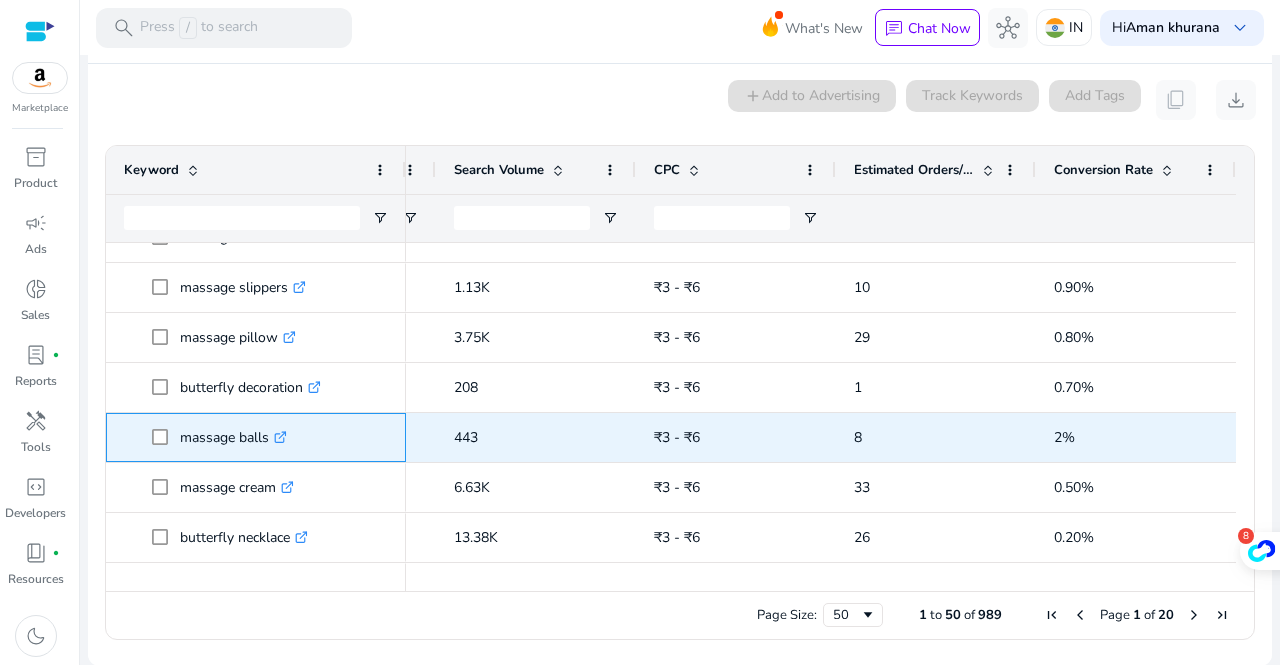 copy on "massage balls" 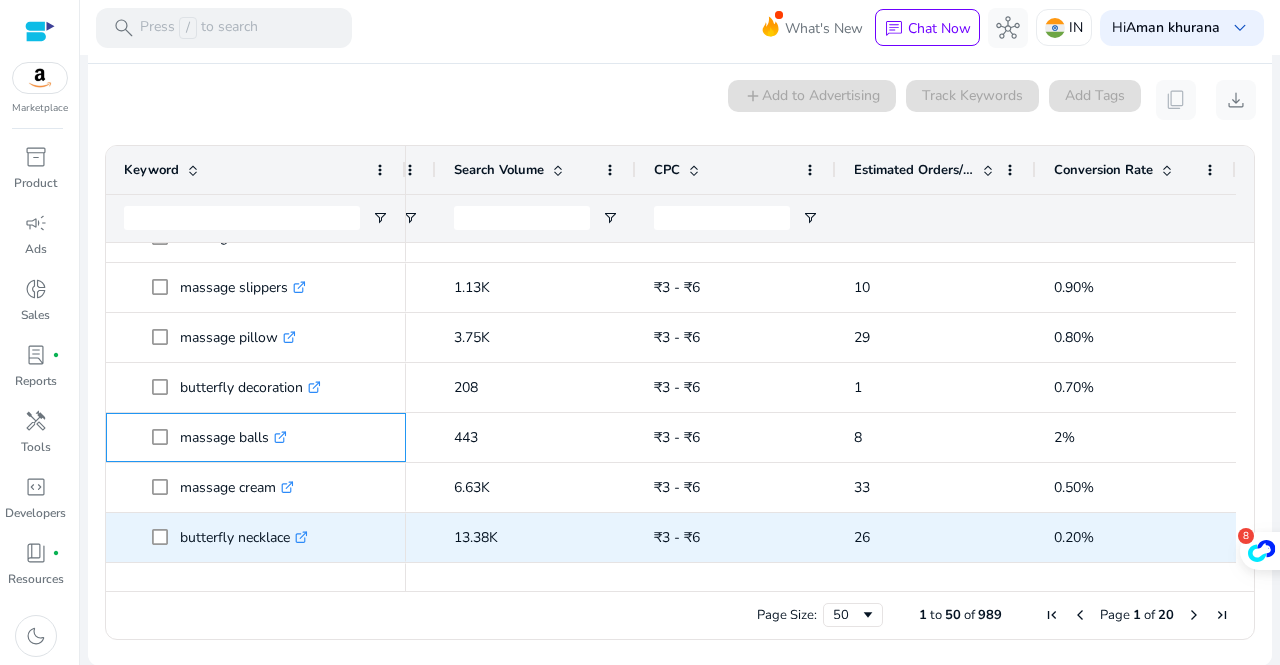 scroll, scrollTop: 1805, scrollLeft: 0, axis: vertical 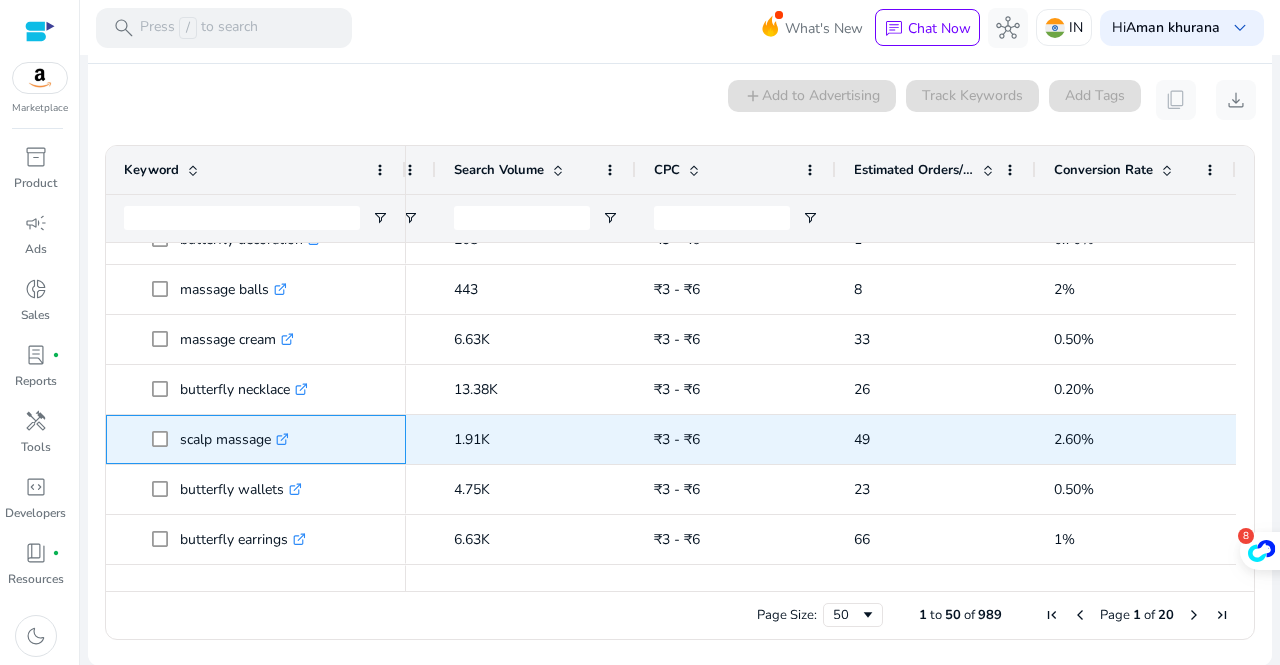 click on "scalp massage  .st0{fill:#2c8af8}" at bounding box center [234, 439] 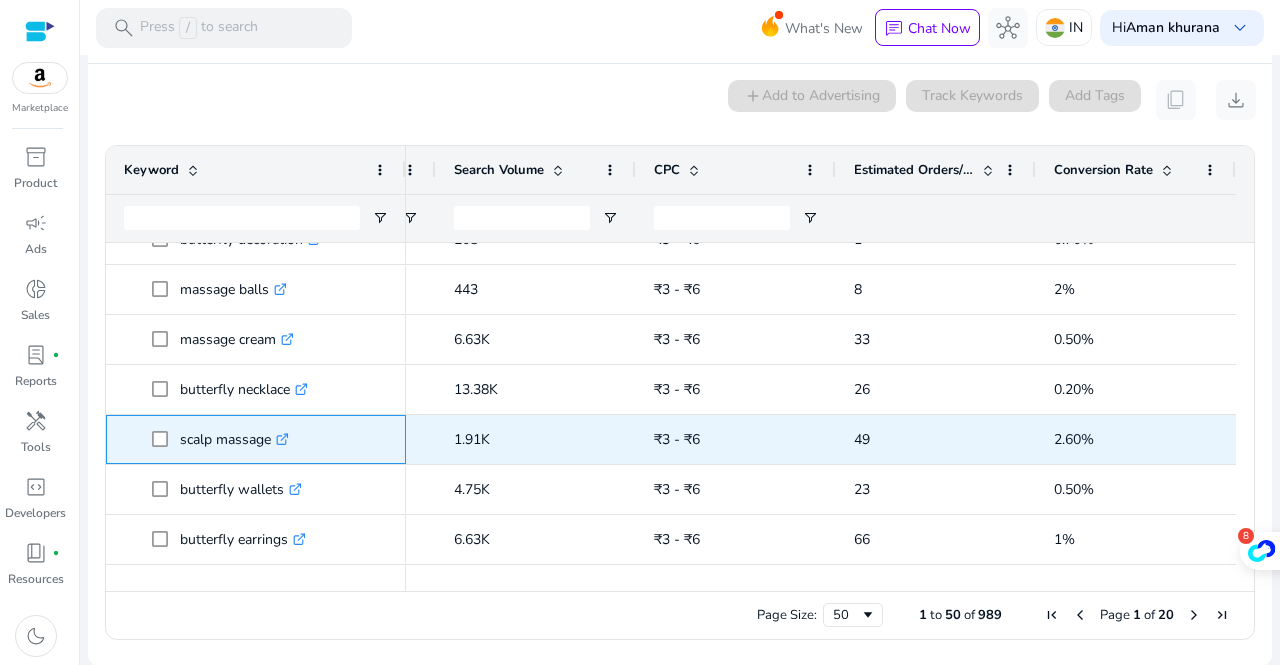 drag, startPoint x: 278, startPoint y: 449, endPoint x: 172, endPoint y: 452, distance: 106.04244 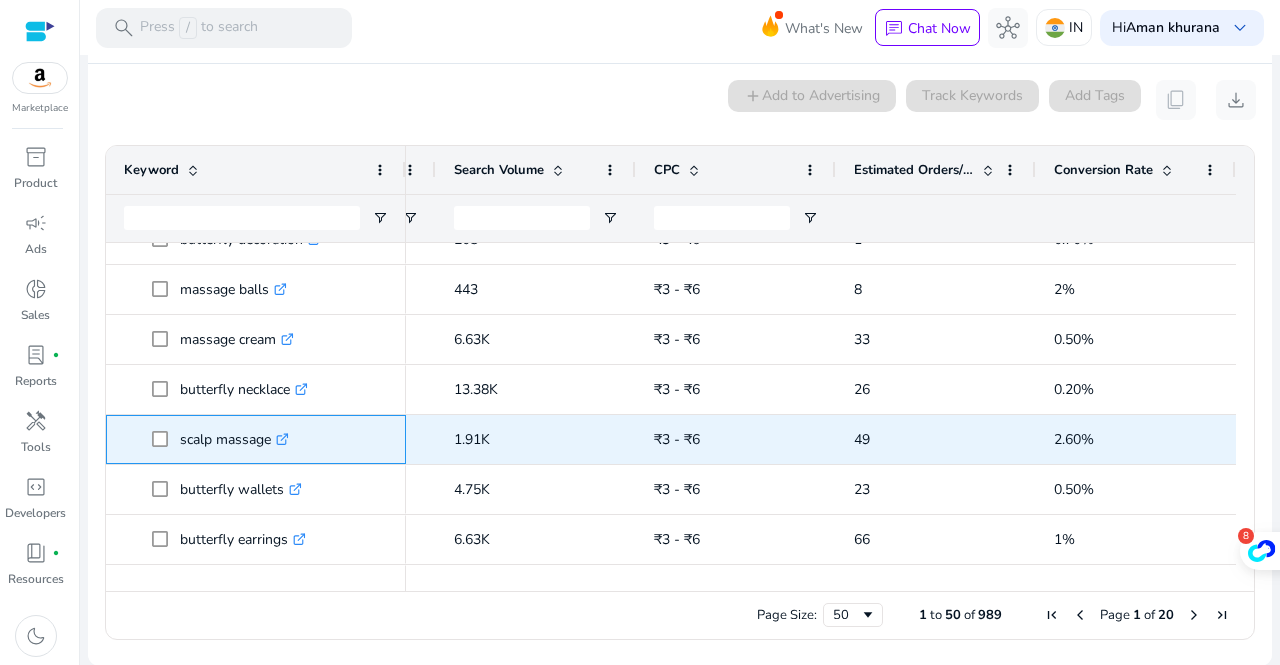 copy on "scalp massage" 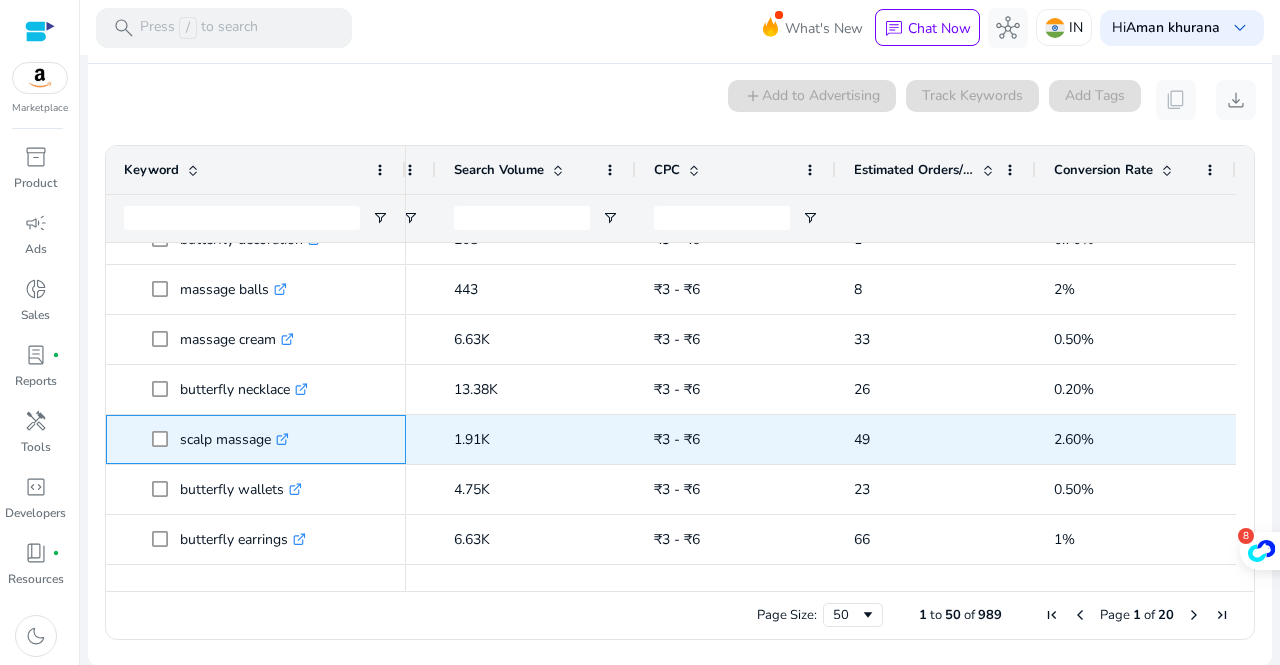 scroll, scrollTop: 1910, scrollLeft: 0, axis: vertical 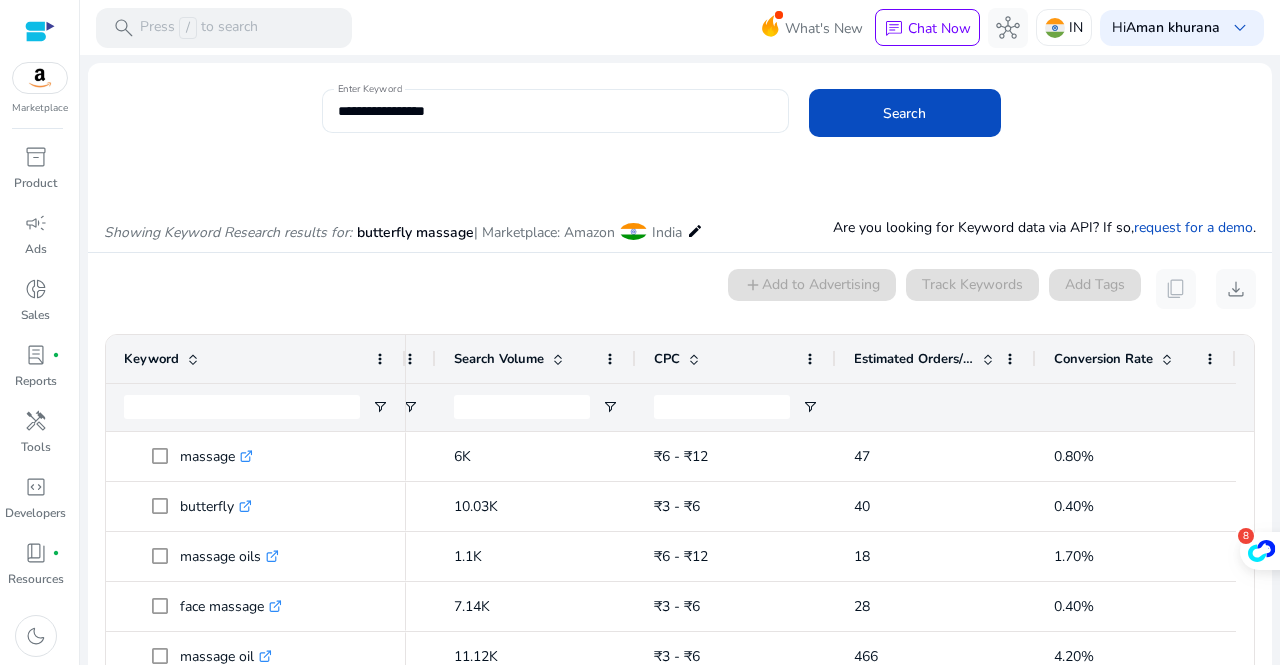 click on "**********" at bounding box center [555, 111] 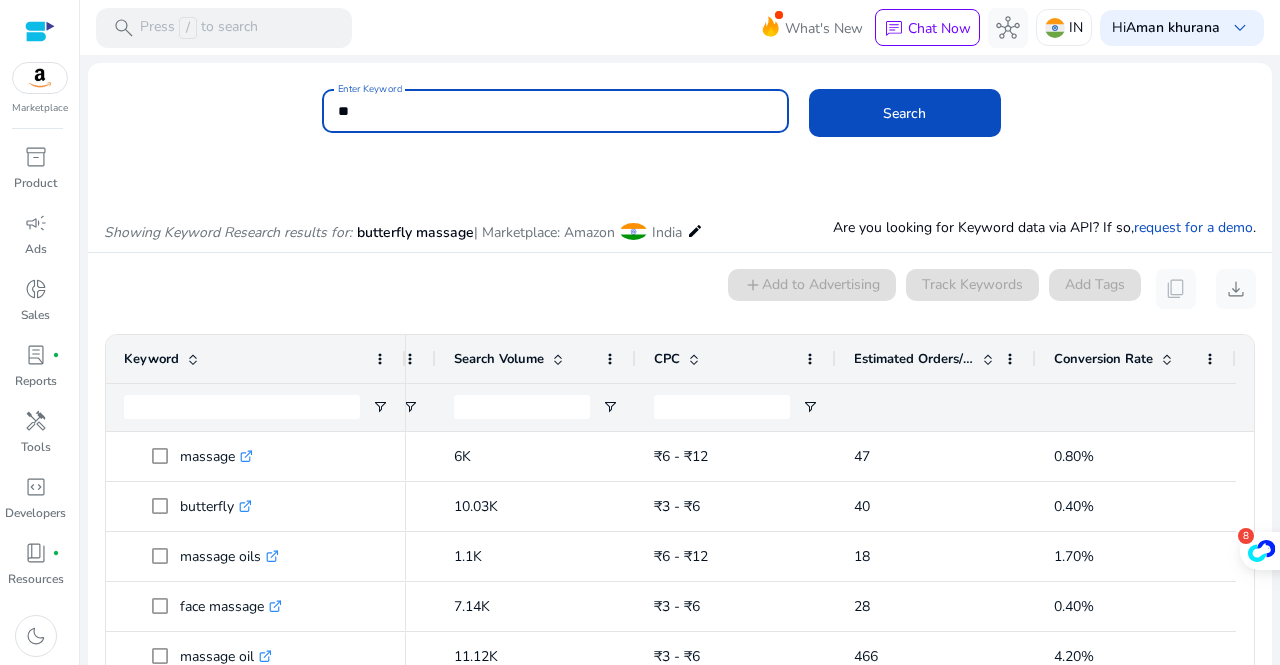 type on "*" 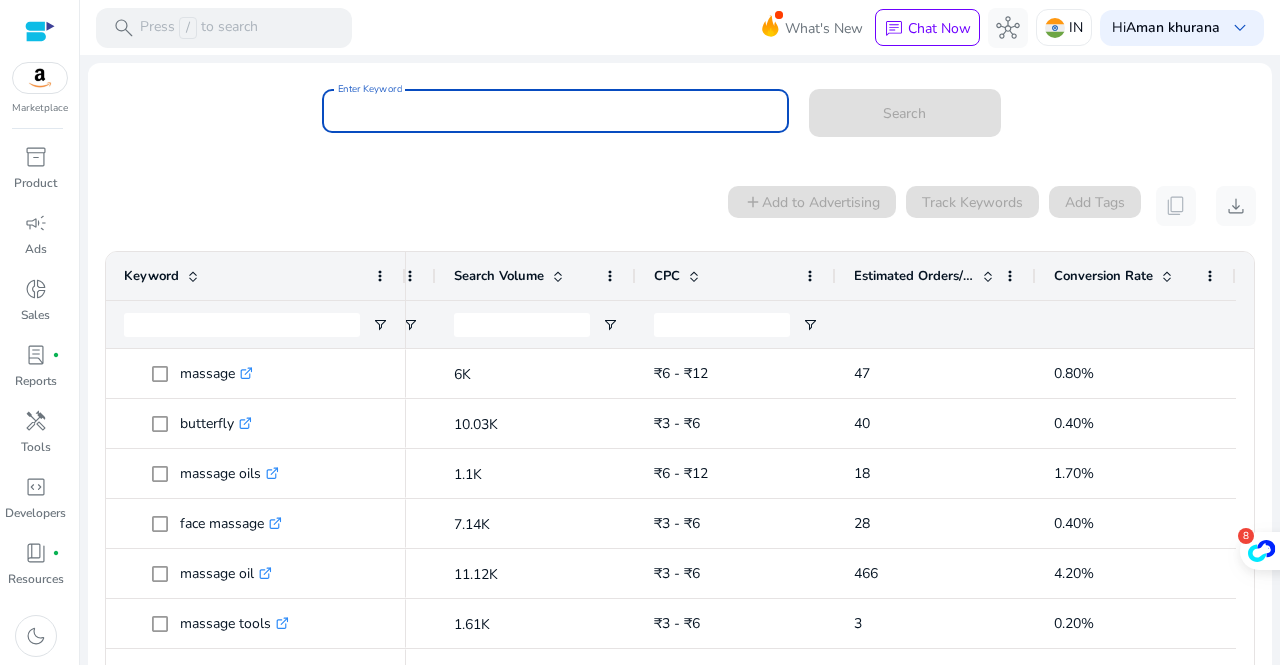paste on "**********" 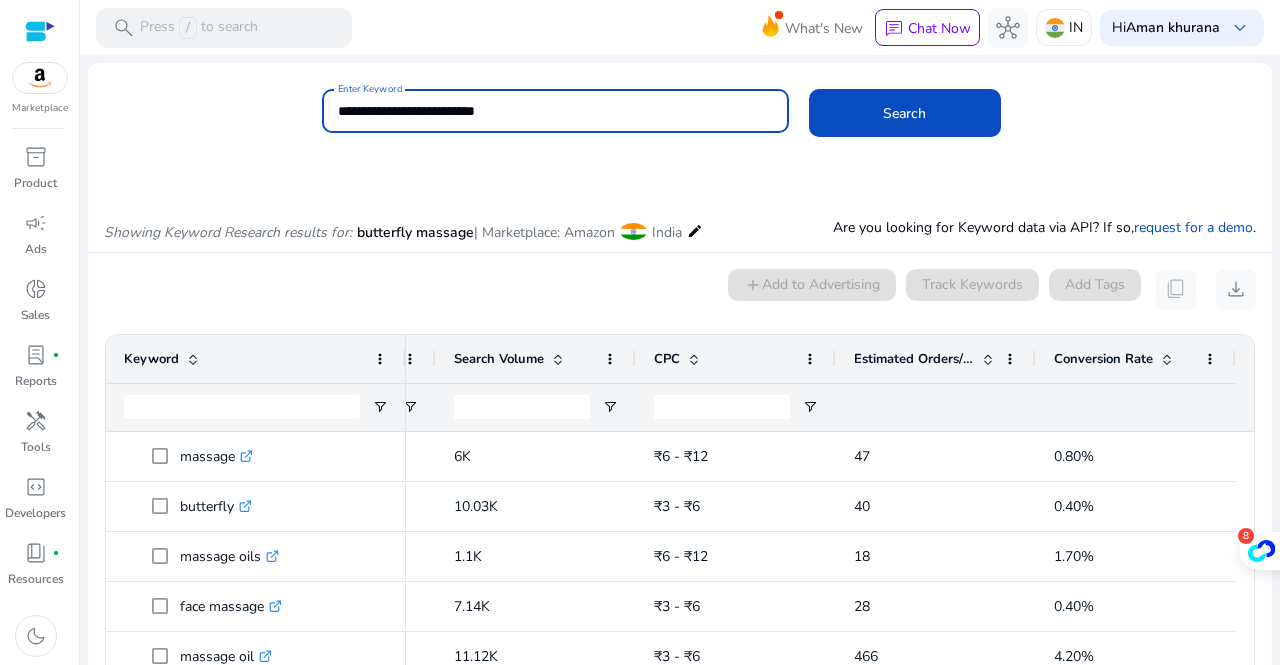 type on "**********" 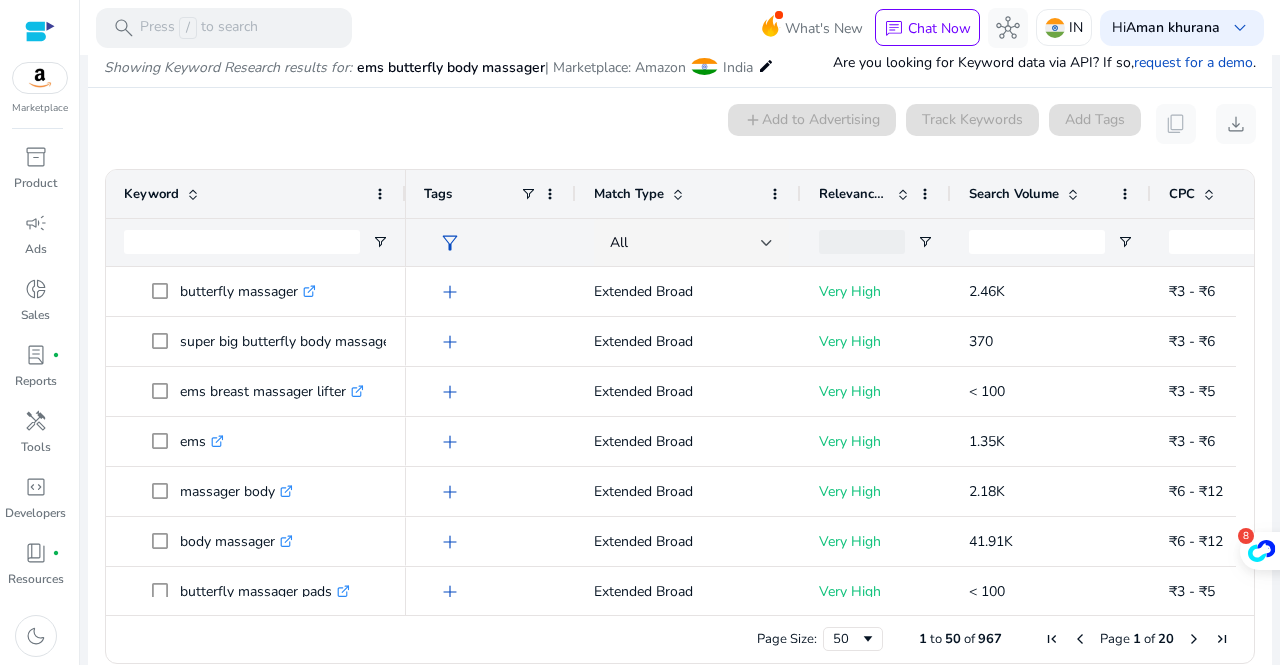 scroll, scrollTop: 170, scrollLeft: 0, axis: vertical 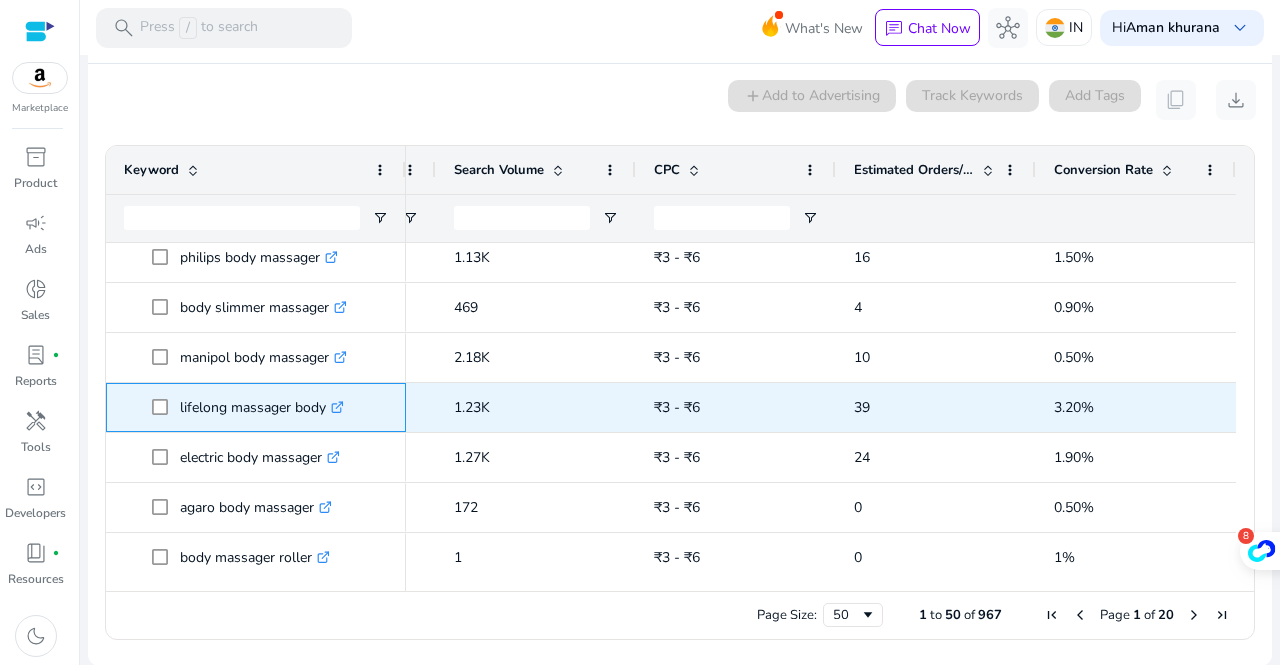 drag, startPoint x: 328, startPoint y: 415, endPoint x: 170, endPoint y: 399, distance: 158.80806 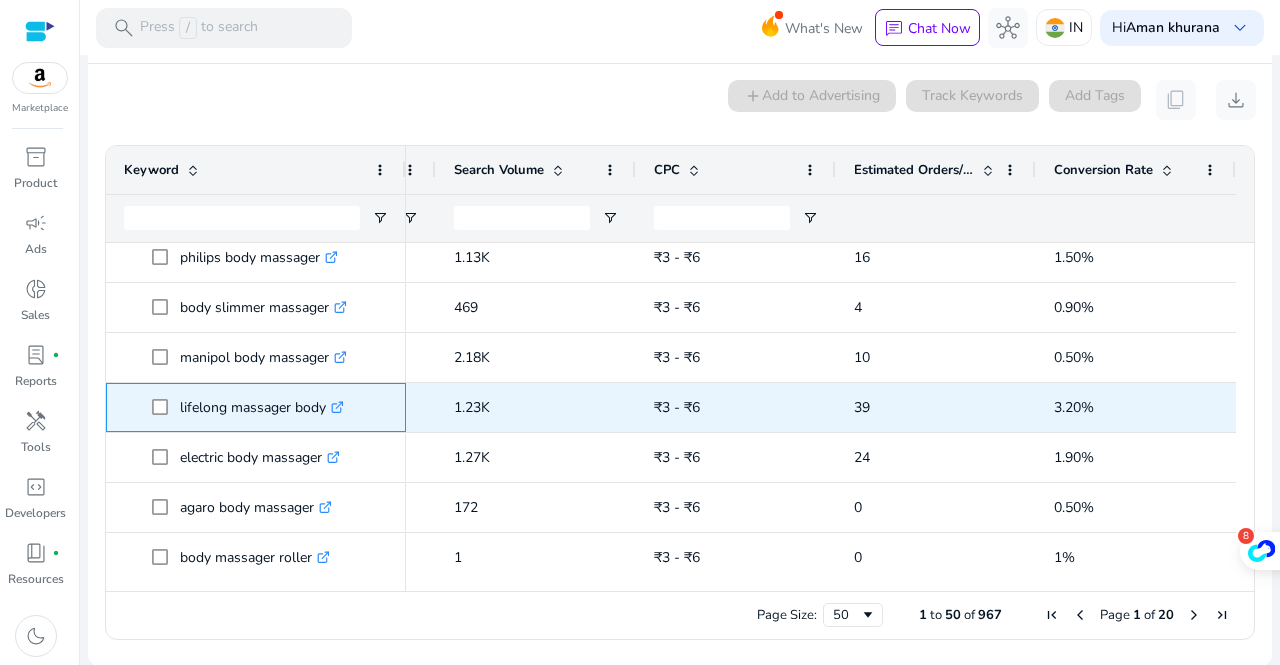 copy on "lifelong massager body" 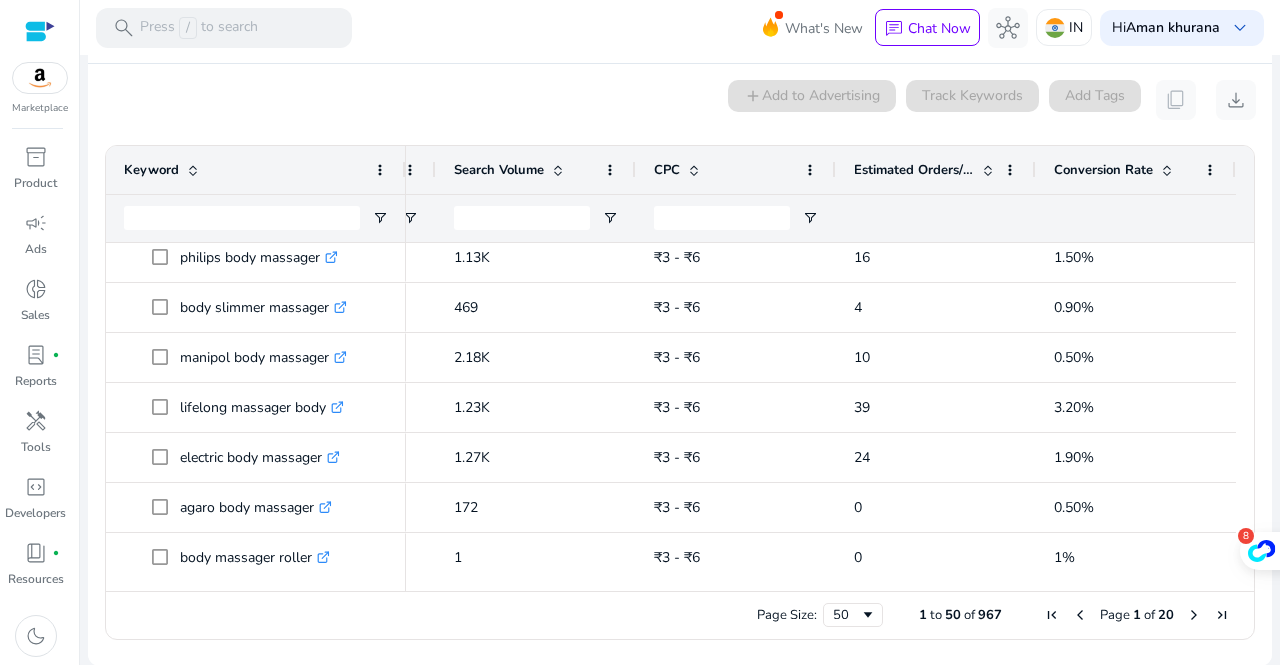 click on "0 keyword(s) selected  add  Add to Advertising   Track Keywords   Add Tags   content_copy   download" at bounding box center (680, 100) 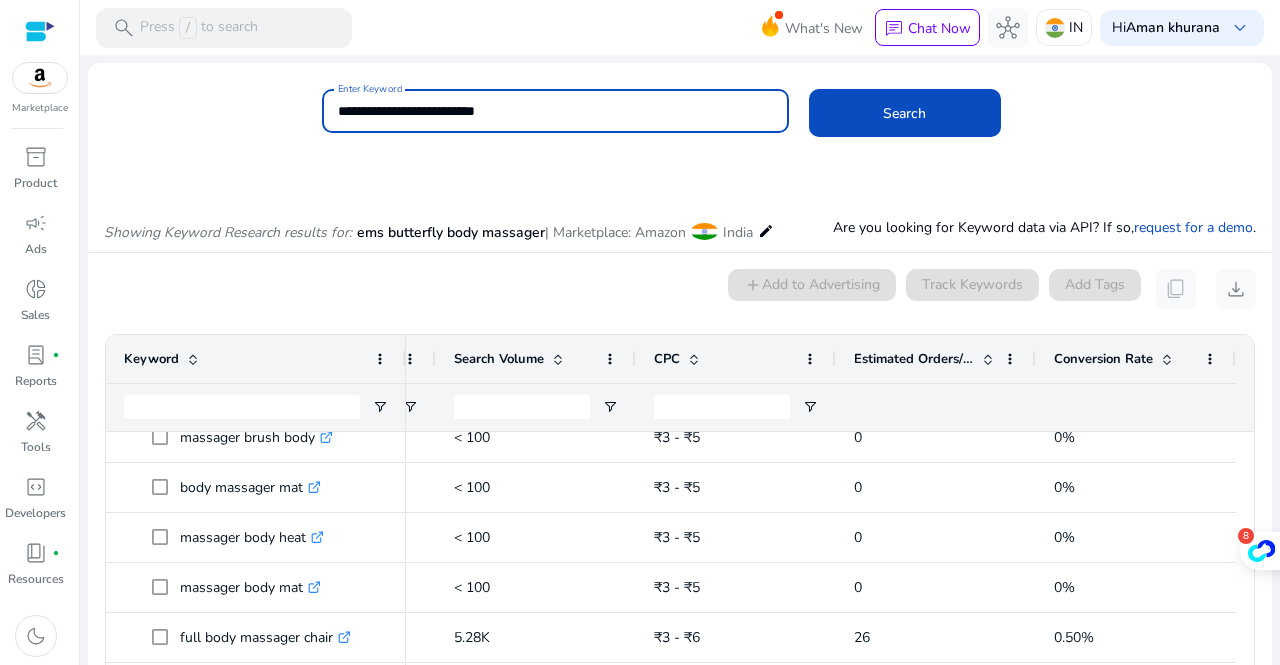 click on "**********" at bounding box center [555, 111] 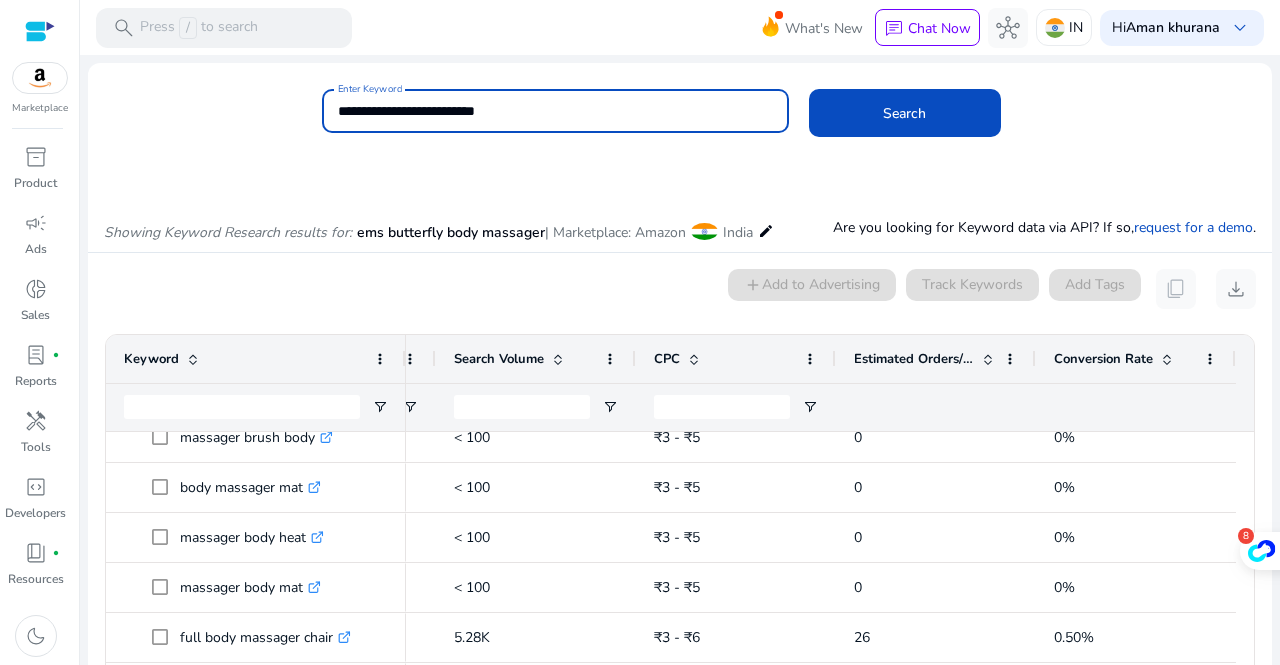 click on "**********" at bounding box center [555, 111] 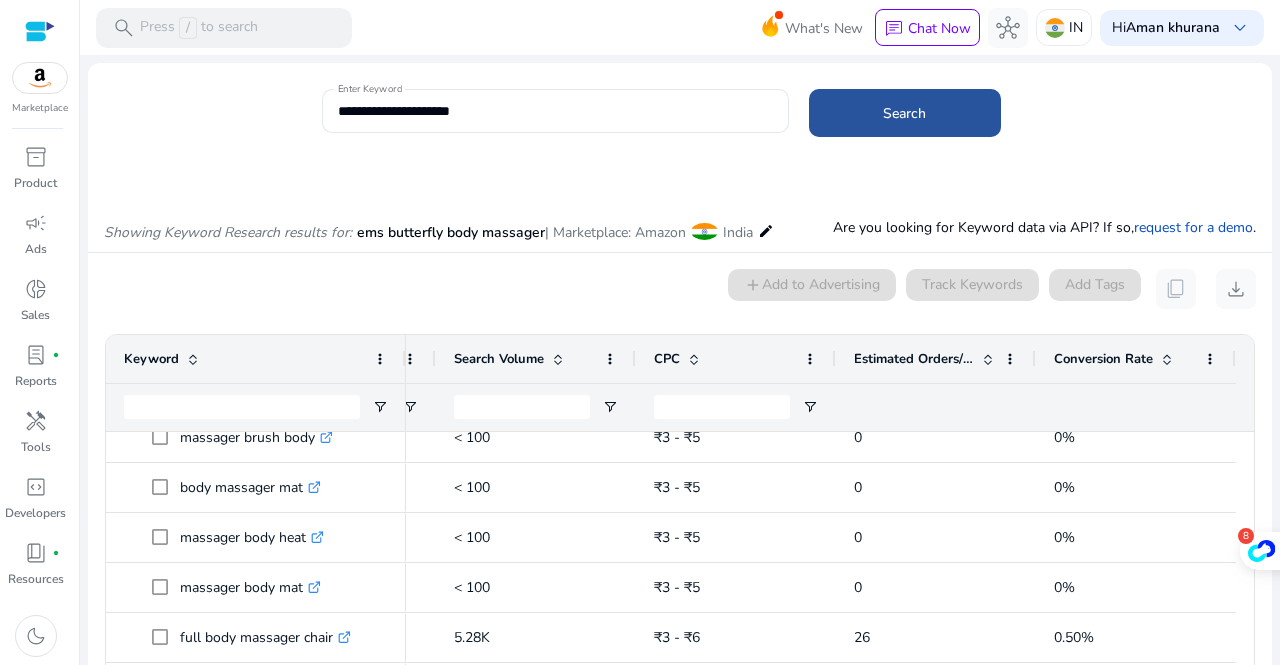 click 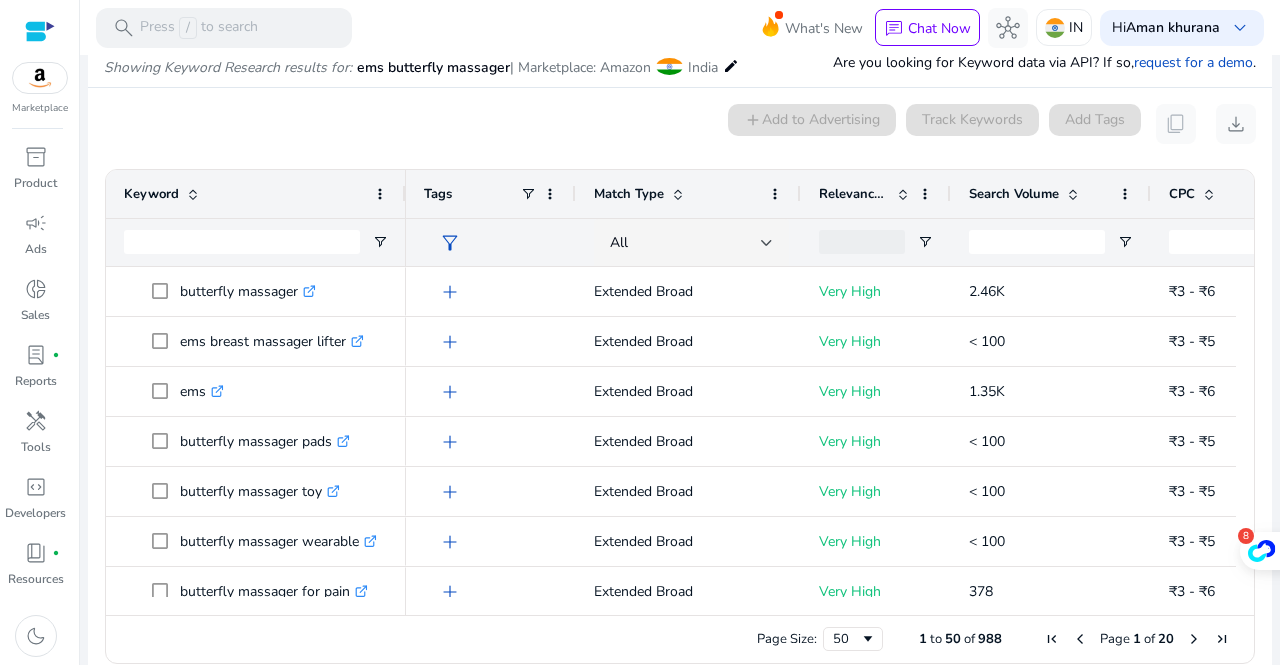 scroll, scrollTop: 170, scrollLeft: 0, axis: vertical 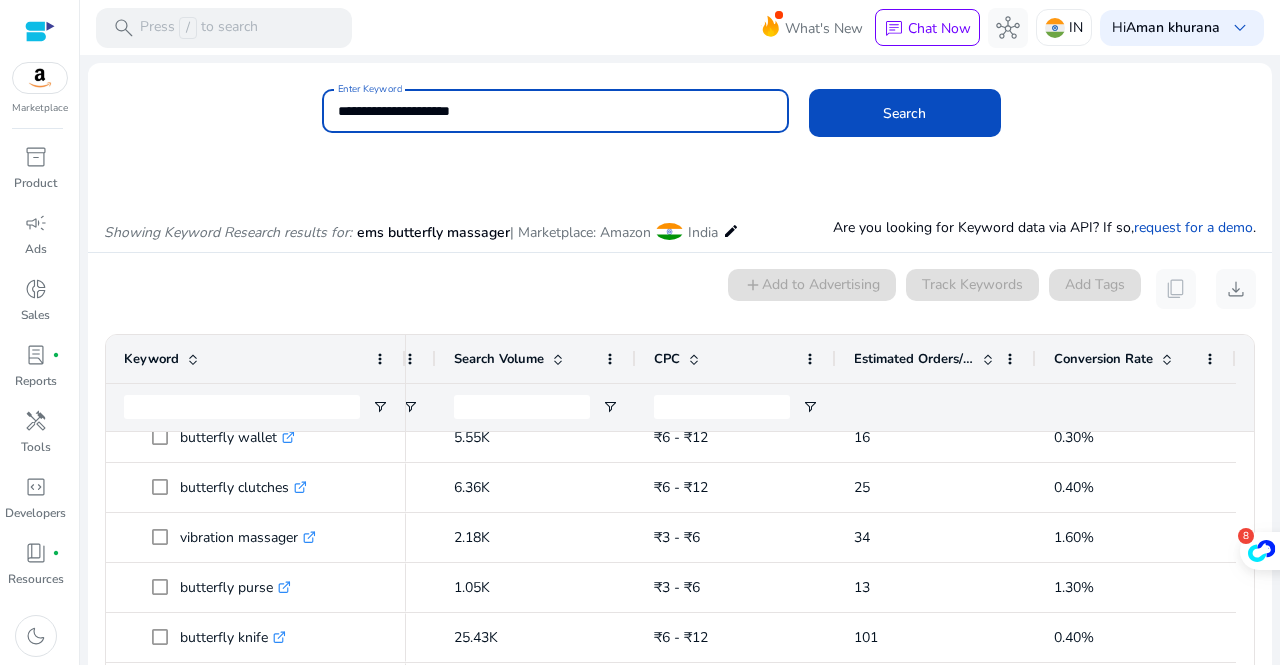 click on "**********" at bounding box center (555, 111) 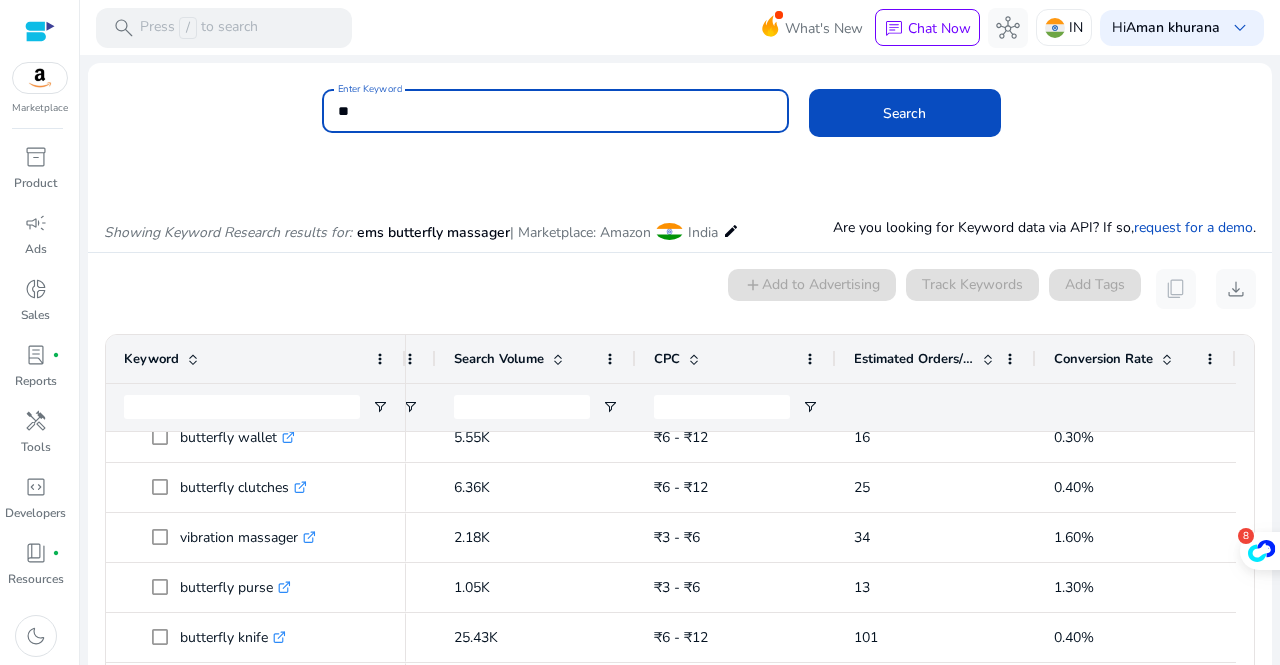 type on "*" 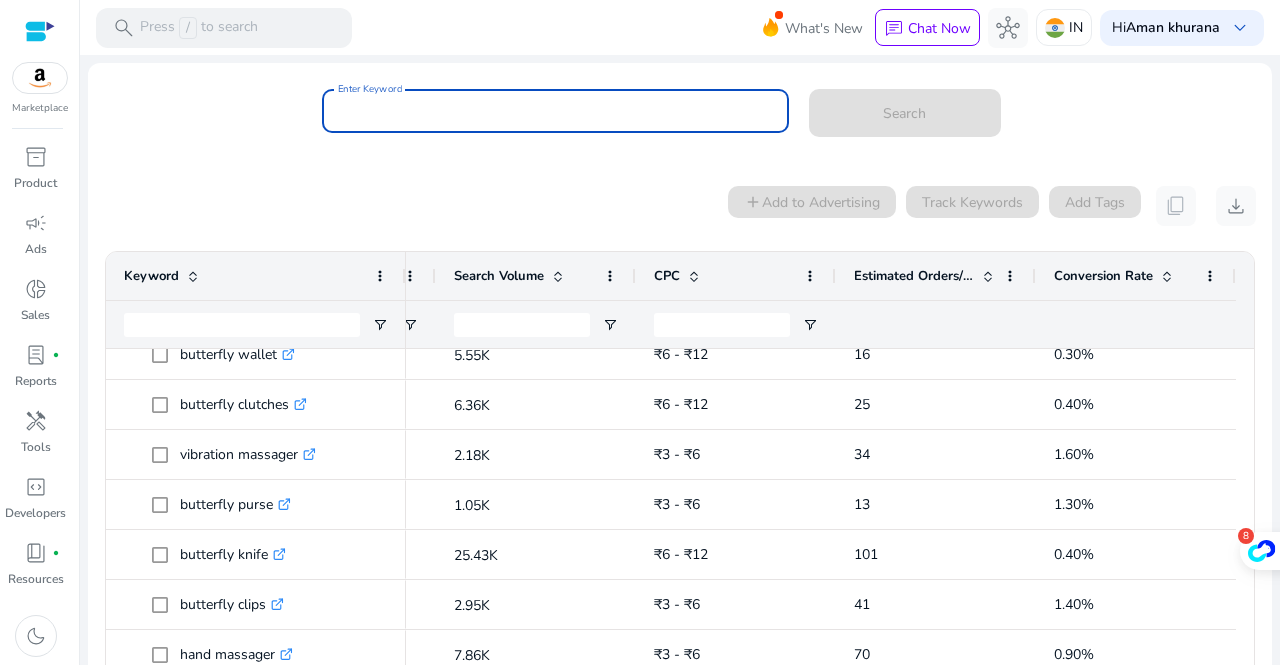 paste on "**********" 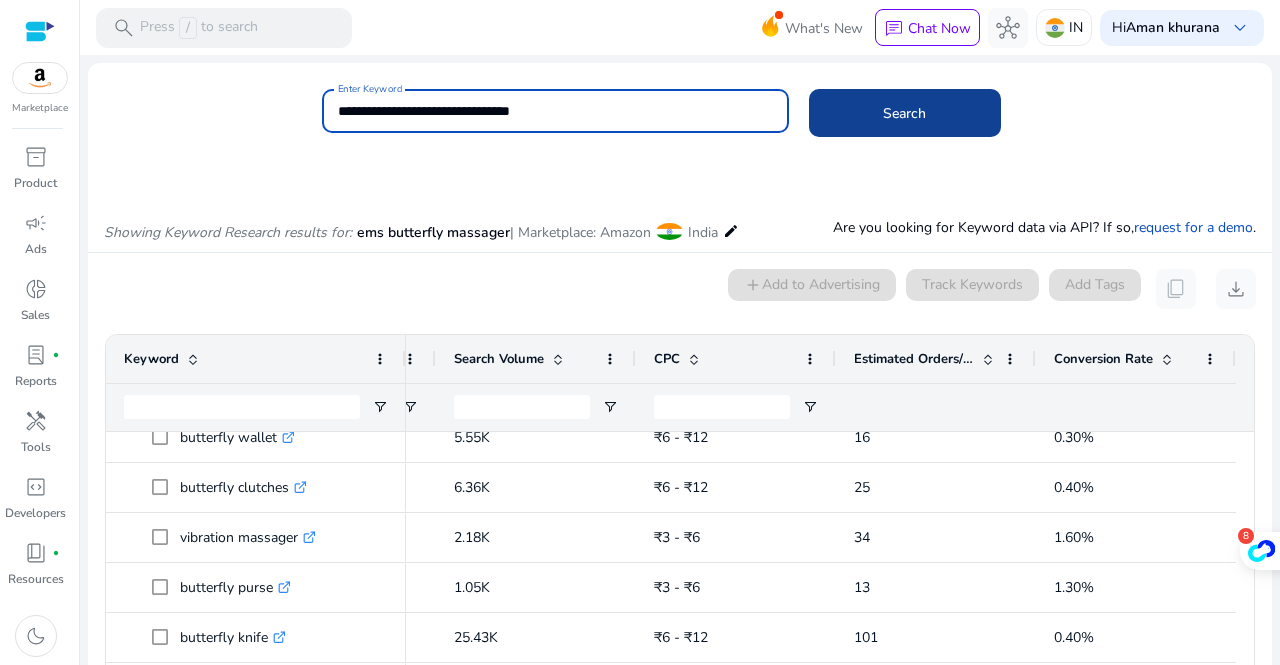click 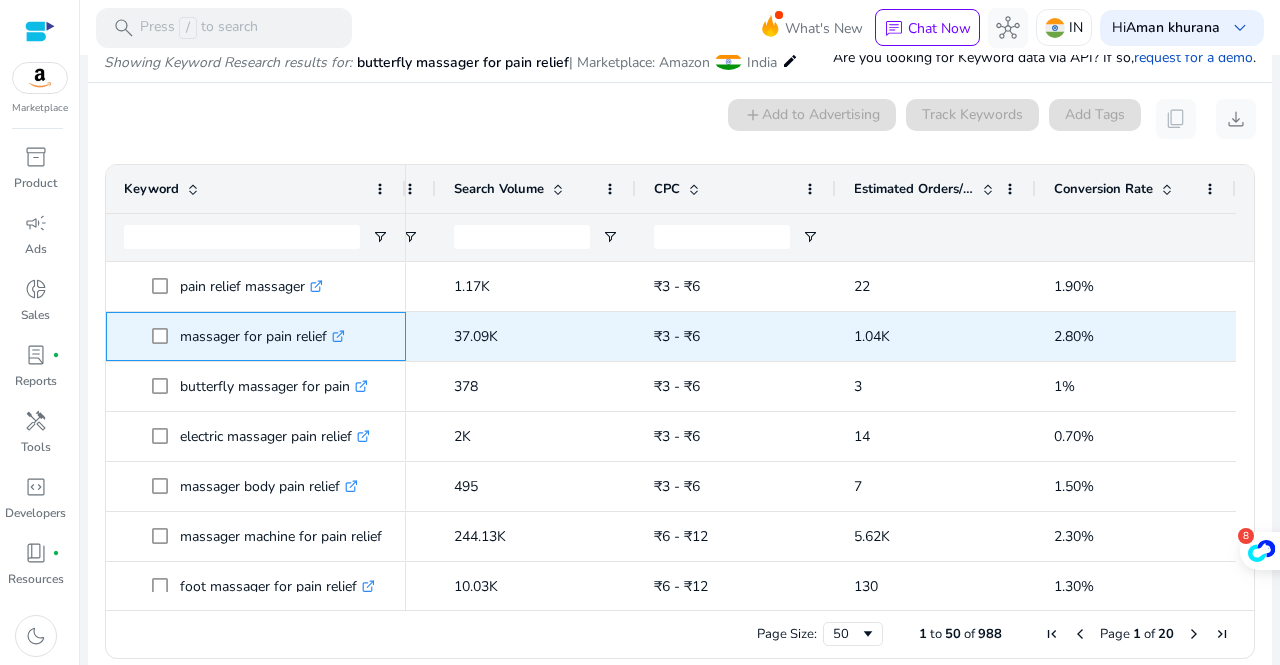 drag, startPoint x: 328, startPoint y: 341, endPoint x: 173, endPoint y: 348, distance: 155.15799 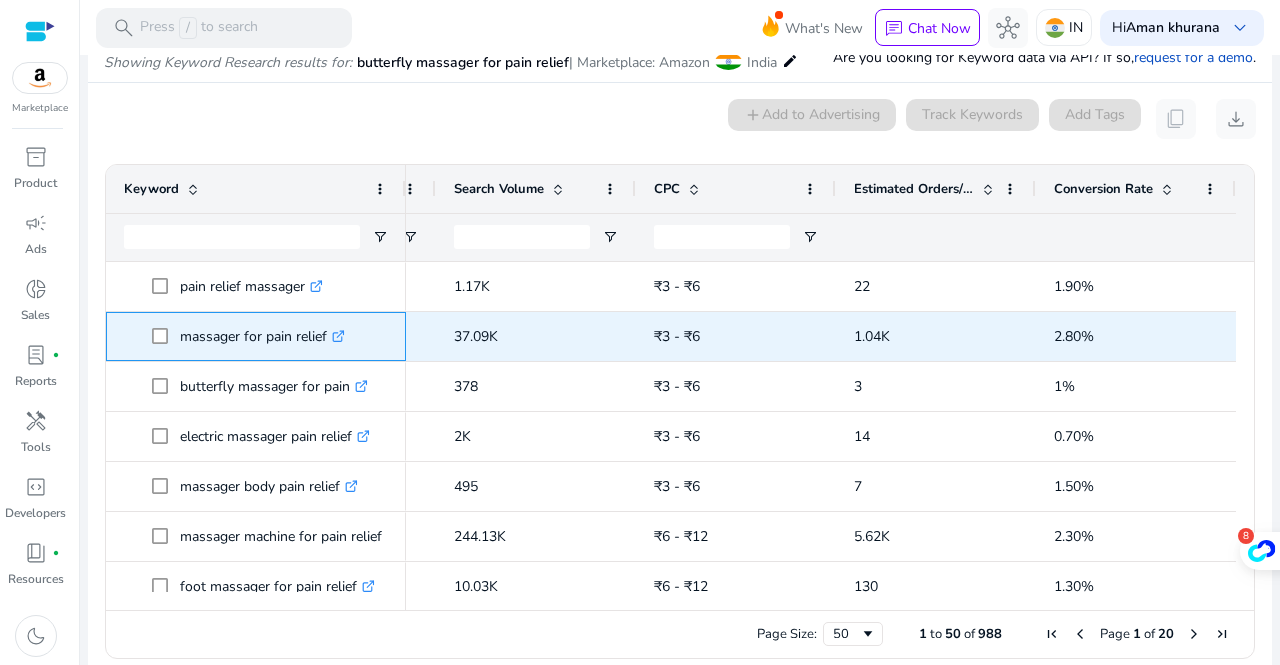 copy on "massager for pain relief" 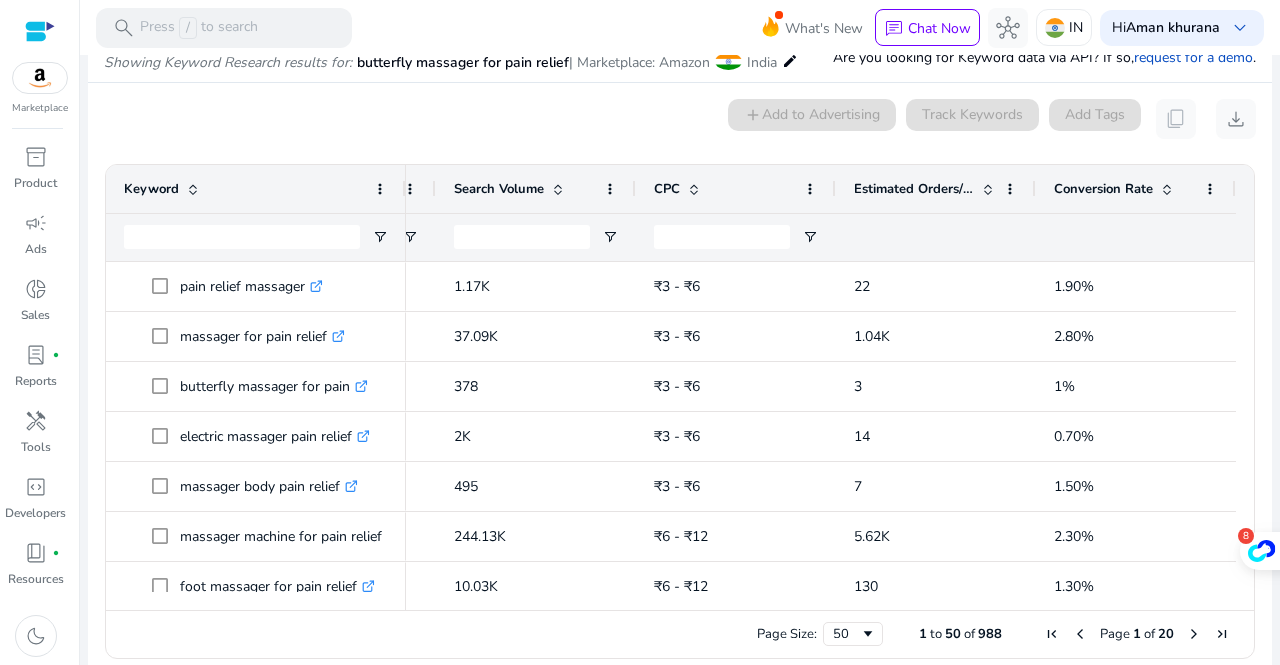 click on "0 keyword(s) selected  add  Add to Advertising   Track Keywords   Add Tags   content_copy   download" at bounding box center (680, 119) 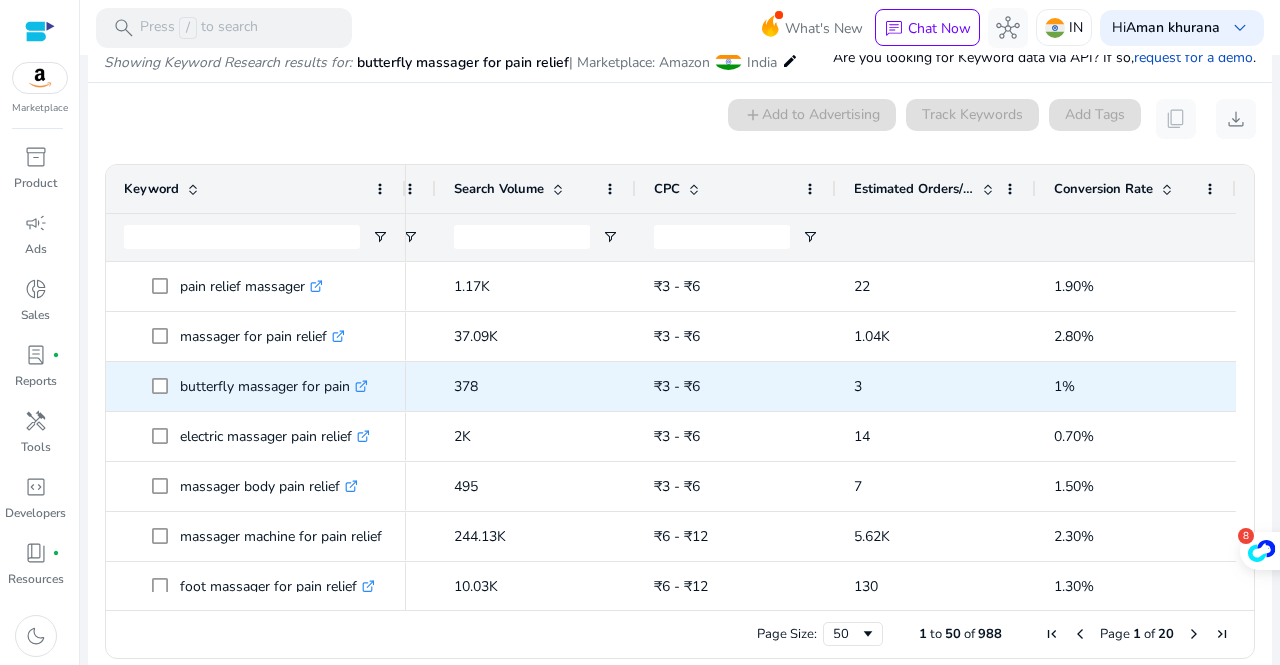 scroll, scrollTop: 82, scrollLeft: 0, axis: vertical 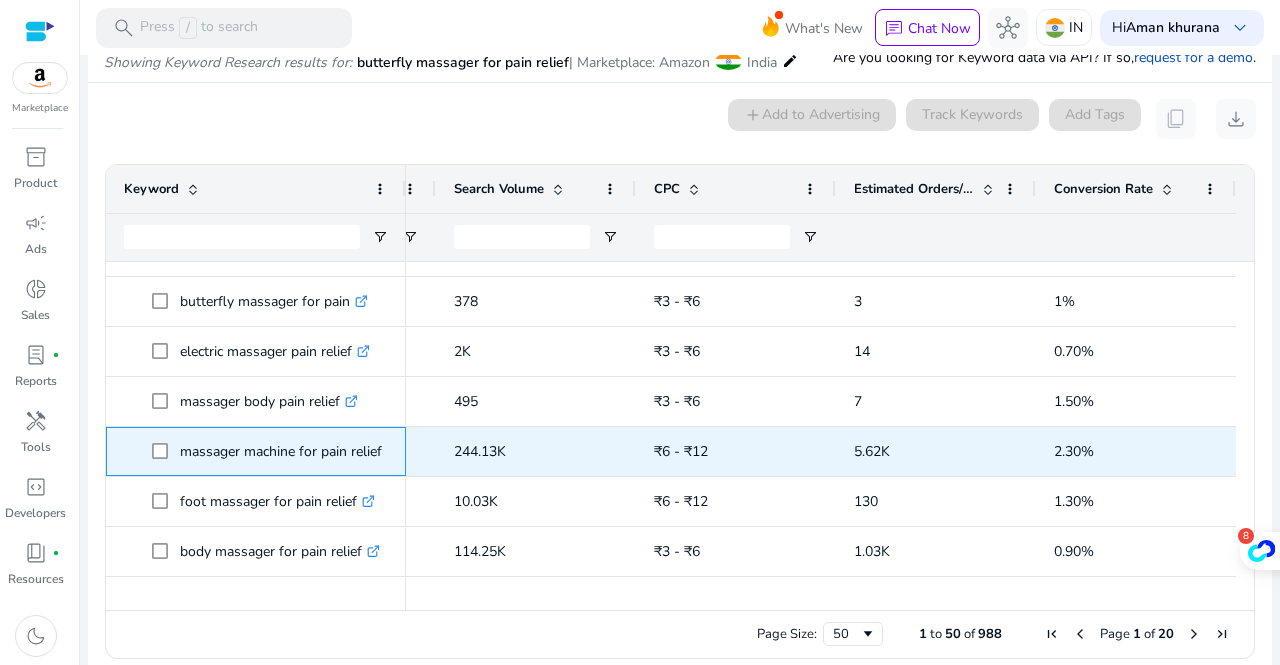 drag, startPoint x: 384, startPoint y: 451, endPoint x: 176, endPoint y: 449, distance: 208.00961 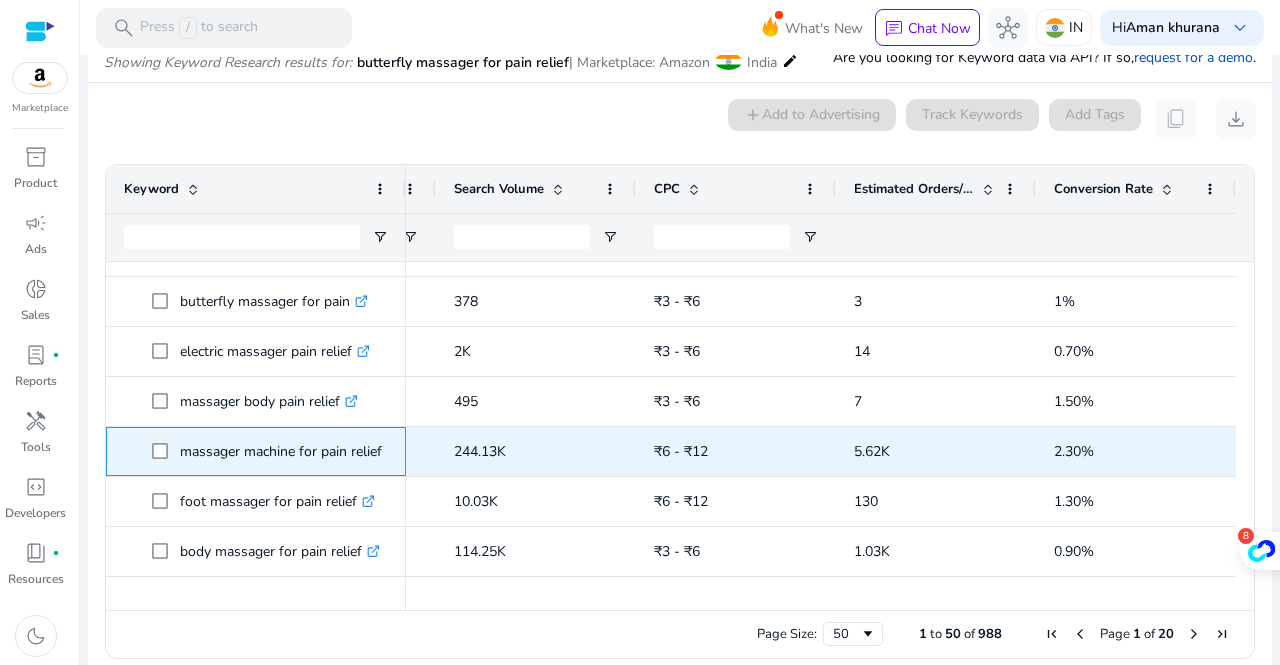 copy on "massager machine for pain relief" 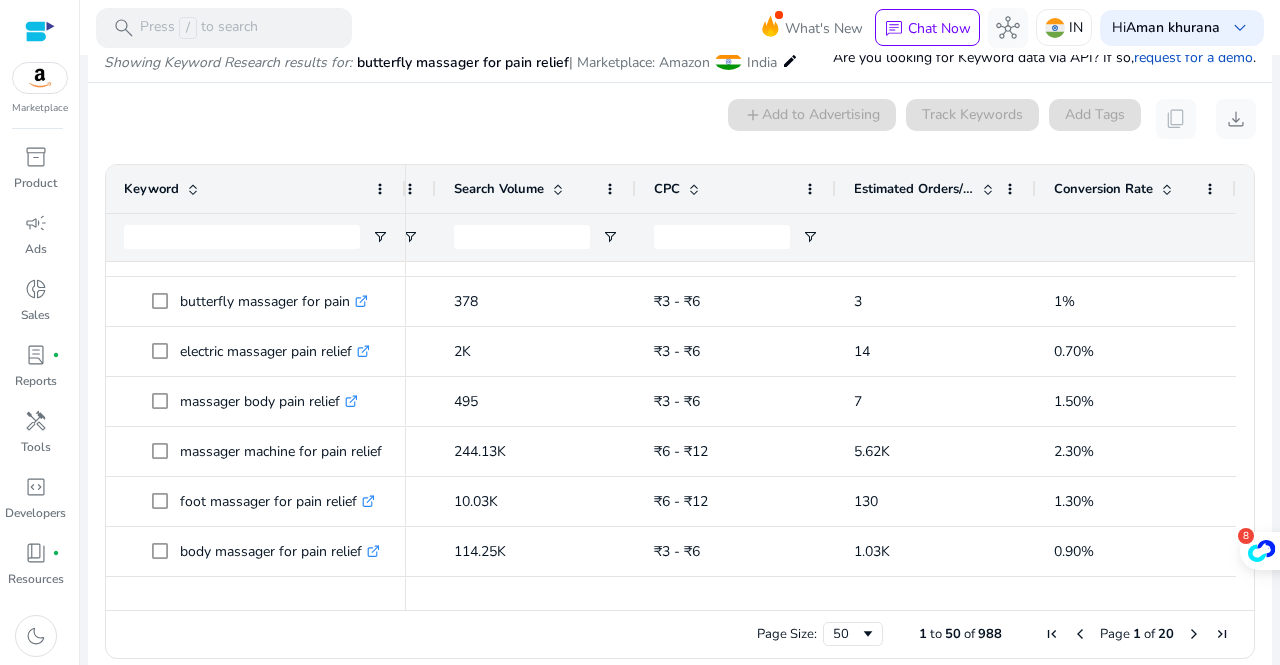 click on "0 keyword(s) selected  add  Add to Advertising   Track Keywords   Add Tags   content_copy   download" at bounding box center [680, 119] 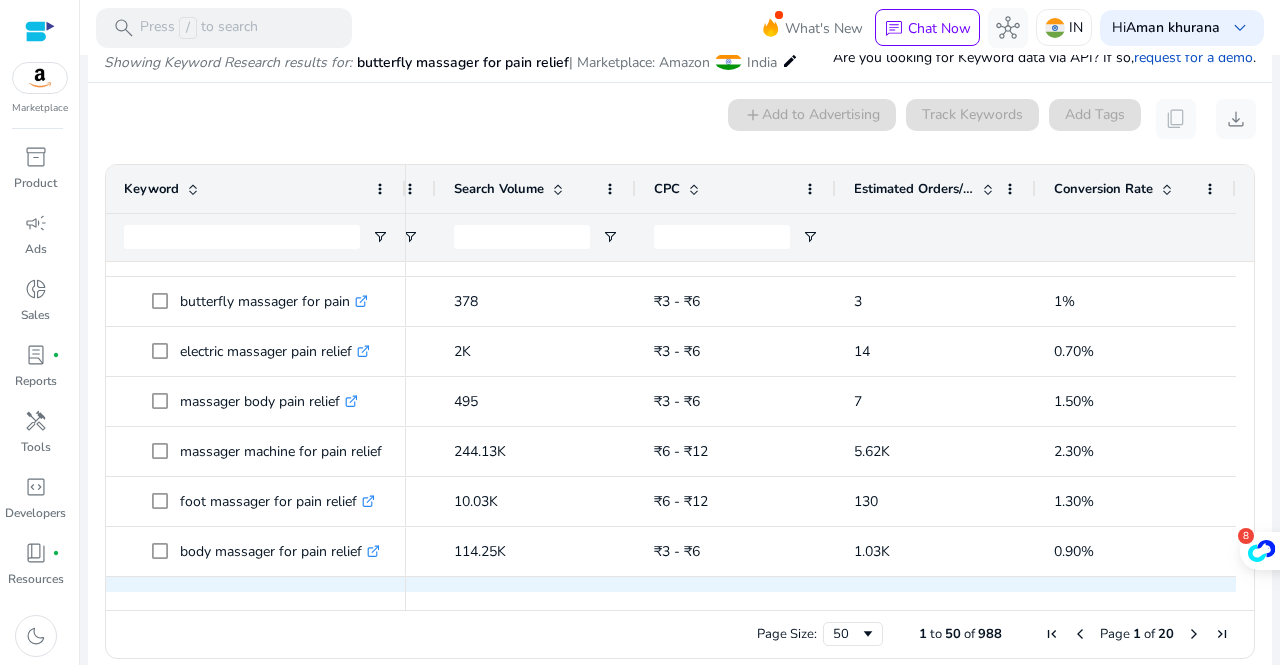 scroll, scrollTop: 197, scrollLeft: 0, axis: vertical 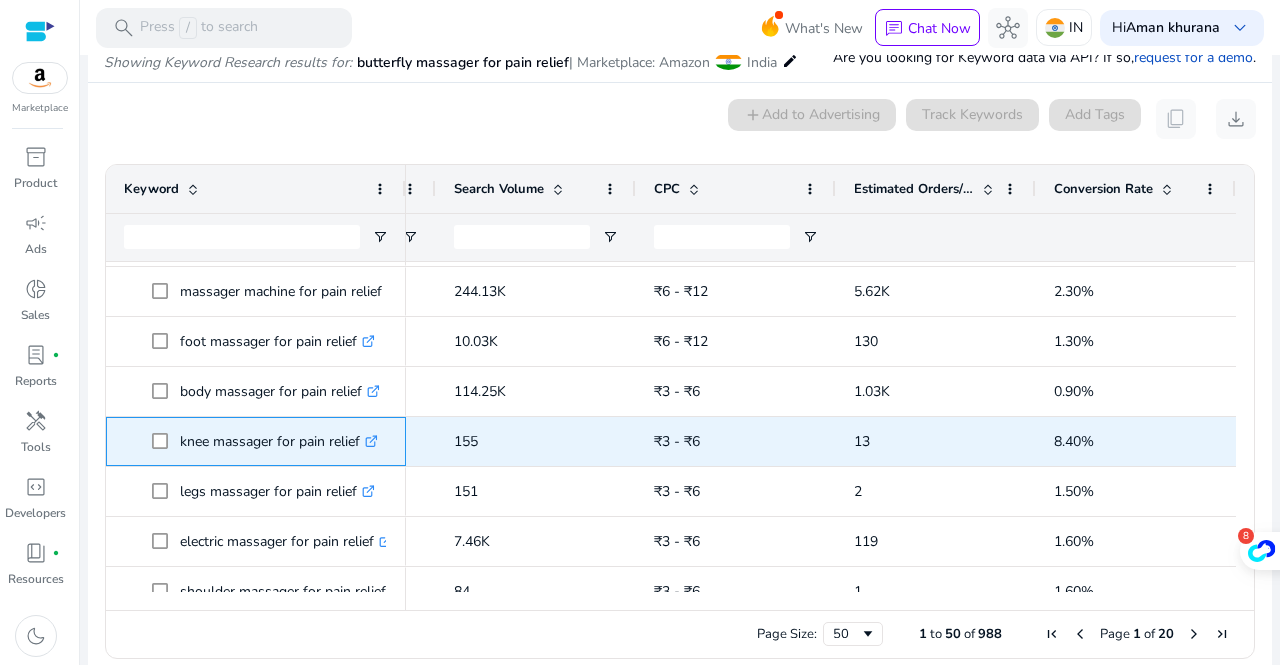 drag, startPoint x: 362, startPoint y: 445, endPoint x: 173, endPoint y: 447, distance: 189.01057 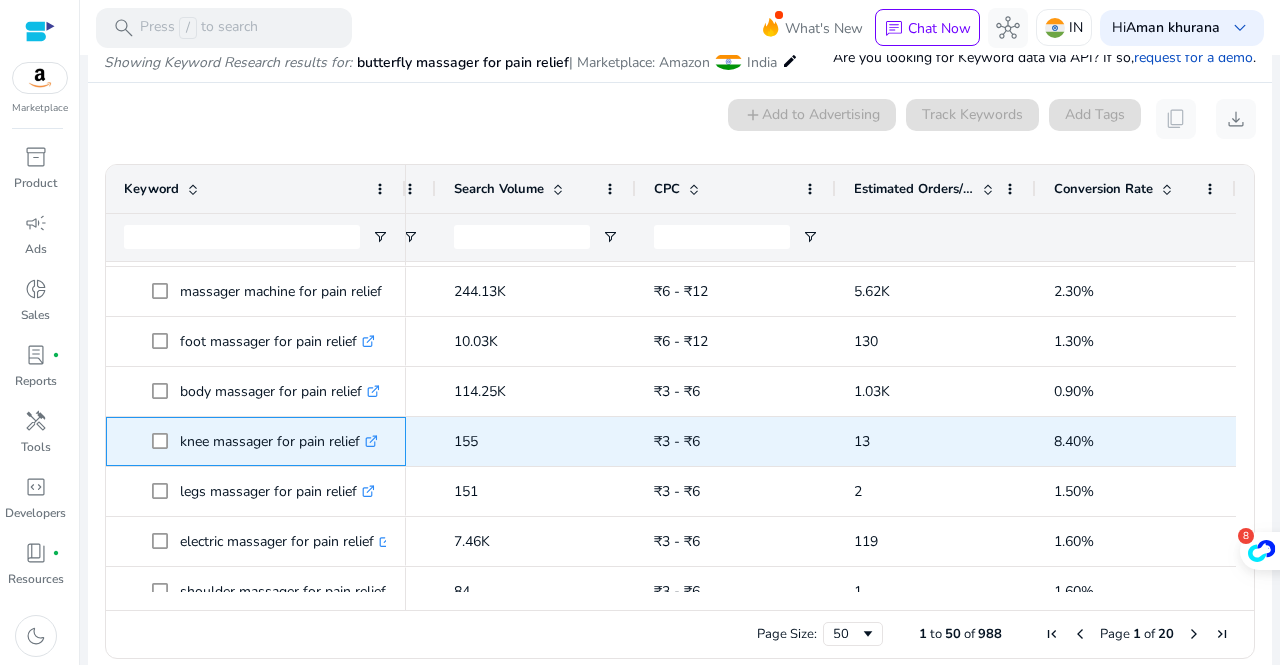 copy on "knee massager for pain relief" 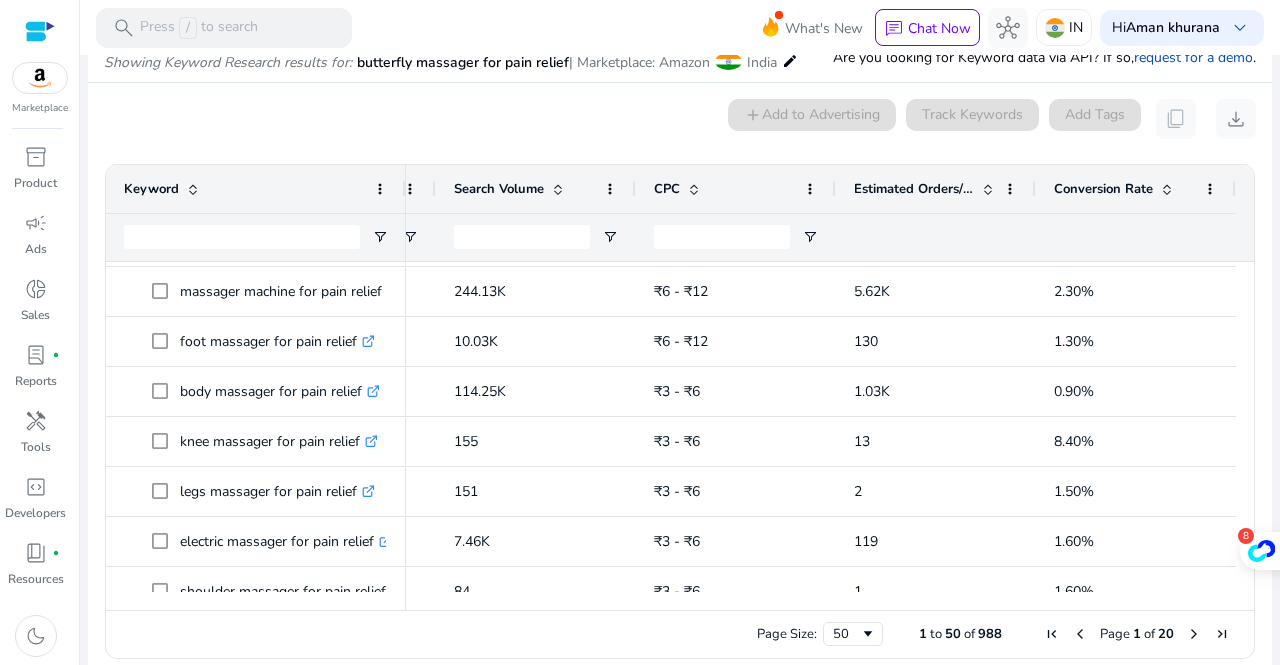 click on "0 keyword(s) selected  add  Add to Advertising   Track Keywords   Add Tags   content_copy   download" at bounding box center [680, 119] 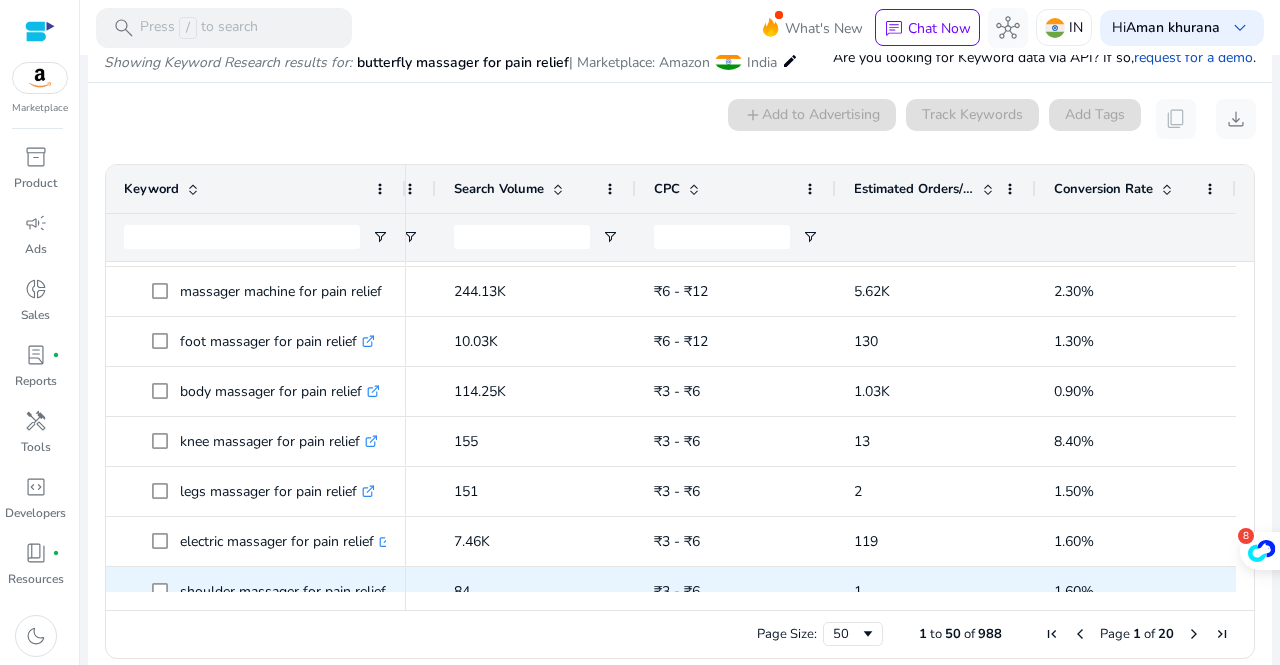 scroll, scrollTop: 328, scrollLeft: 0, axis: vertical 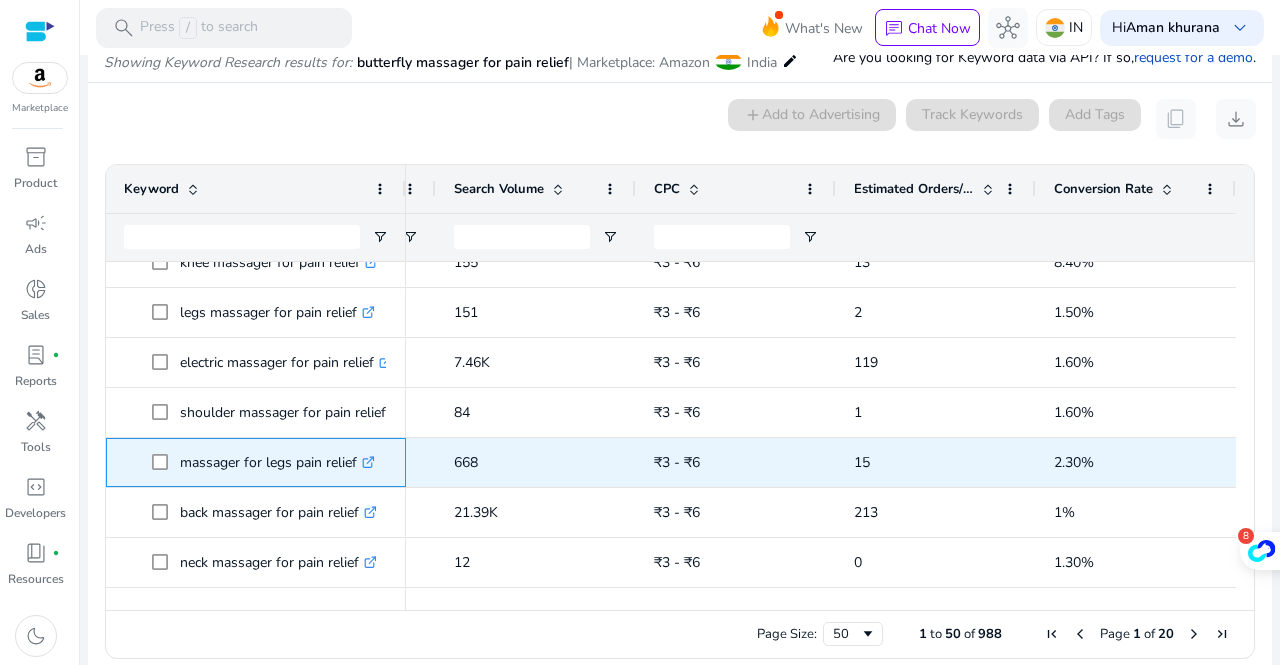drag, startPoint x: 175, startPoint y: 470, endPoint x: 368, endPoint y: 466, distance: 193.04144 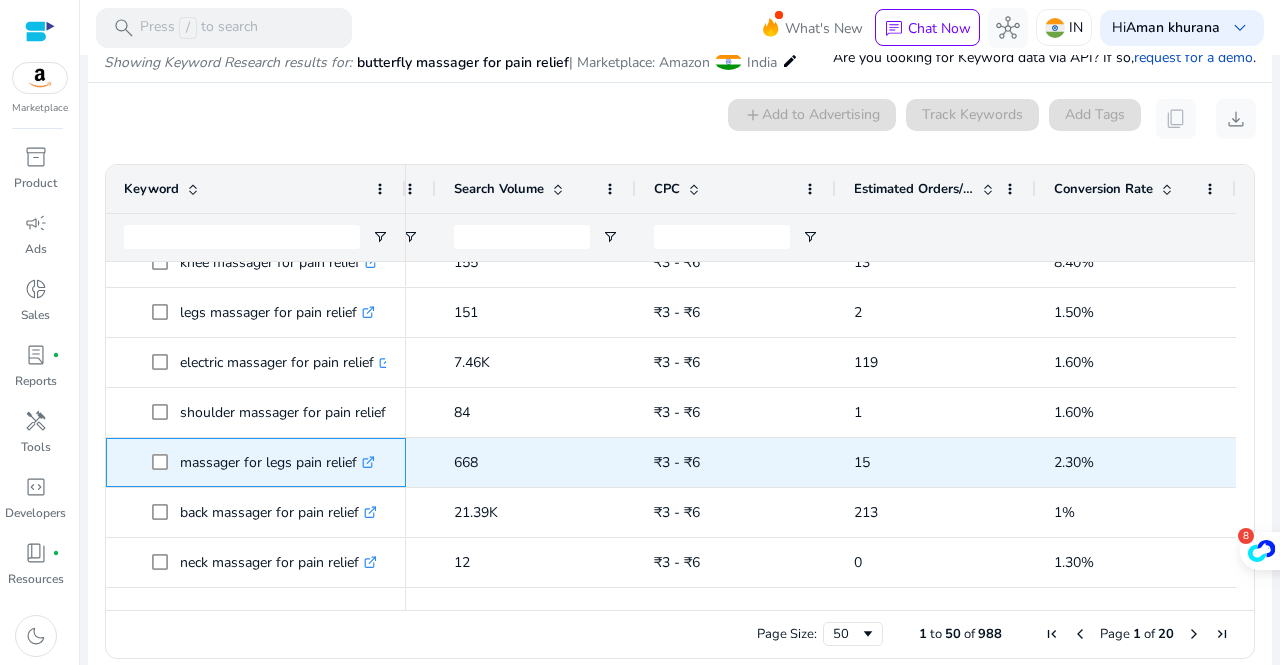 copy on "massager for legs pain relief" 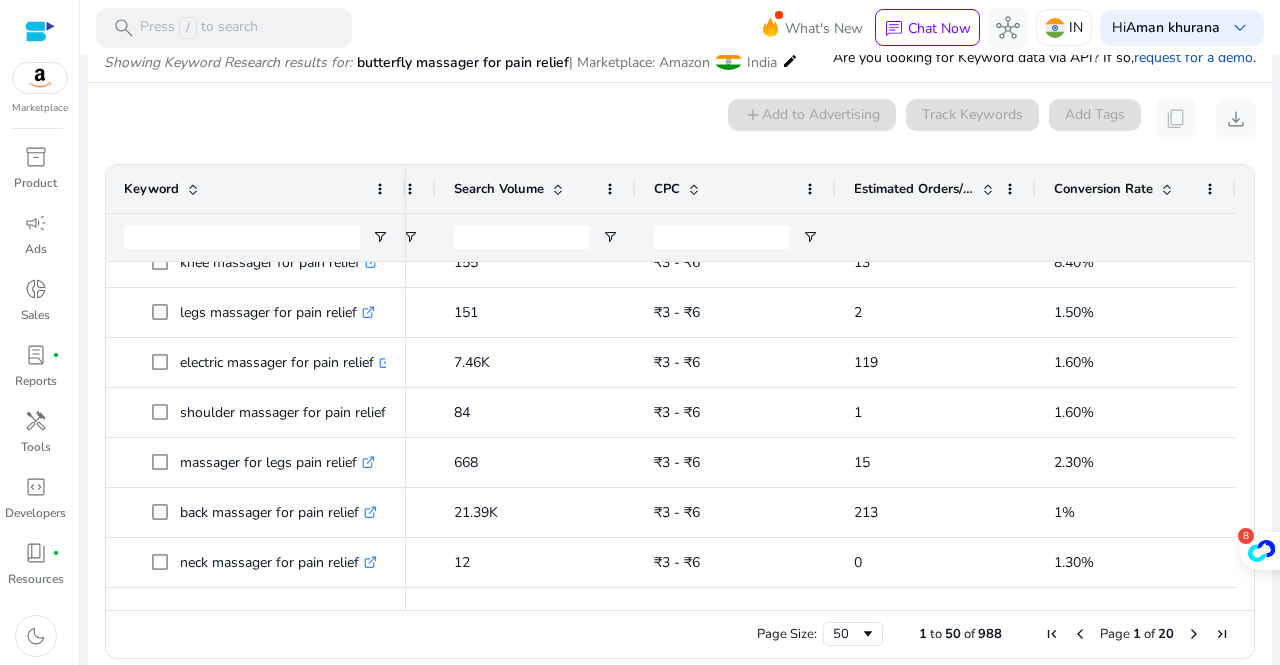 click on "0 keyword(s) selected  add  Add to Advertising   Track Keywords   Add Tags   content_copy   download" at bounding box center [680, 119] 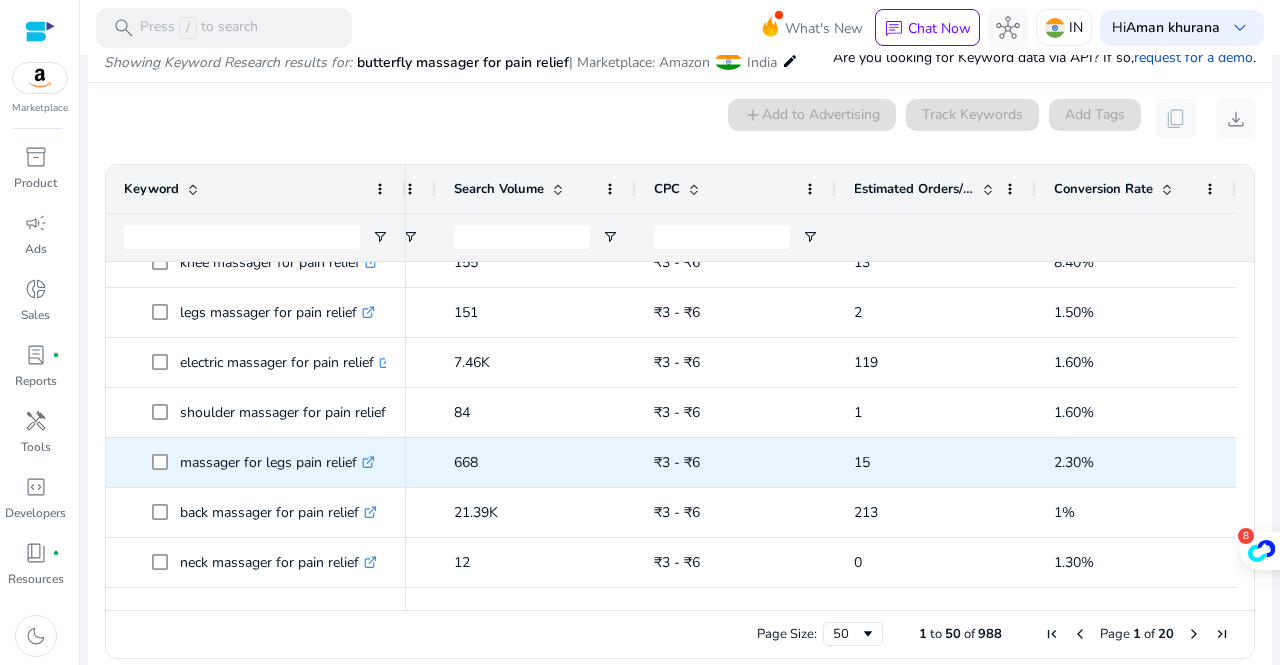 scroll, scrollTop: 520, scrollLeft: 0, axis: vertical 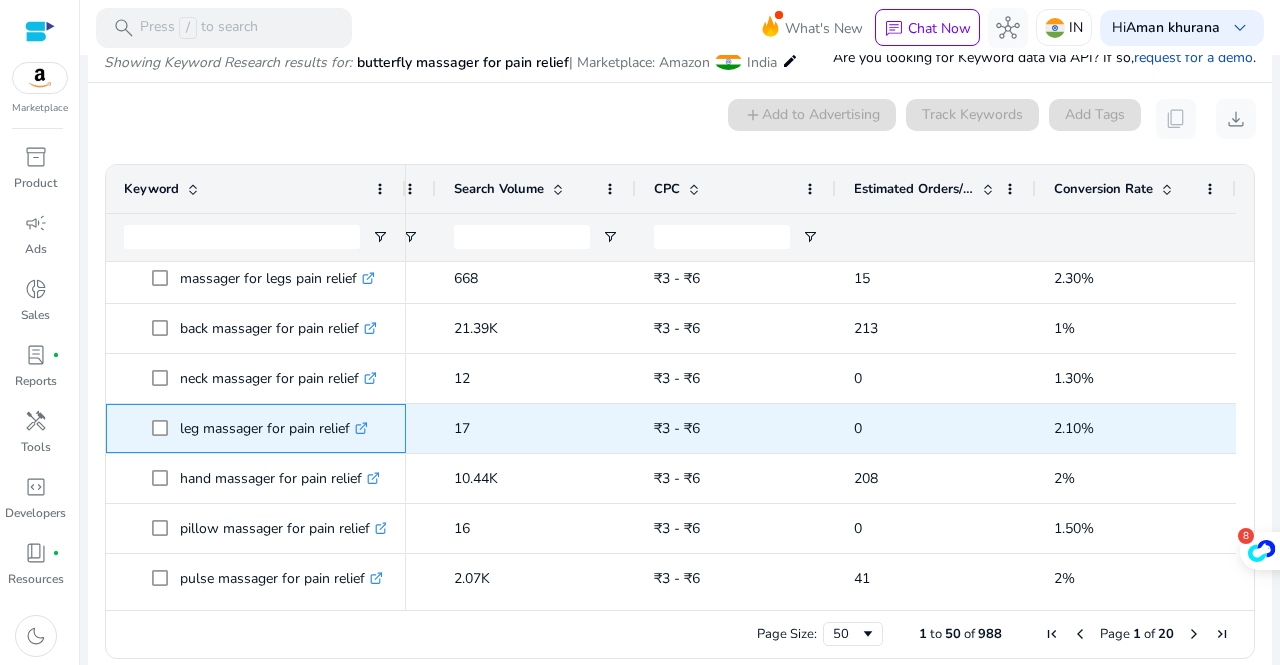 drag, startPoint x: 178, startPoint y: 433, endPoint x: 358, endPoint y: 435, distance: 180.01111 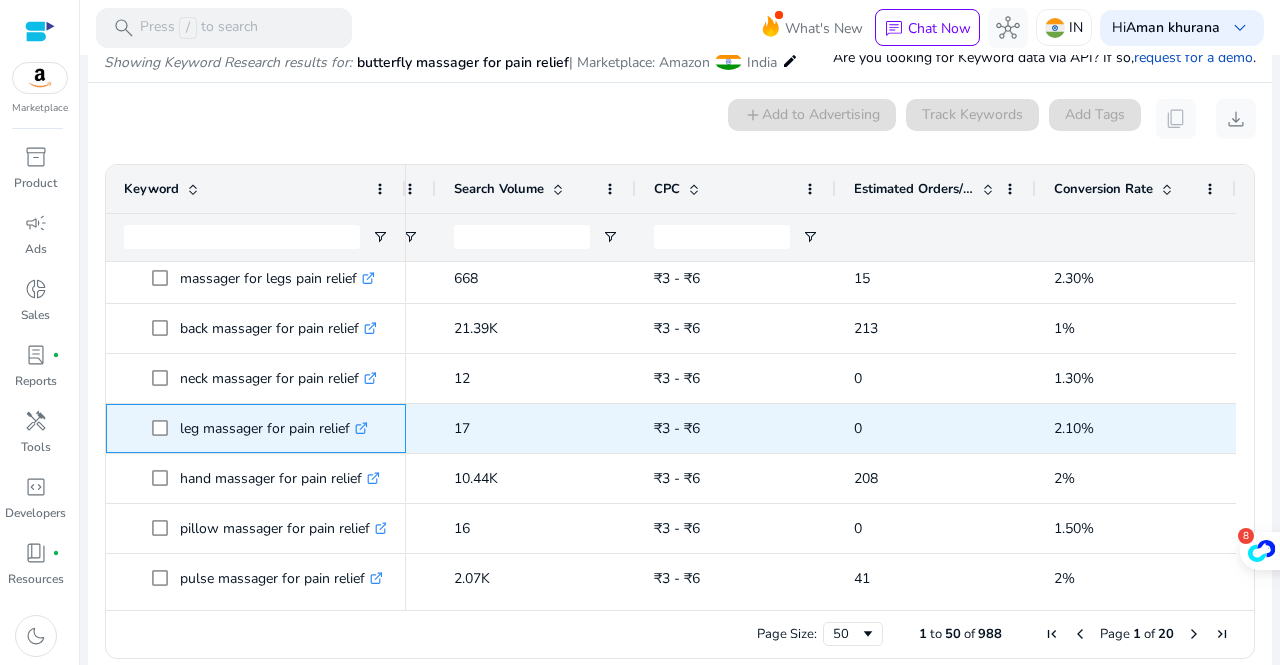 copy on "leg massager for pain relief" 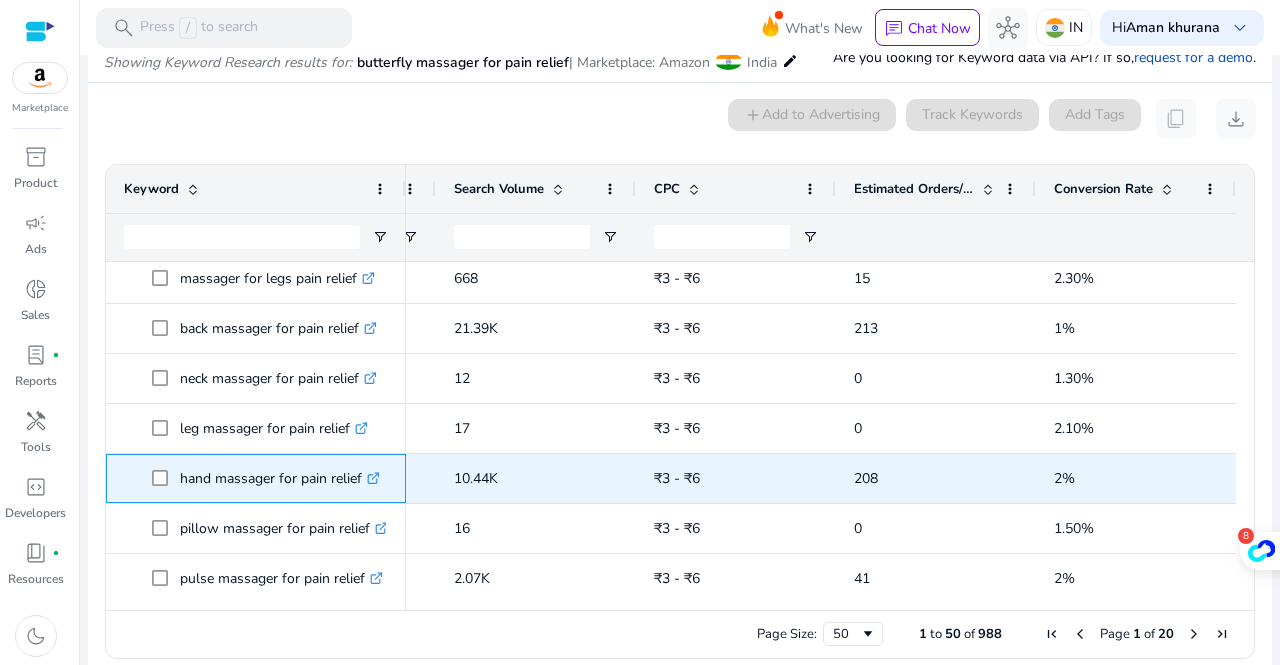 drag, startPoint x: 363, startPoint y: 483, endPoint x: 170, endPoint y: 467, distance: 193.66208 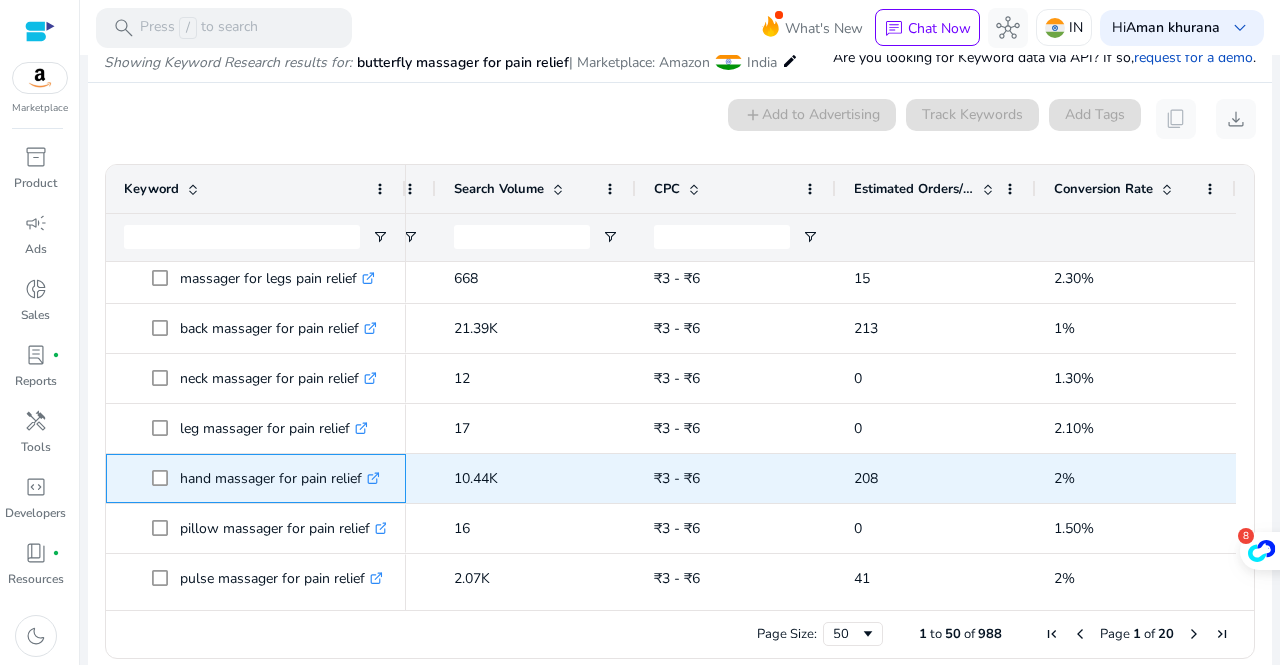 copy on "hand massager for pain relief" 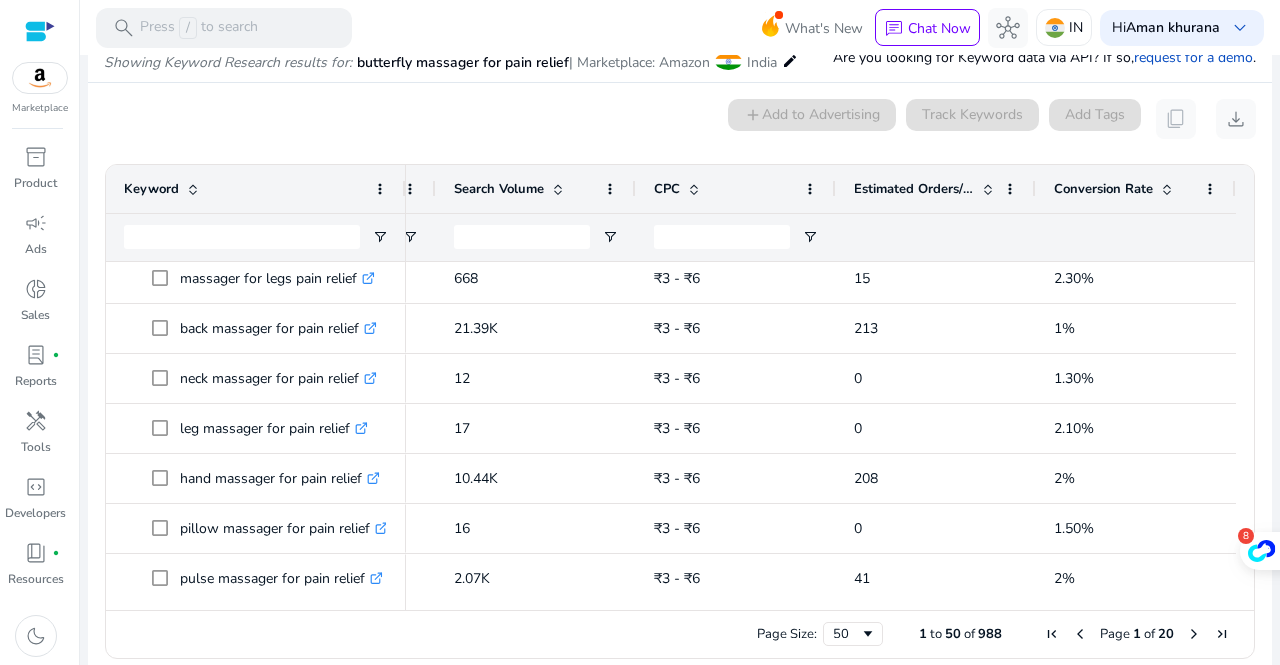 click on "0 keyword(s) selected  add  Add to Advertising   Track Keywords   Add Tags   content_copy   download" at bounding box center [680, 119] 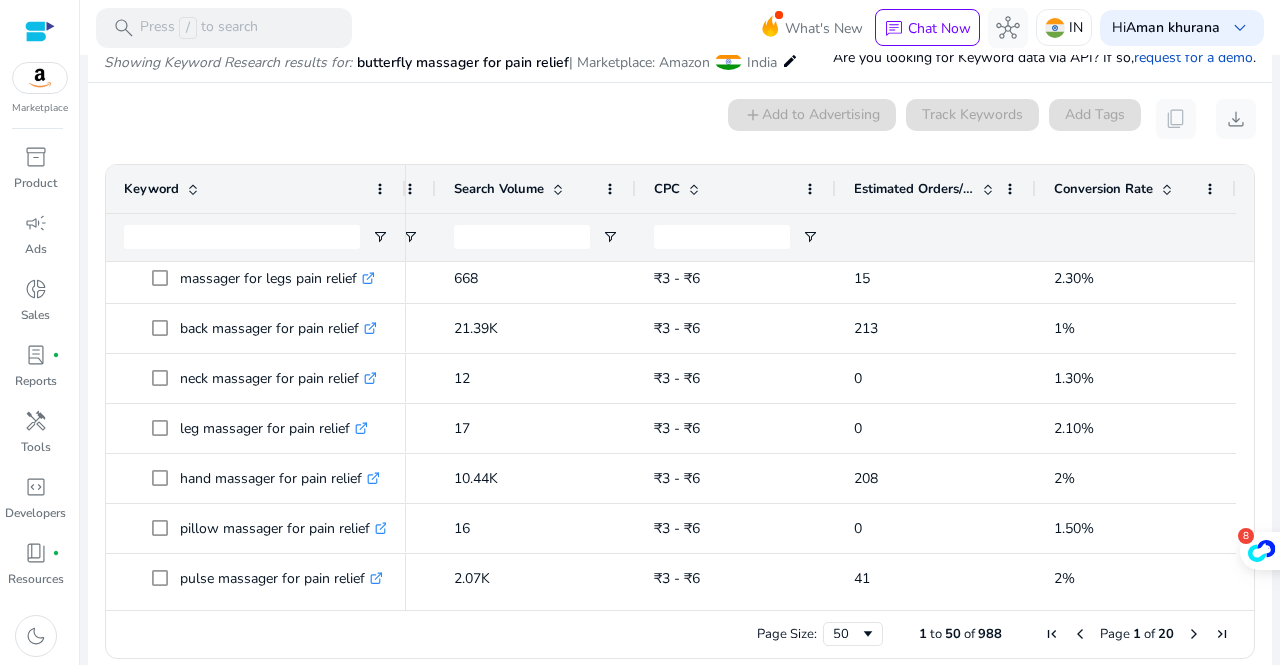 scroll, scrollTop: 774, scrollLeft: 0, axis: vertical 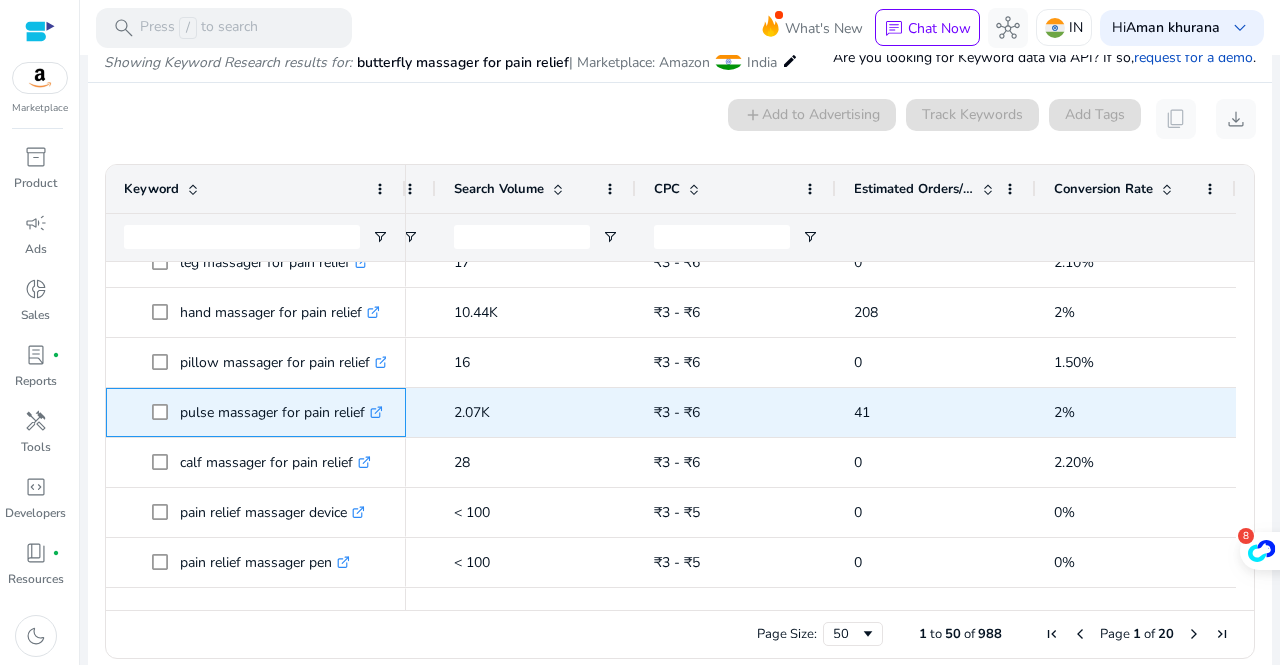click on "pulse massager for pain relief  .st0{fill:#2c8af8}" at bounding box center (270, 412) 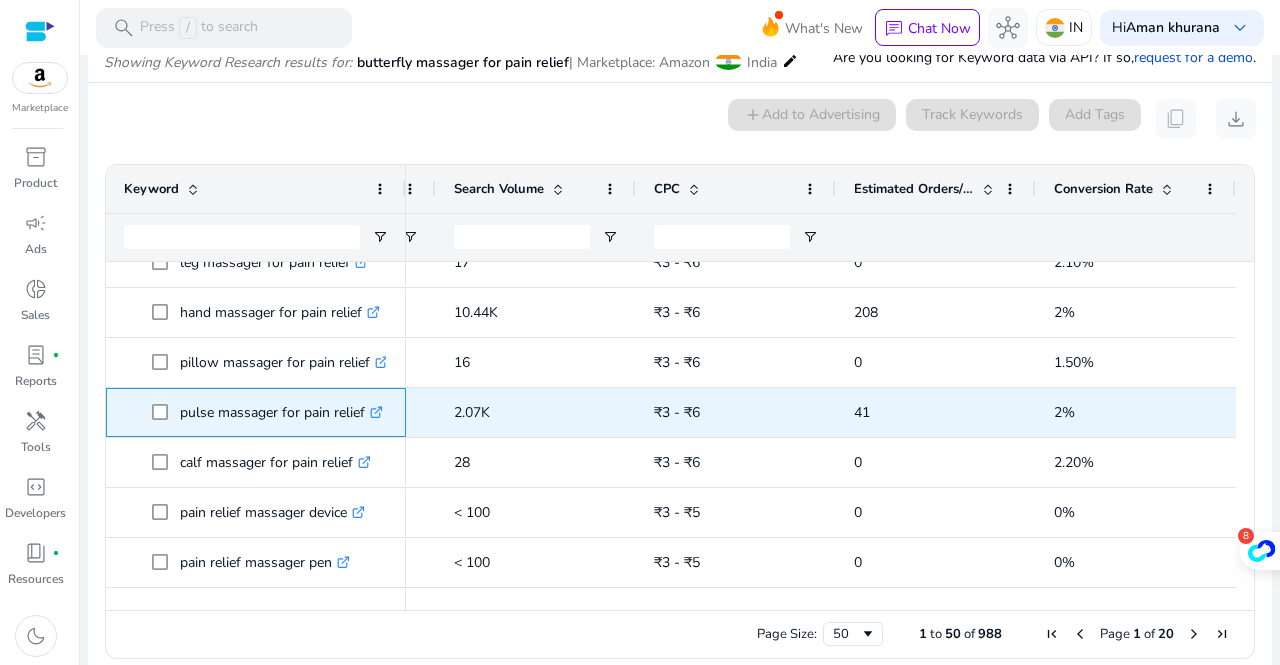 copy on "pulse massager for pain relief" 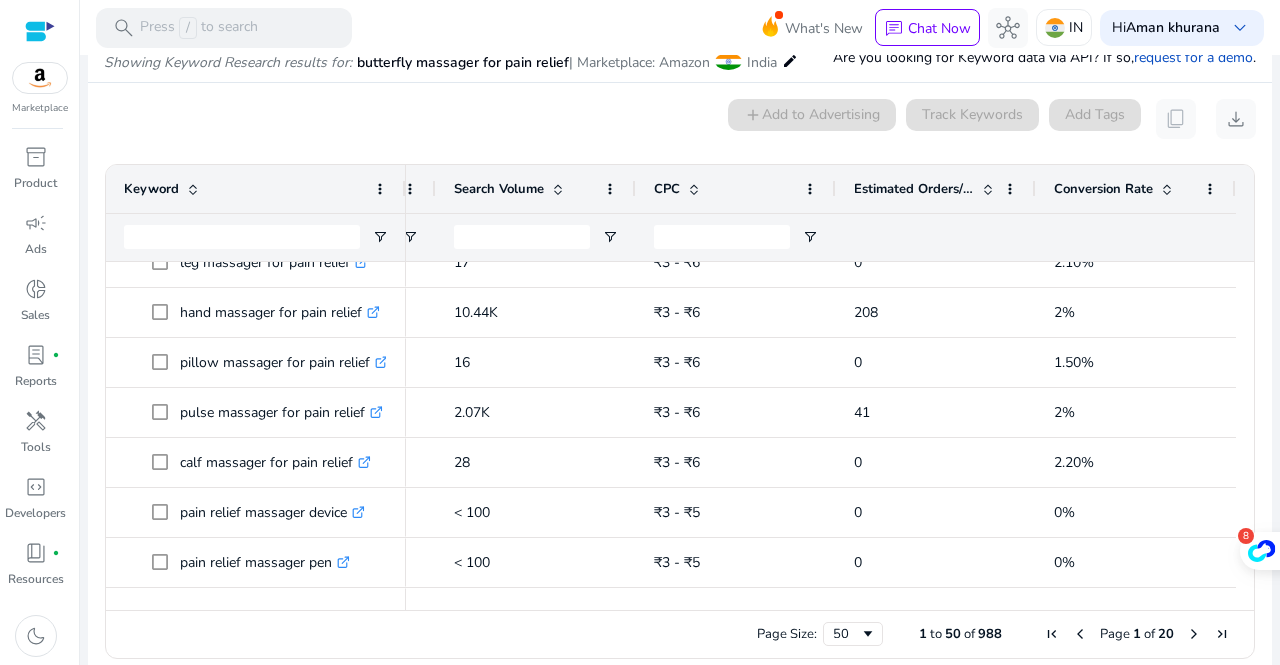 click on "0 keyword(s) selected  add  Add to Advertising   Track Keywords   Add Tags   content_copy   download" at bounding box center [680, 119] 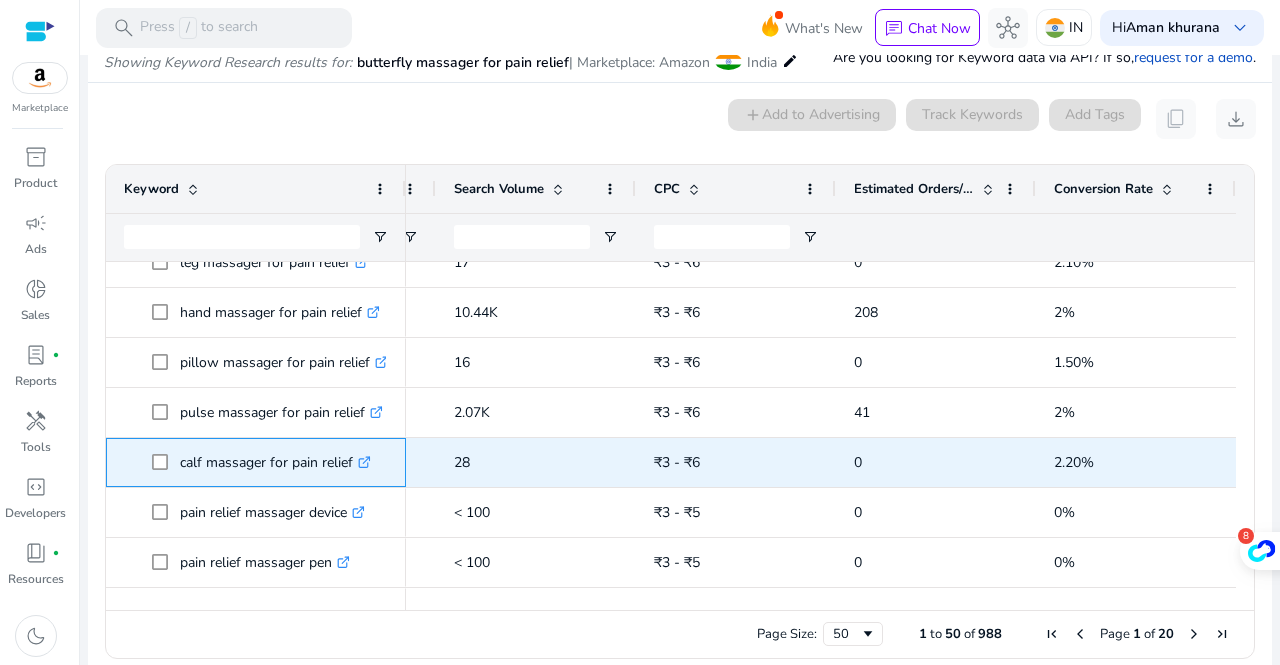 drag, startPoint x: 355, startPoint y: 468, endPoint x: 167, endPoint y: 468, distance: 188 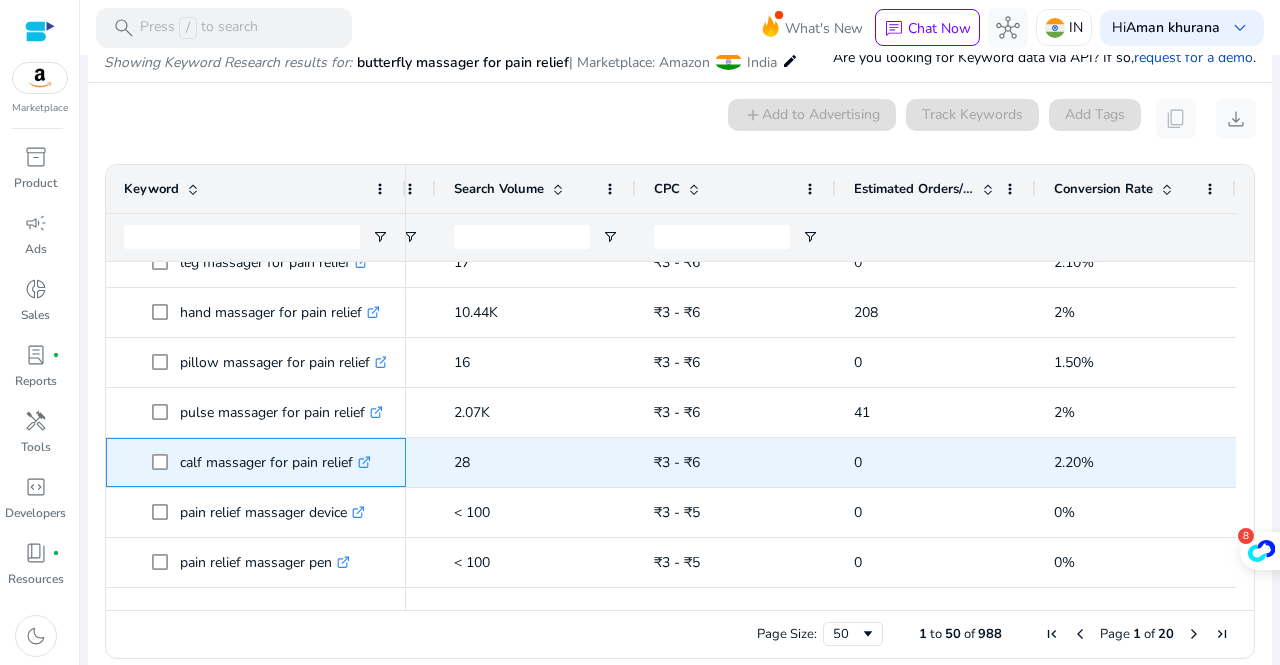 copy on "calf massager for pain relief" 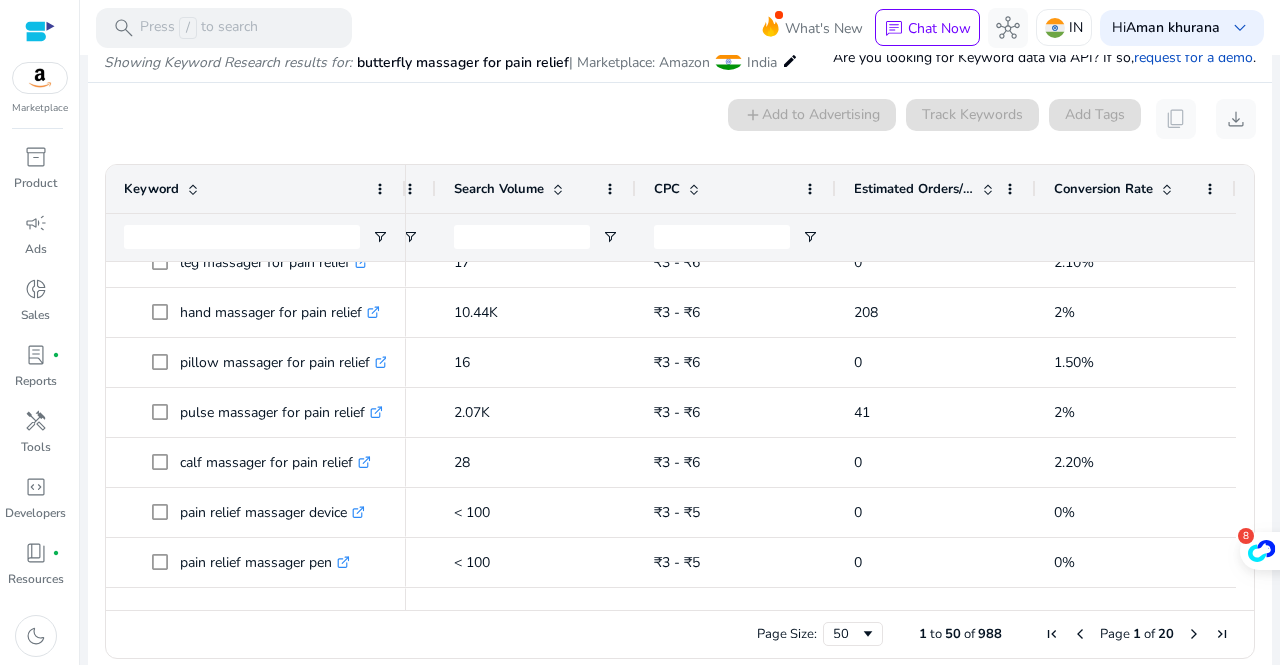 click on "0 keyword(s) selected  add  Add to Advertising   Track Keywords   Add Tags   content_copy   download" at bounding box center (680, 119) 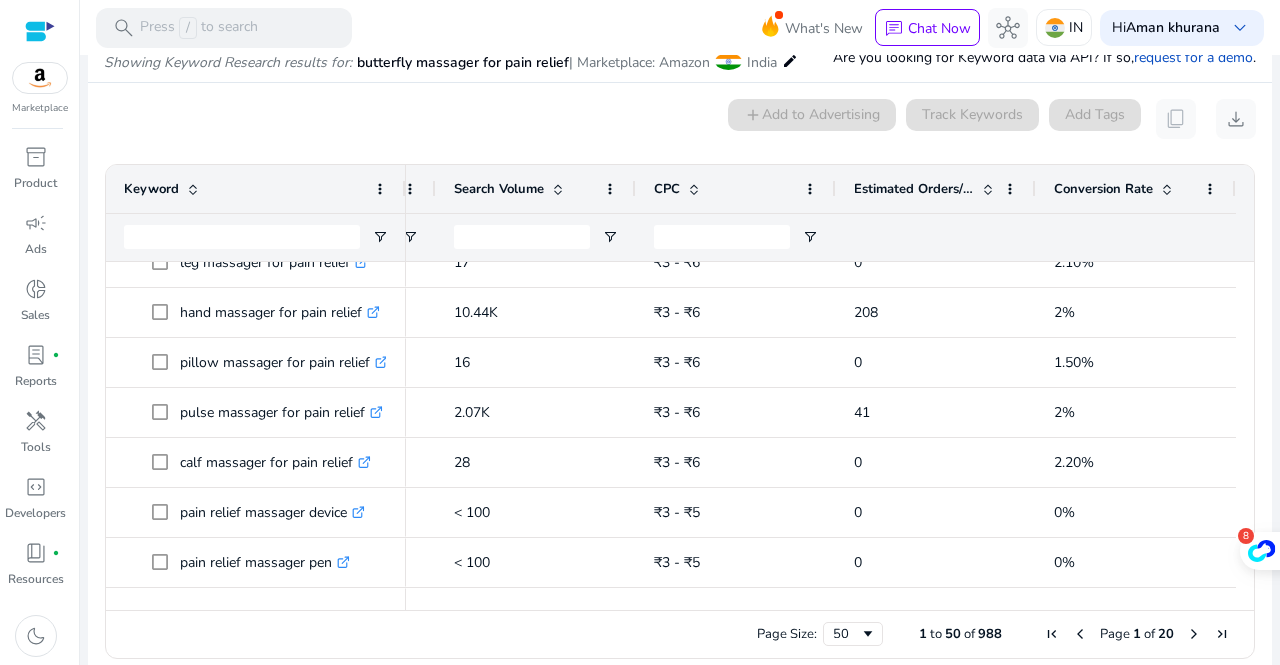 scroll, scrollTop: 978, scrollLeft: 0, axis: vertical 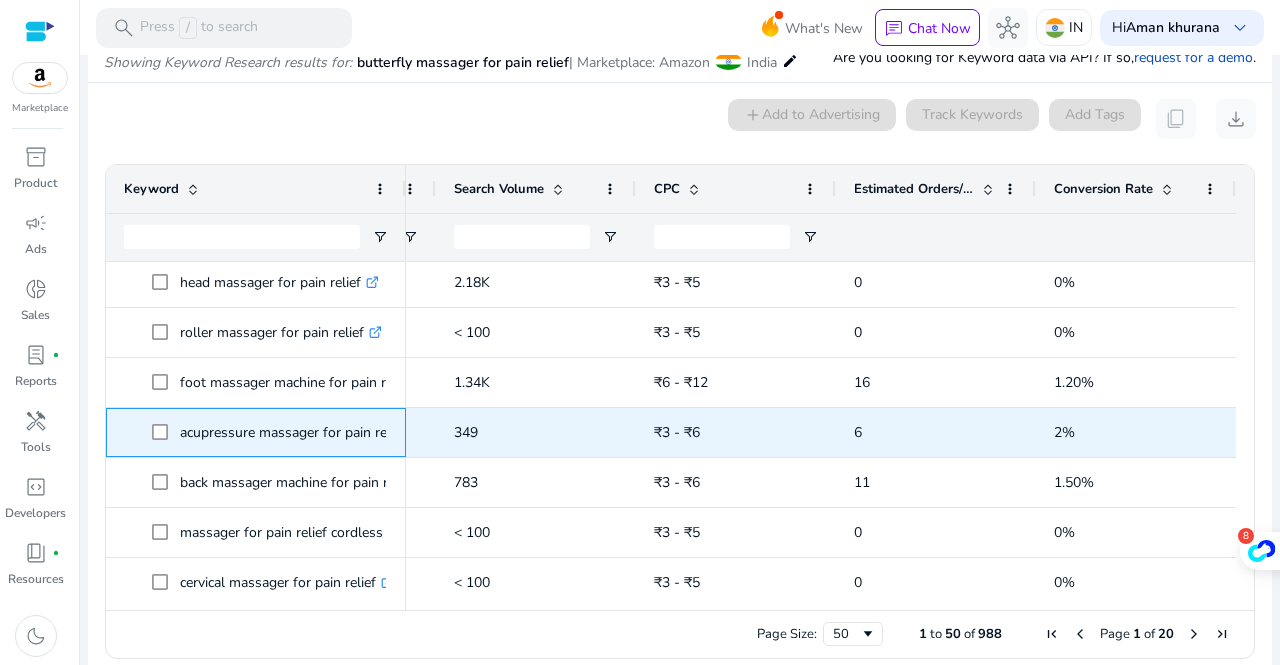 drag, startPoint x: 177, startPoint y: 439, endPoint x: 394, endPoint y: 433, distance: 217.08293 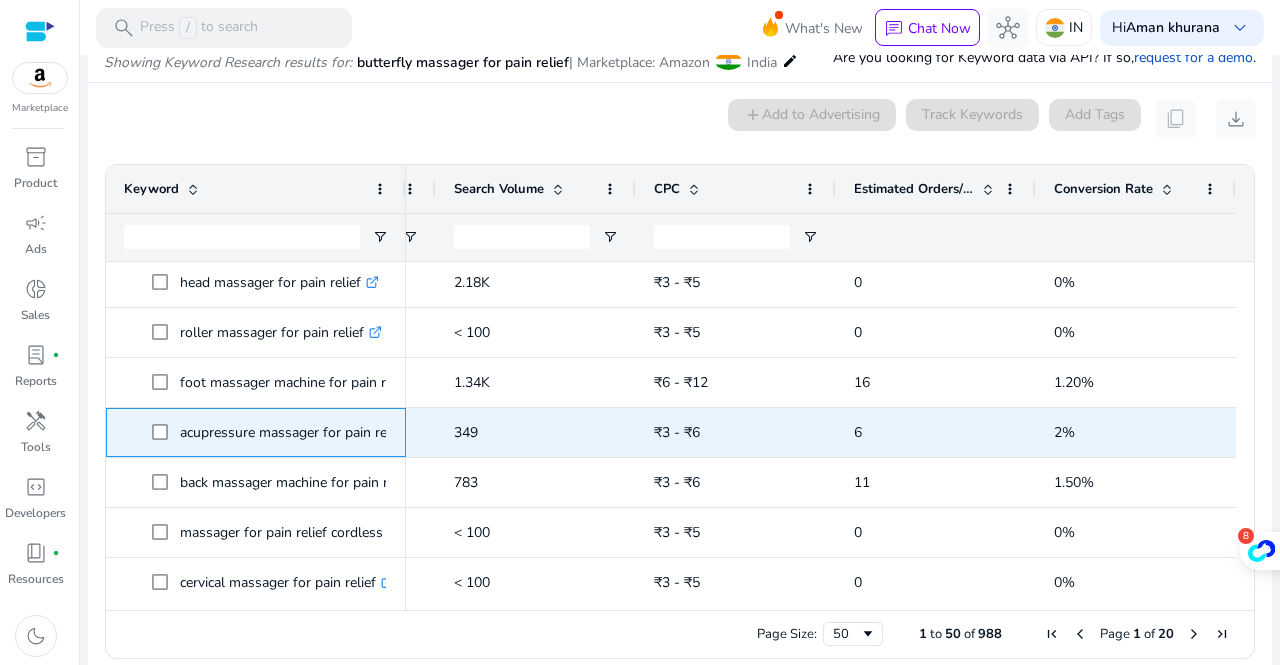 copy on "acupressure massager for pain relief  .st0{fill:#2c8af8}" 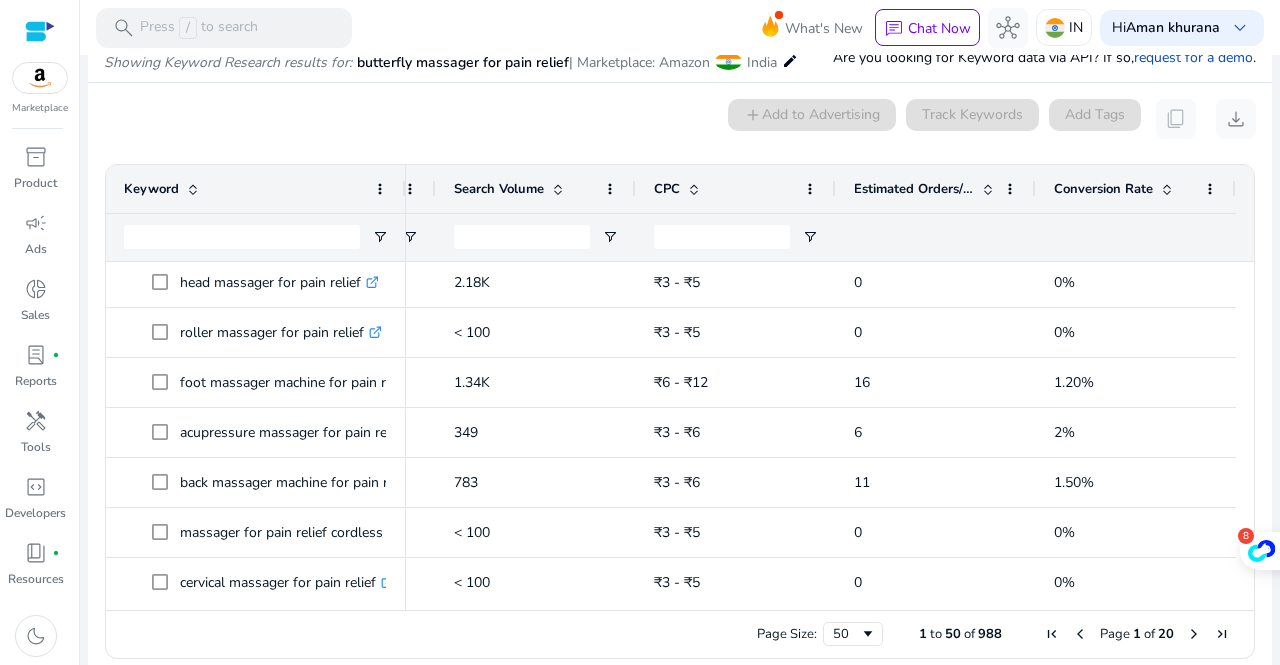 click on "0 keyword(s) selected  add  Add to Advertising   Track Keywords   Add Tags   content_copy   download" at bounding box center [680, 119] 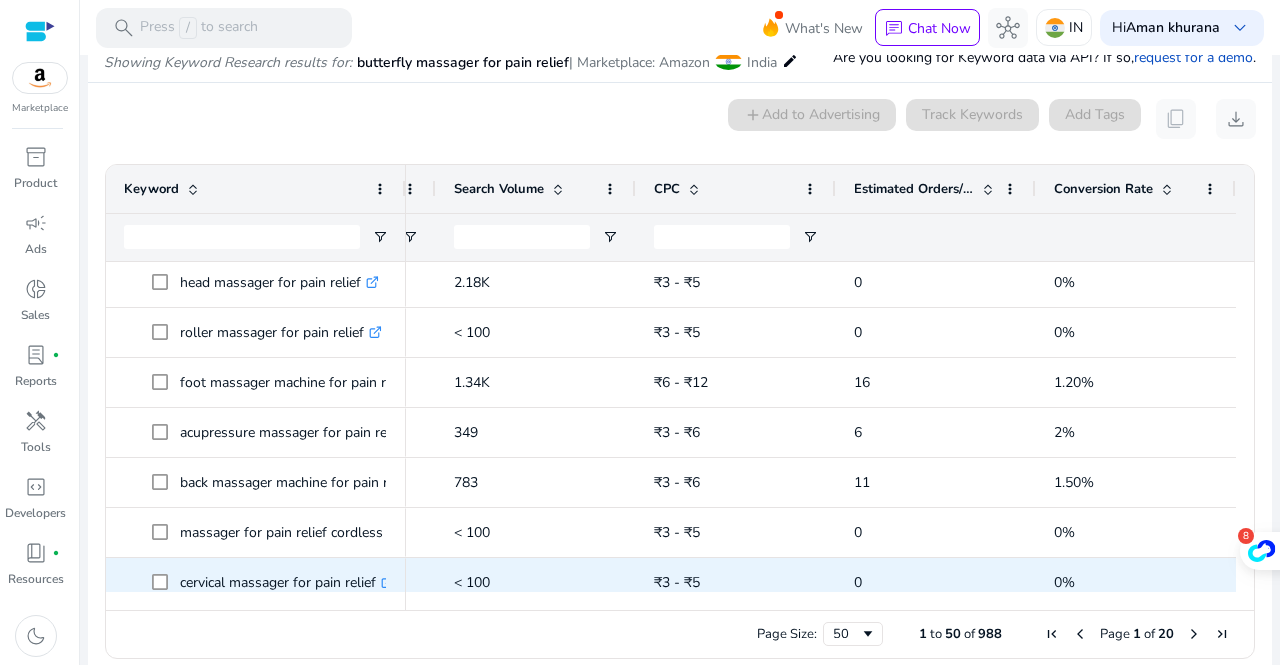 scroll, scrollTop: 1425, scrollLeft: 0, axis: vertical 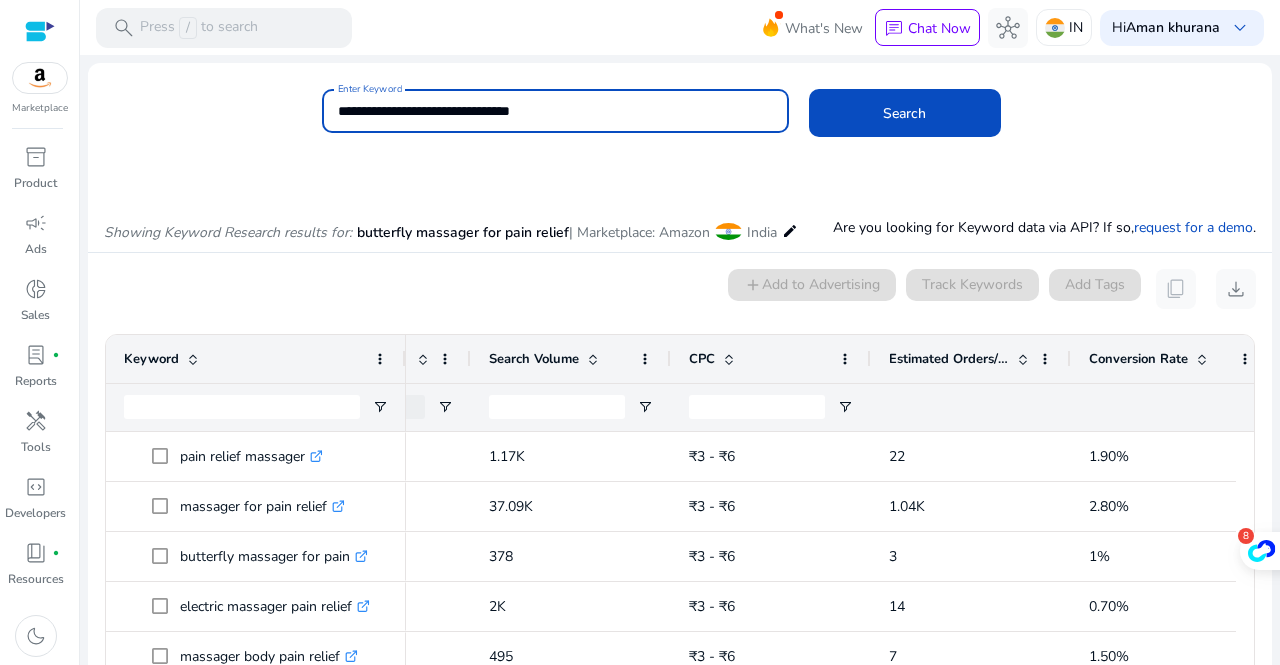 click on "**********" at bounding box center [555, 111] 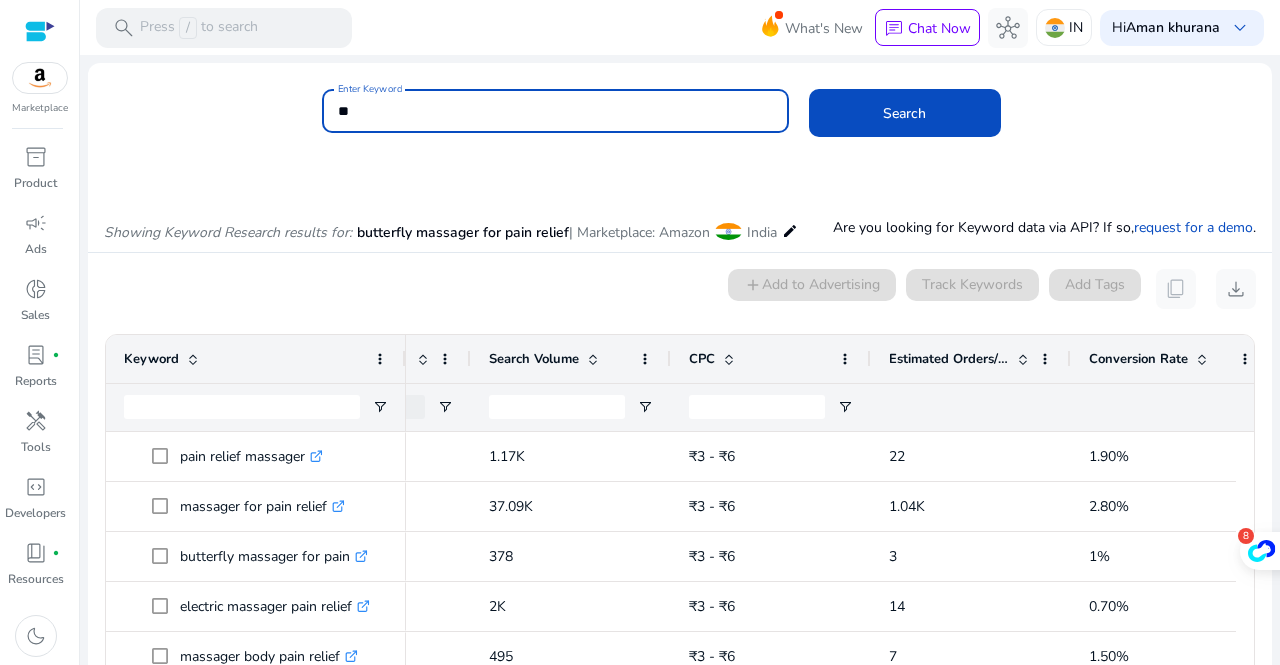 type on "*" 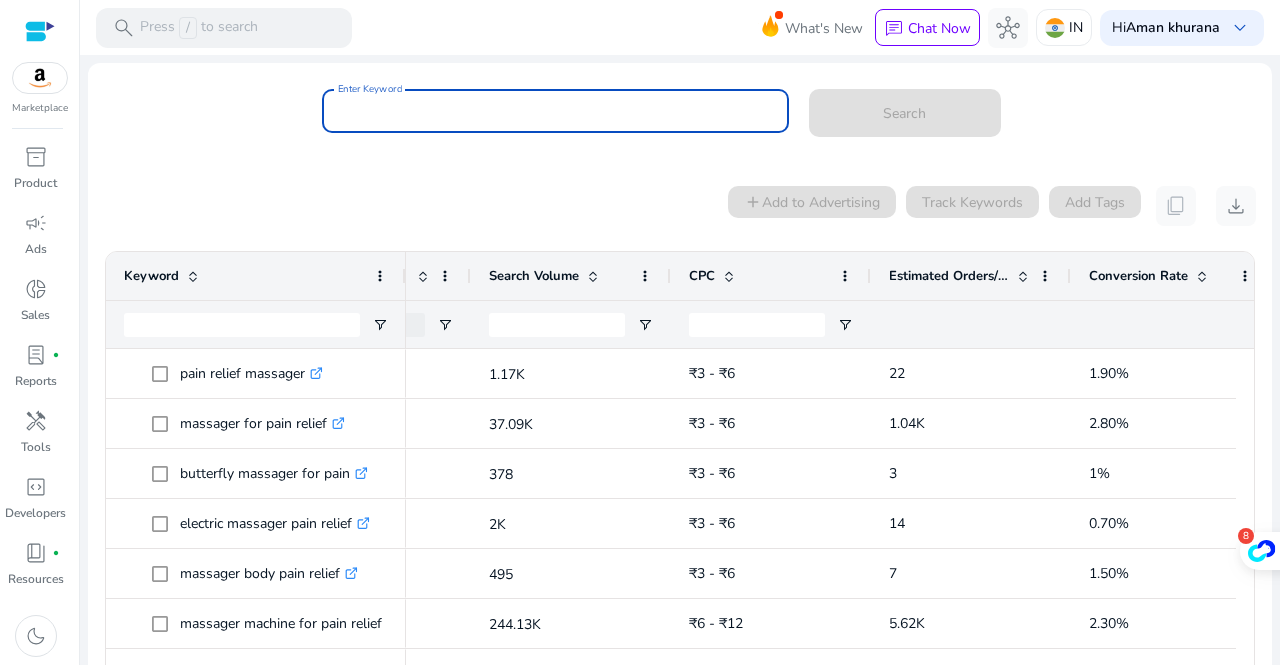 click on "Enter Keyword" at bounding box center [555, 111] 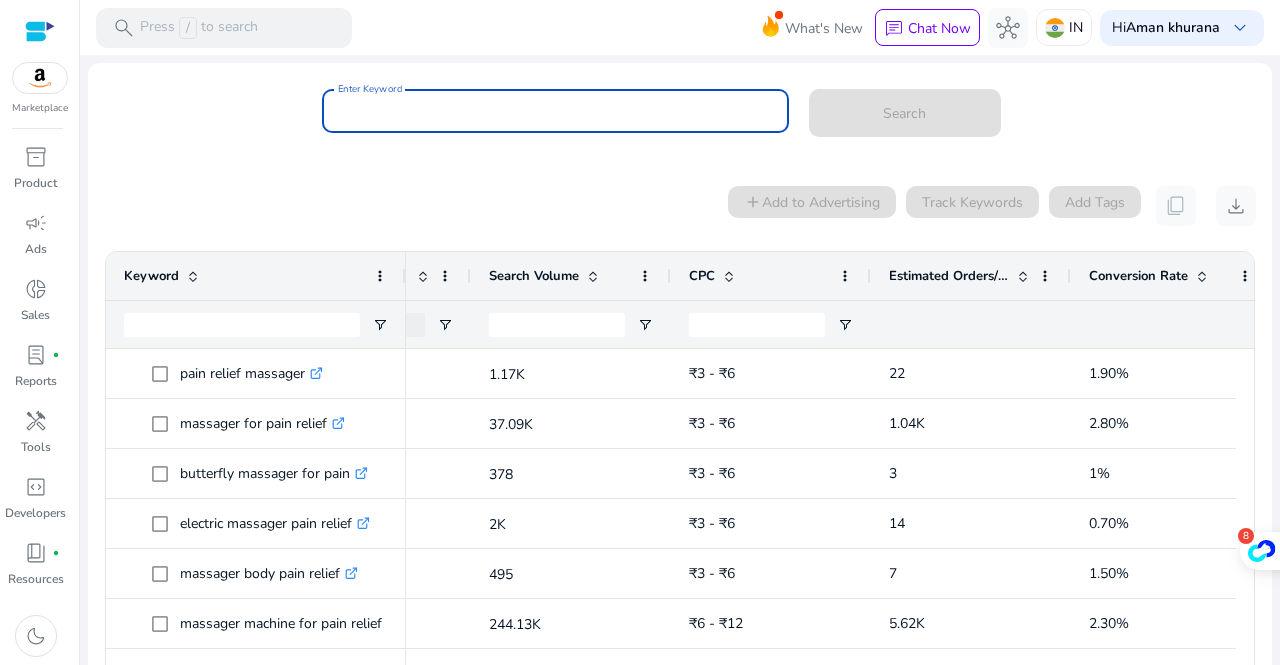 paste on "**********" 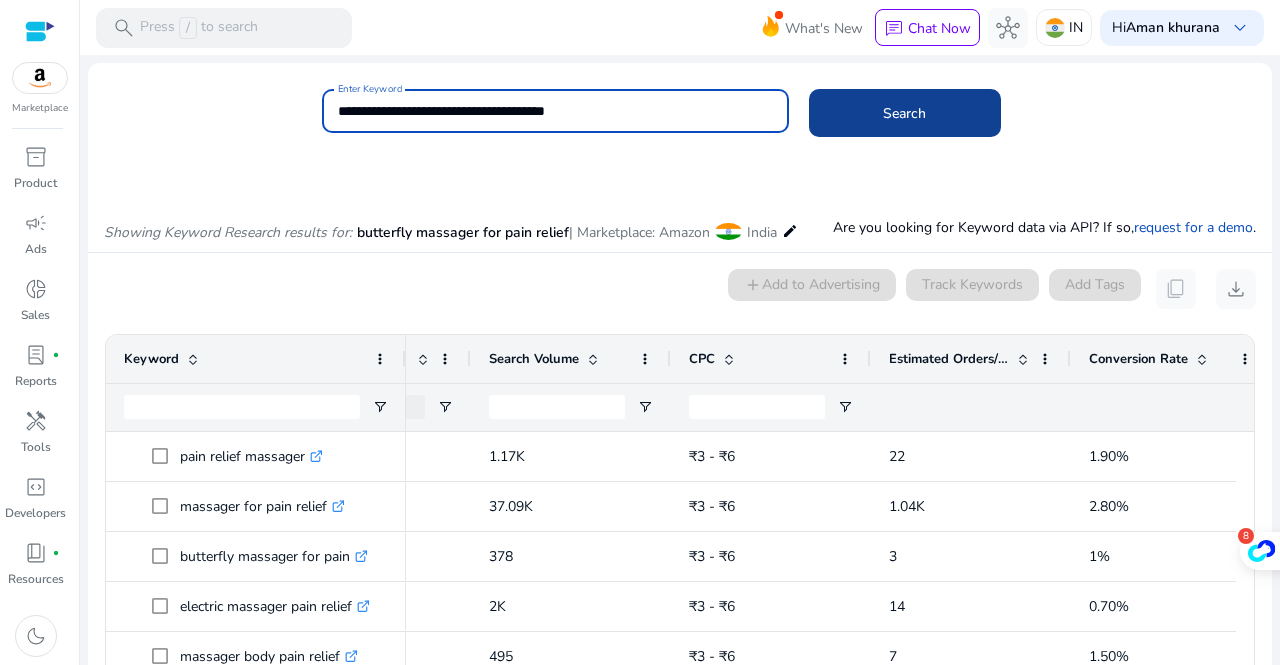 type on "**********" 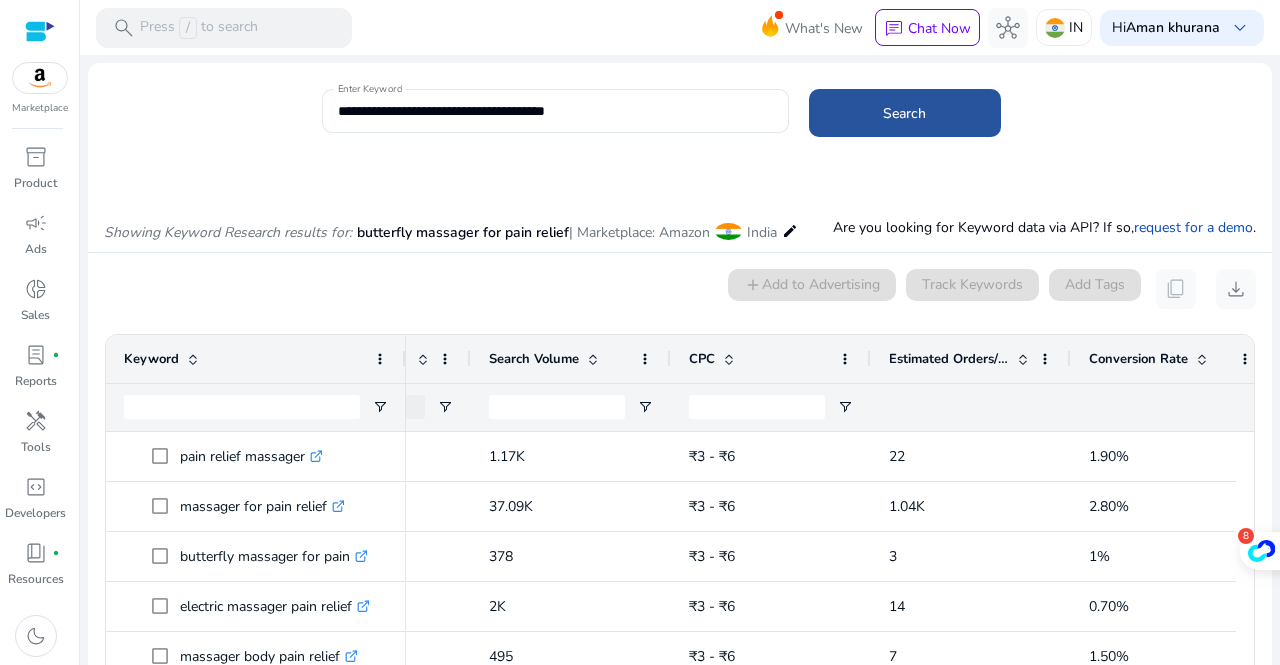 click 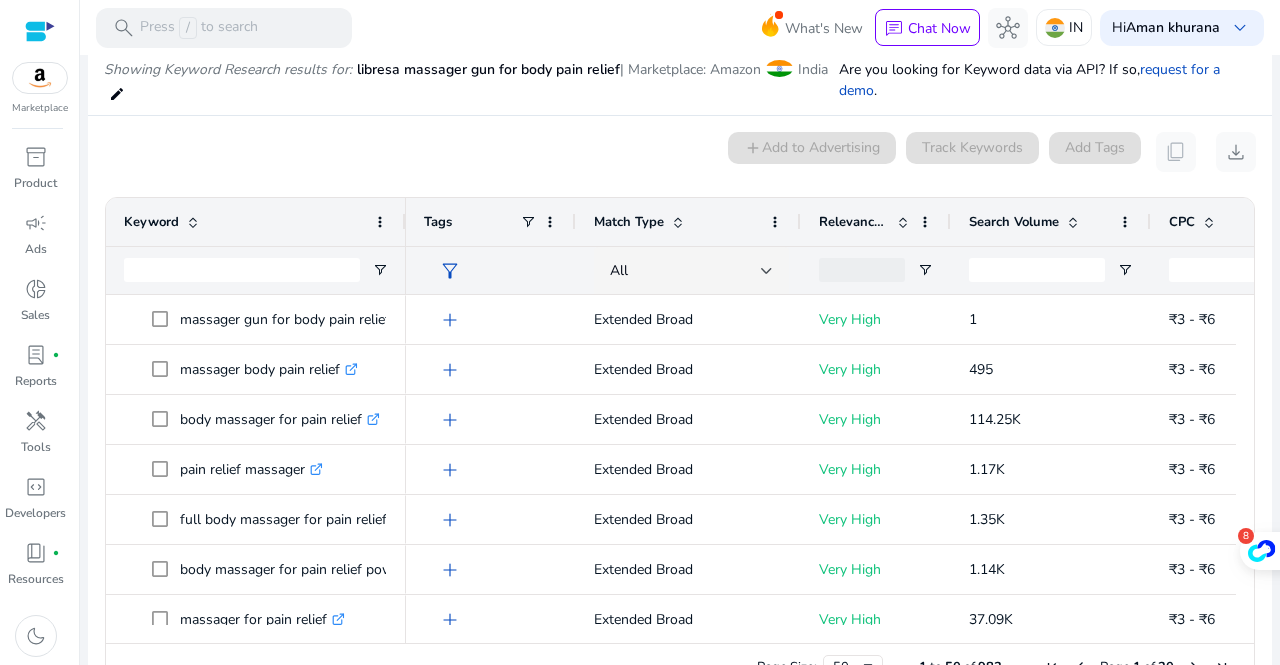 scroll, scrollTop: 170, scrollLeft: 0, axis: vertical 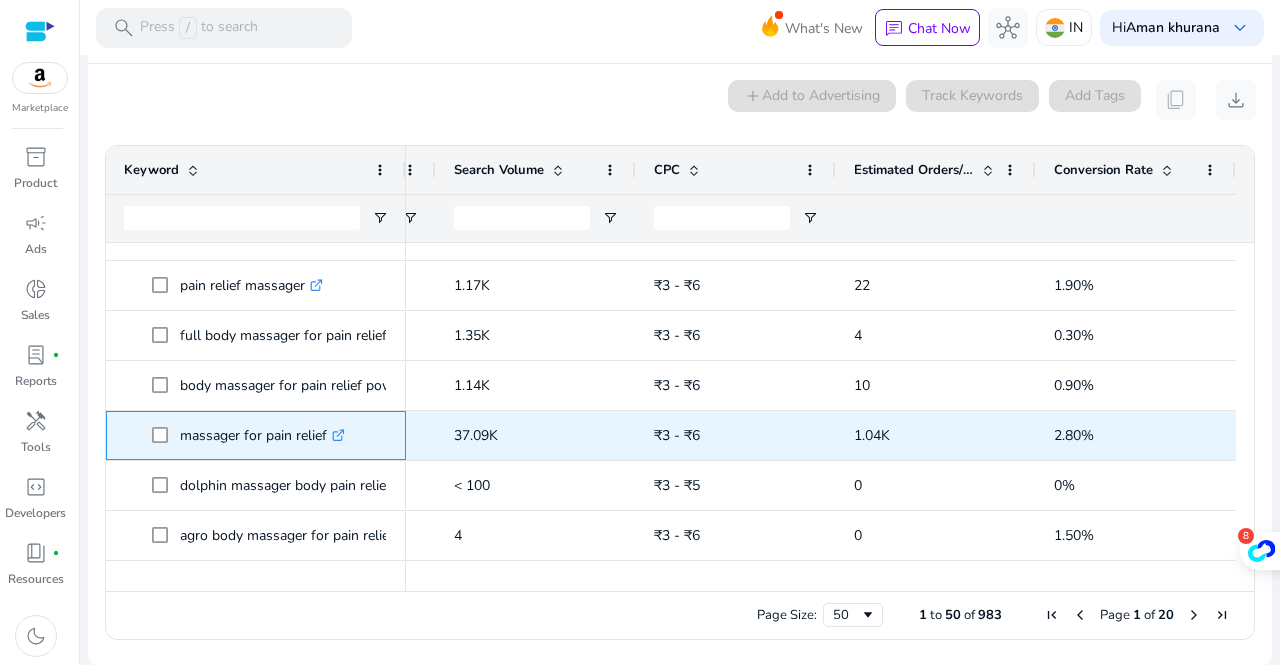 drag, startPoint x: 176, startPoint y: 445, endPoint x: 342, endPoint y: 443, distance: 166.01205 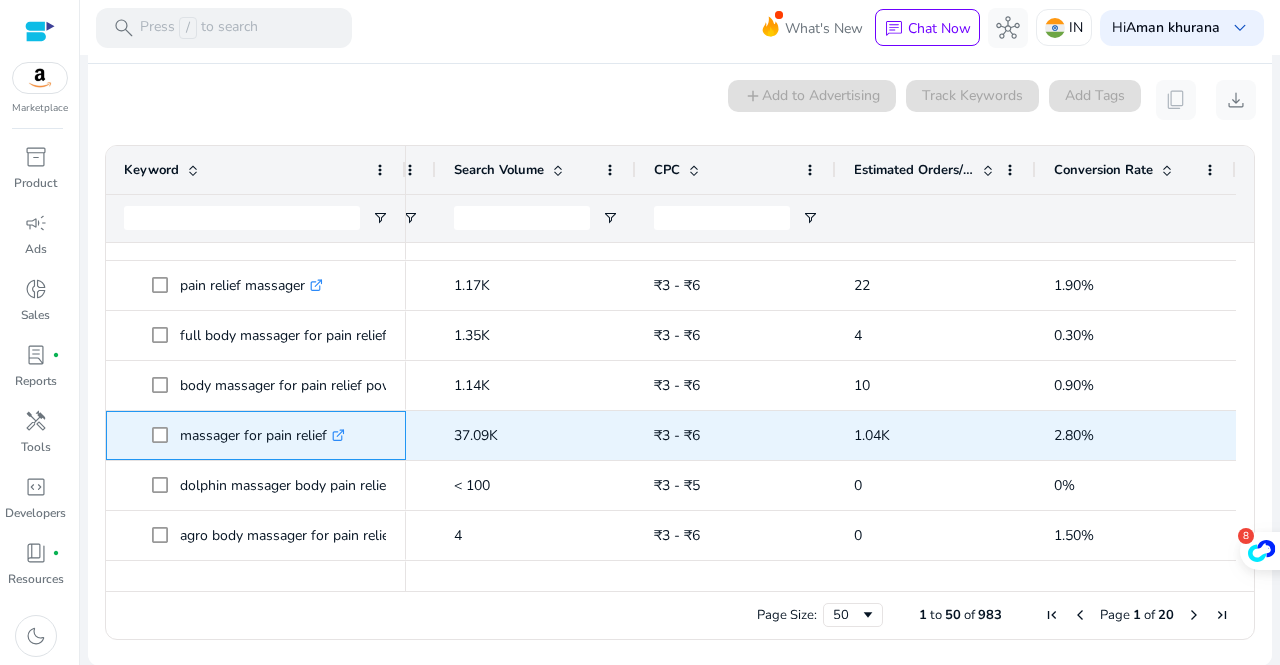copy on "massager for pain relief" 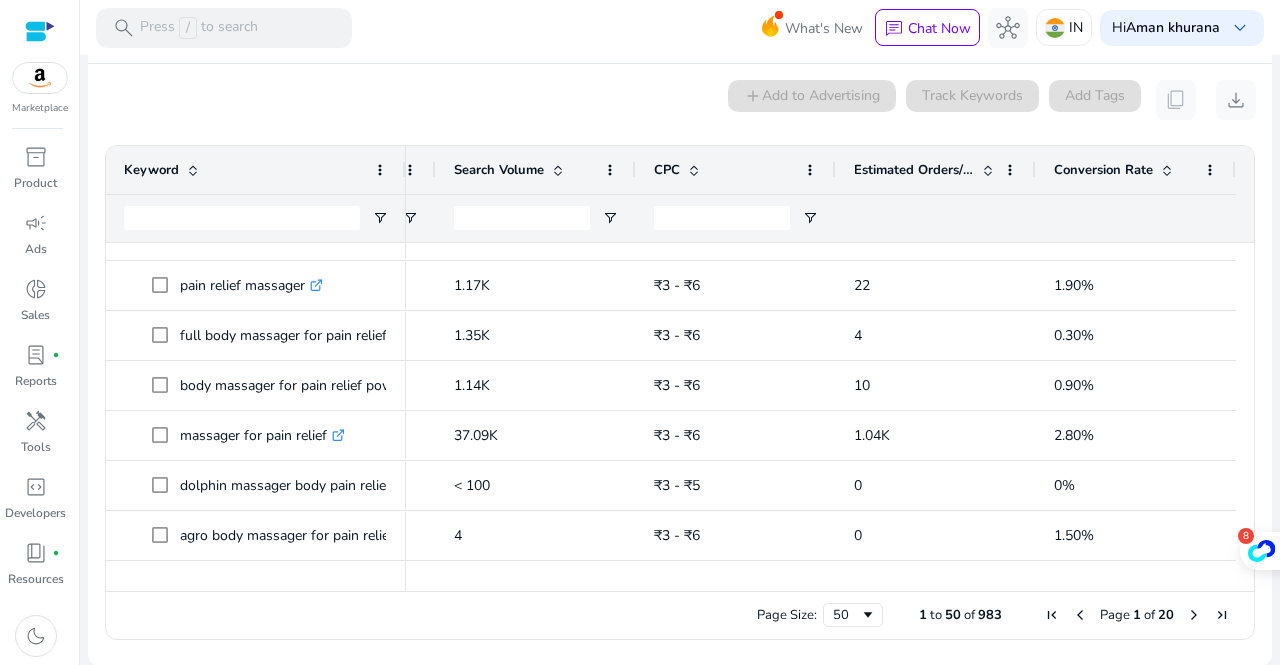 click on "0 keyword(s) selected  add  Add to Advertising   Track Keywords   Add Tags   content_copy   download" at bounding box center [680, 100] 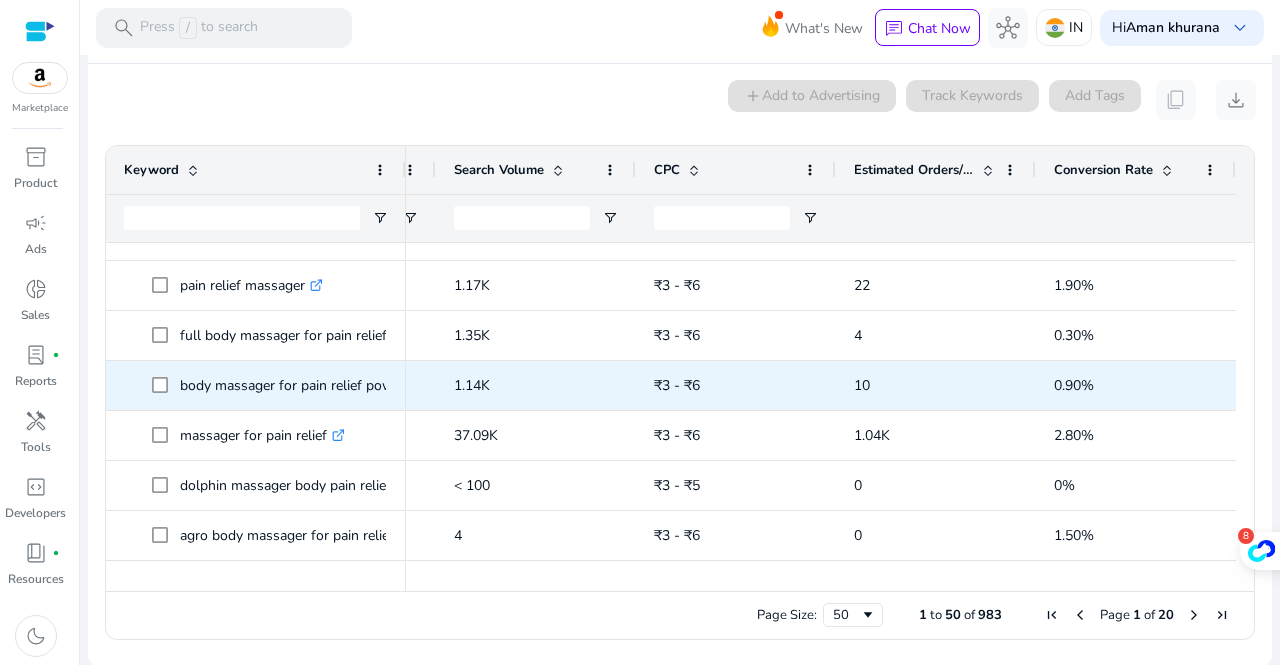 scroll, scrollTop: 168, scrollLeft: 0, axis: vertical 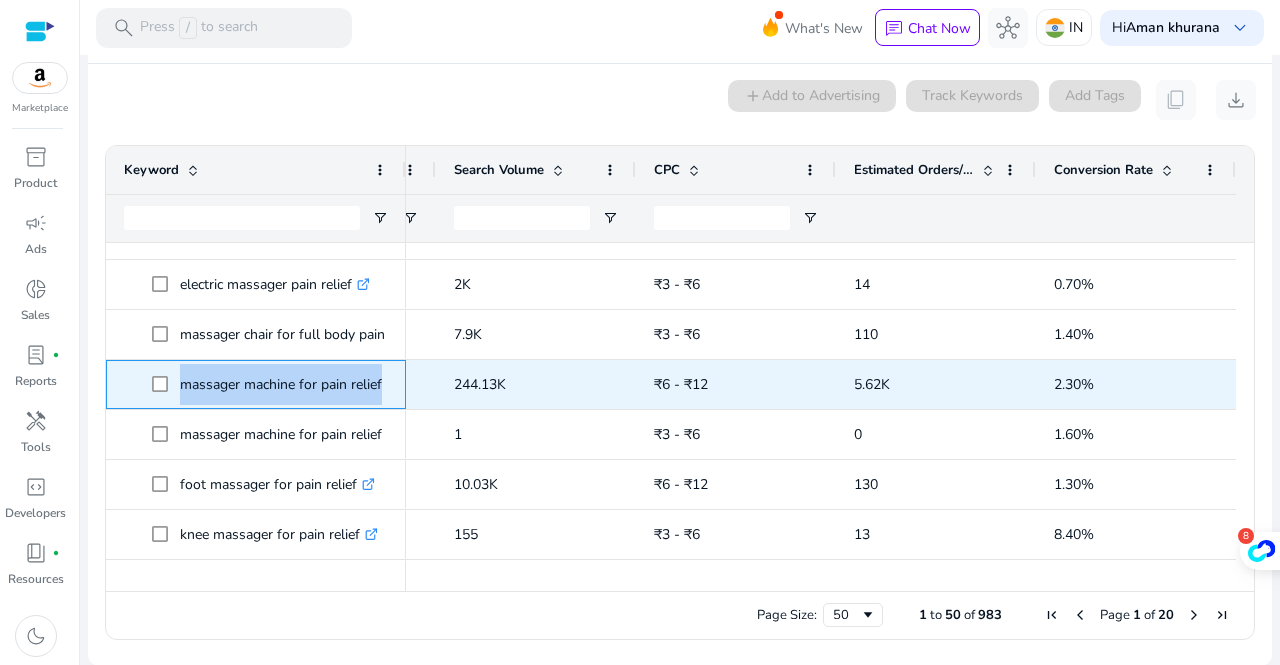 drag, startPoint x: 176, startPoint y: 391, endPoint x: 398, endPoint y: 388, distance: 222.02026 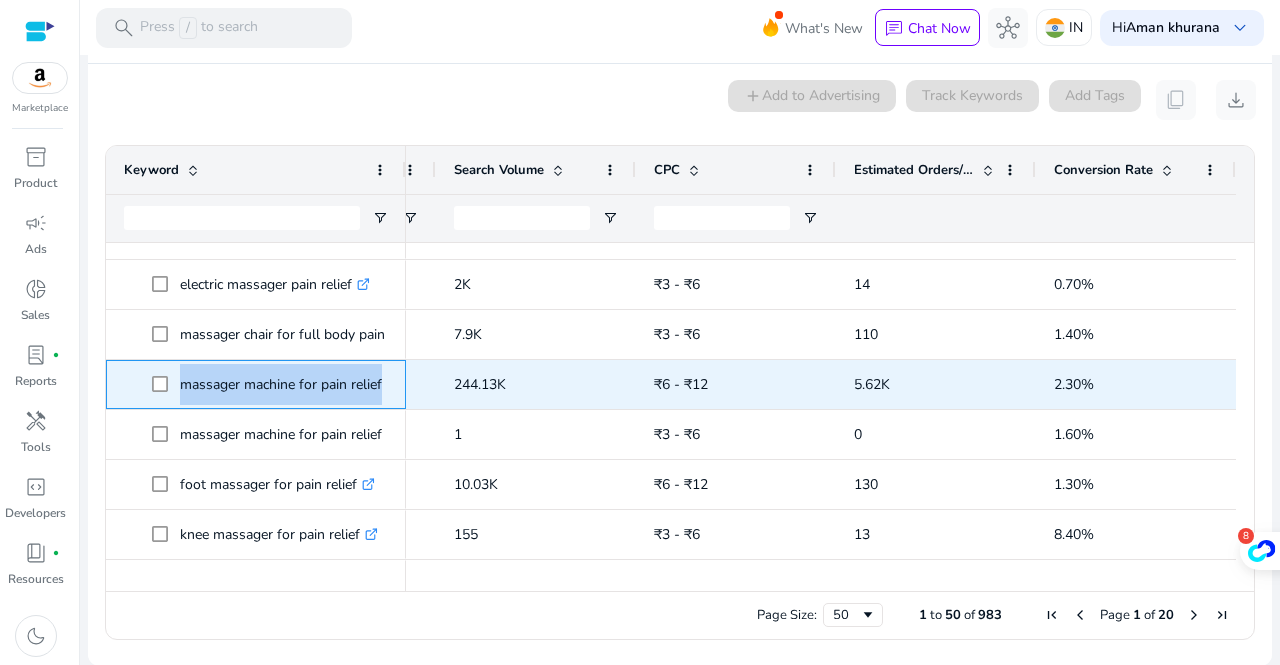 copy on "massager machine for pain relief  .st0{fill:#2c8af8}" 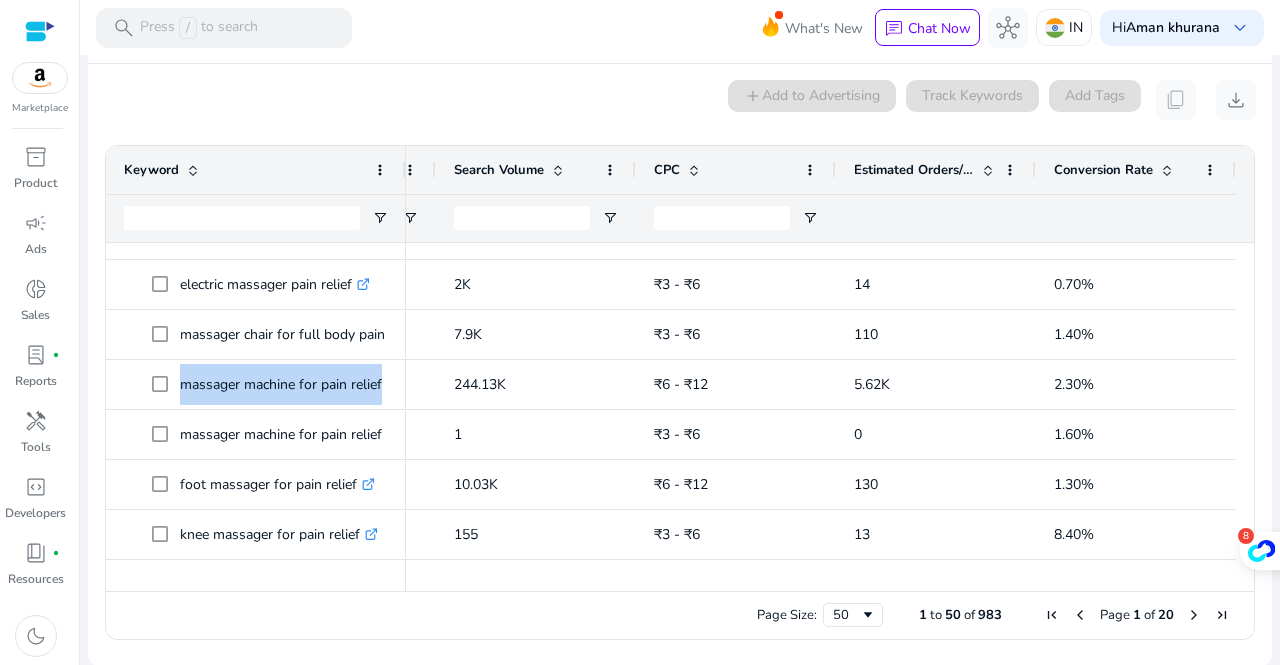 click on "0 keyword(s) selected  add  Add to Advertising   Track Keywords   Add Tags   content_copy   download" at bounding box center (680, 100) 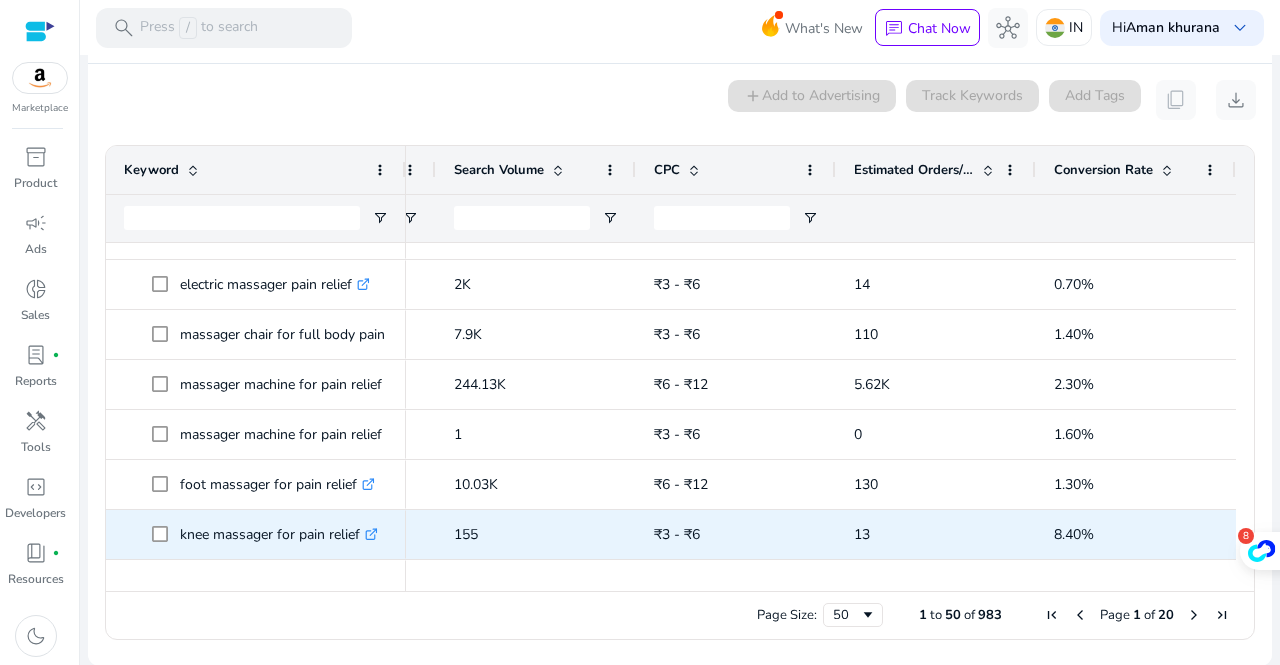 scroll, scrollTop: 618, scrollLeft: 0, axis: vertical 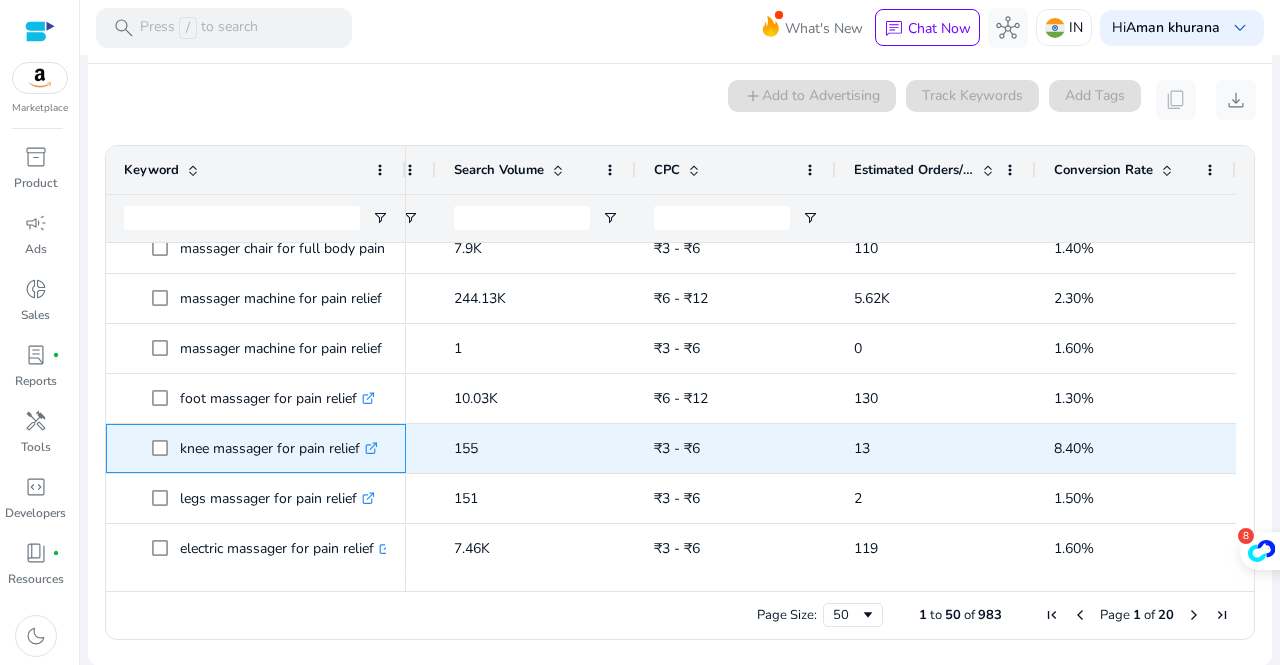 drag, startPoint x: 179, startPoint y: 457, endPoint x: 368, endPoint y: 451, distance: 189.09521 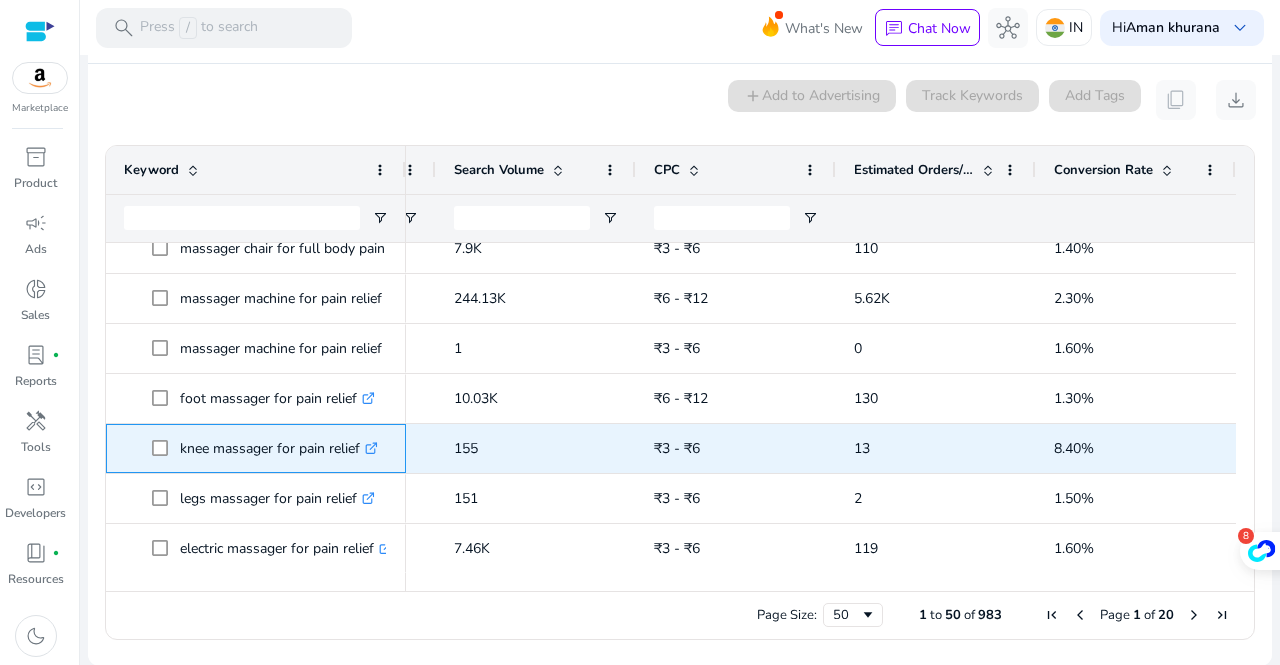copy on "knee massager for pain relief" 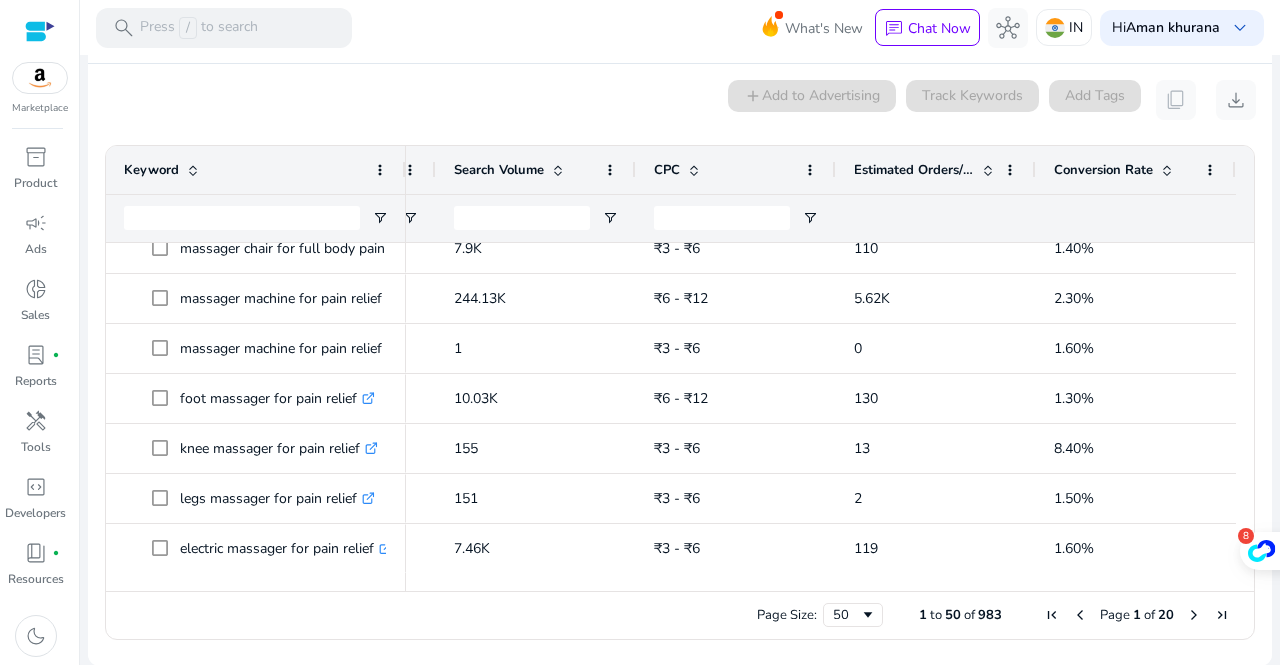 click on "Page Size:
50
1
to
50
of
983
Page
1
of
20" at bounding box center (680, 615) 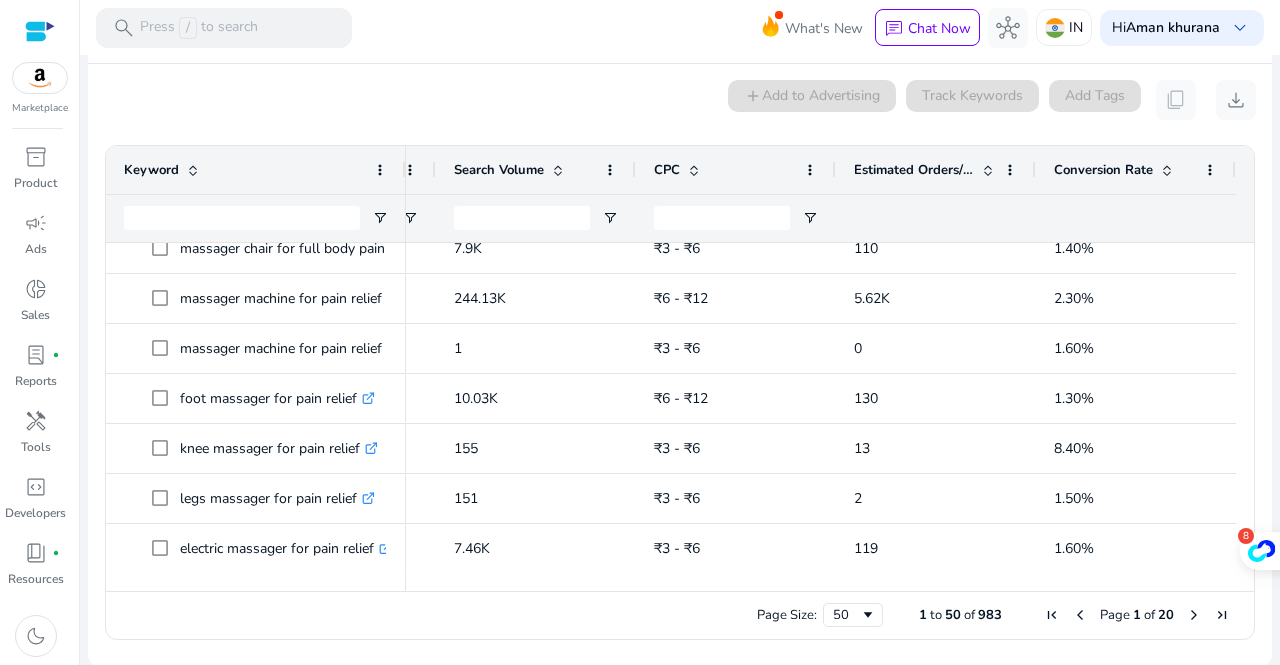 click on "Page Size:
50
1
to
50
of
983
Page
1
of
20" at bounding box center (680, 615) 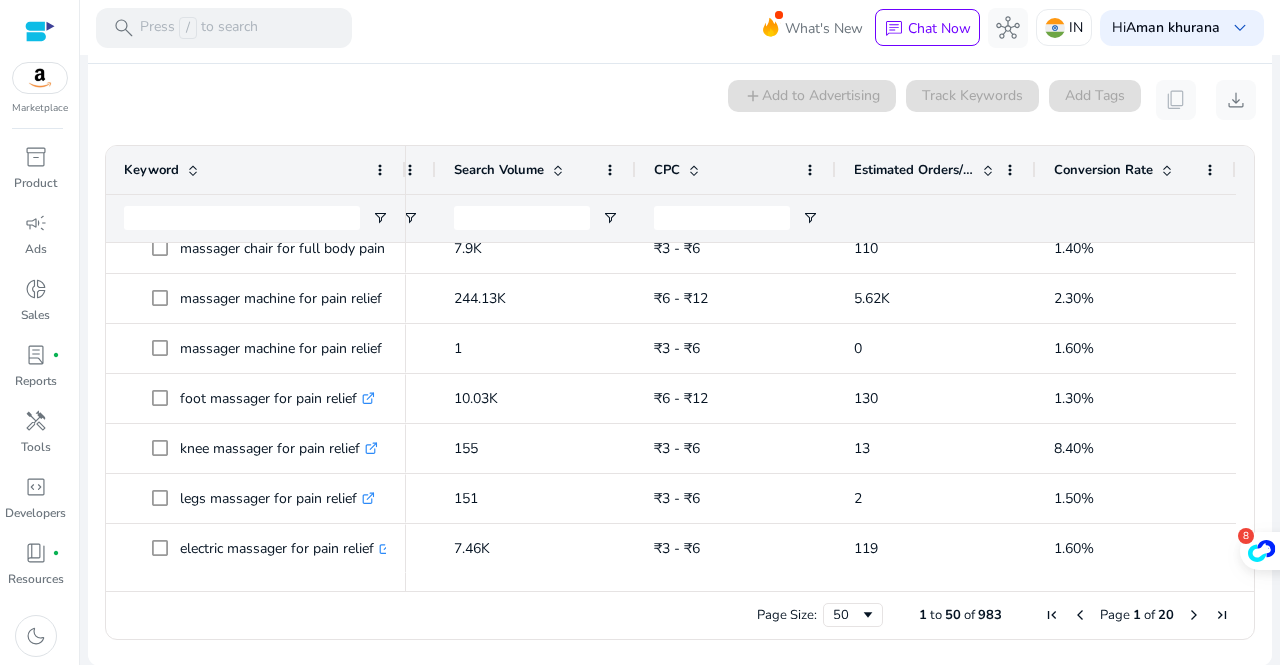 click on "0 keyword(s) selected  add  Add to Advertising   Track Keywords   Add Tags   content_copy   download" at bounding box center [680, 100] 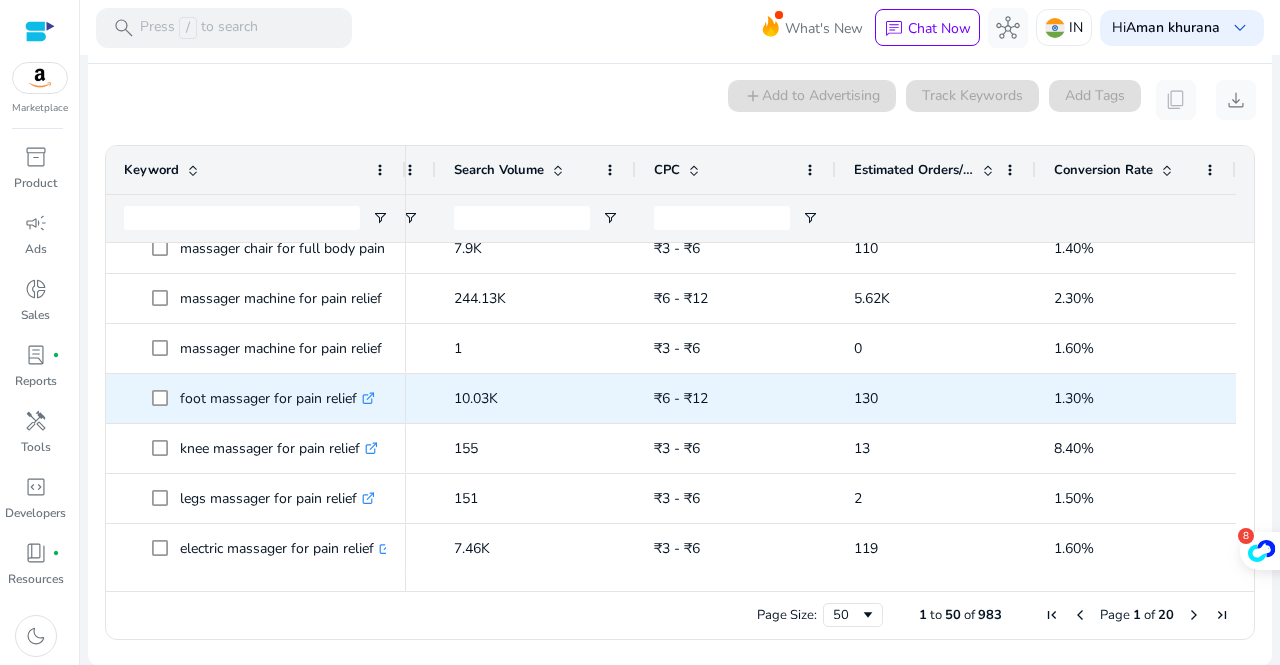 scroll, scrollTop: 723, scrollLeft: 0, axis: vertical 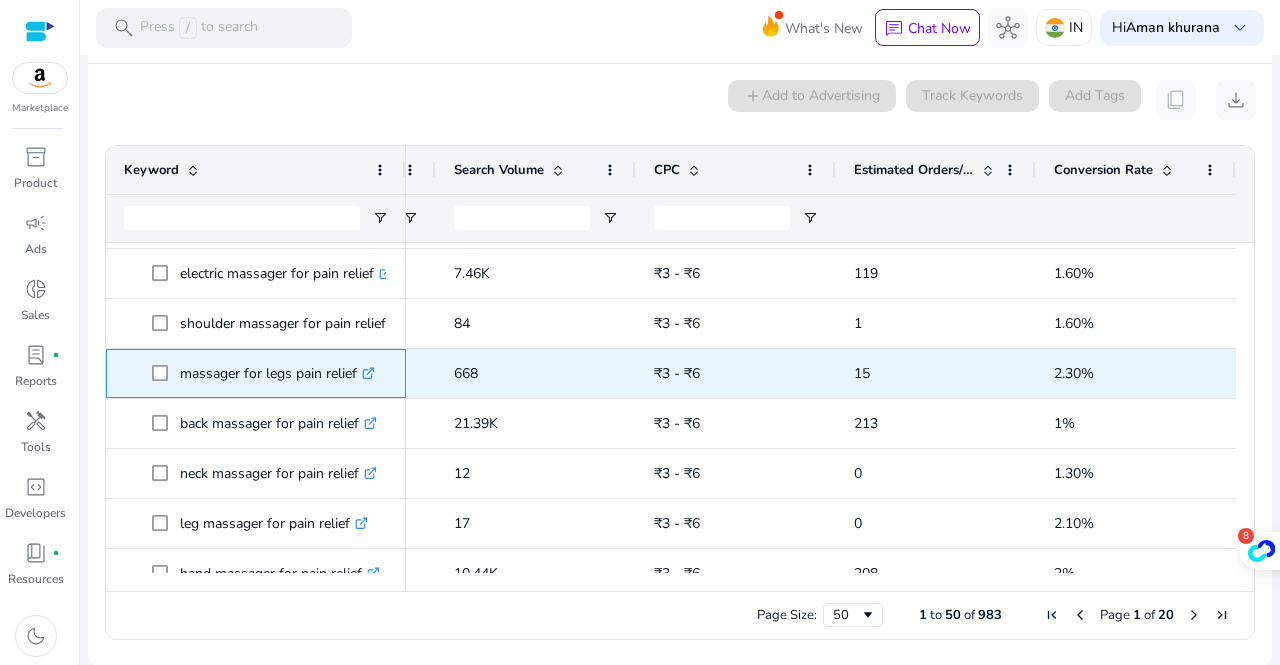 drag, startPoint x: 361, startPoint y: 382, endPoint x: 172, endPoint y: 374, distance: 189.16924 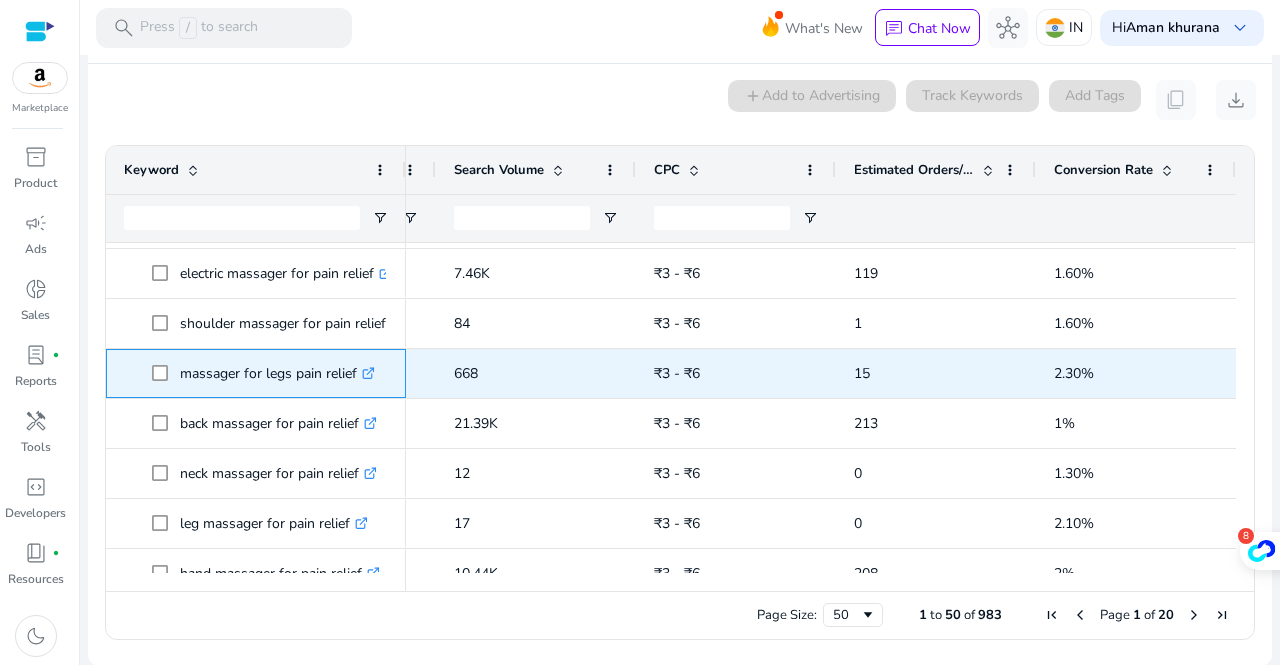 copy on "massager for legs pain relief" 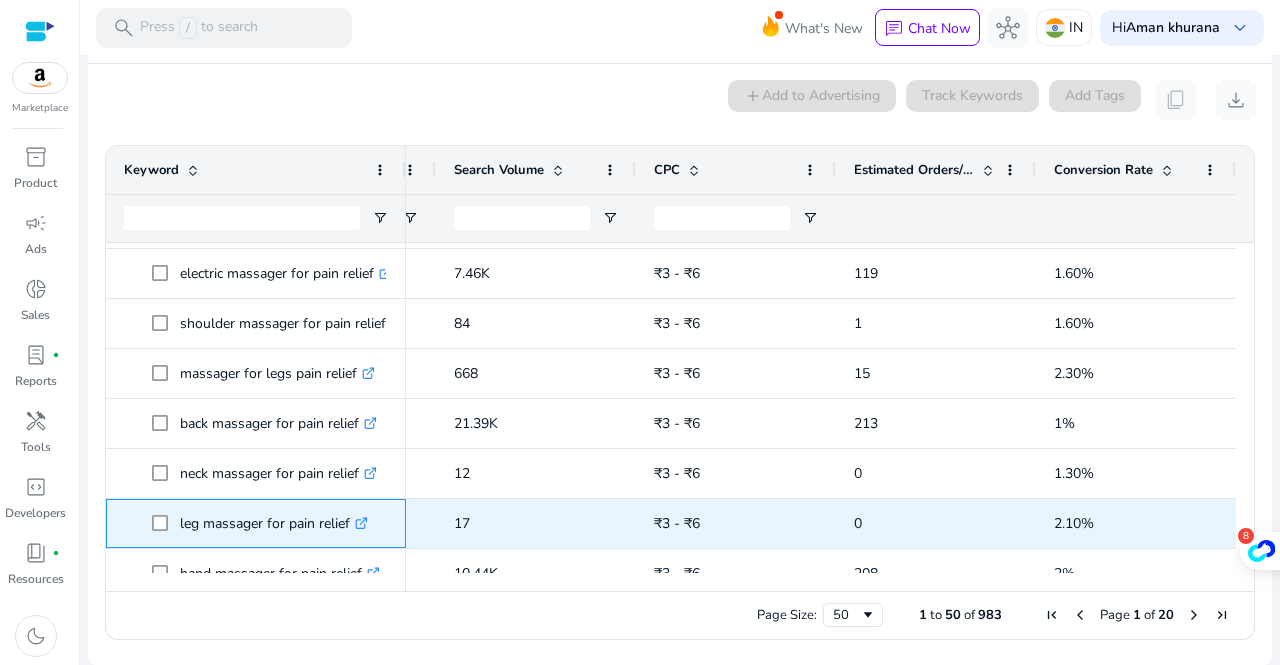drag, startPoint x: 352, startPoint y: 535, endPoint x: 168, endPoint y: 527, distance: 184.17383 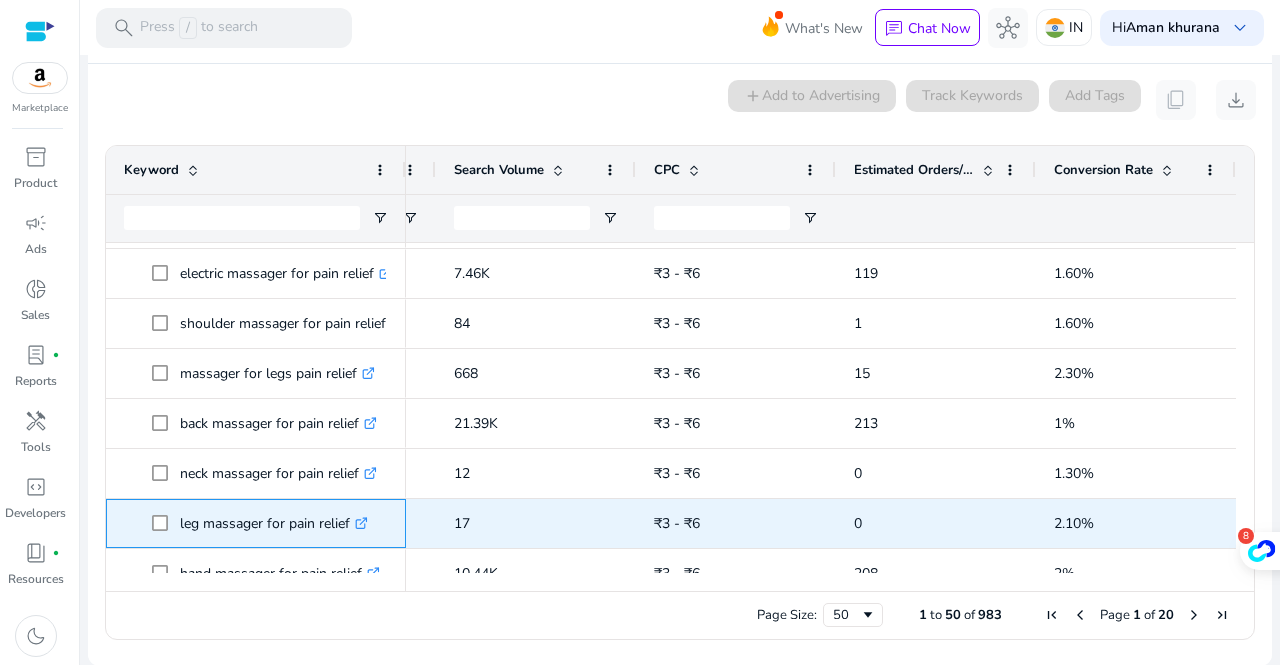 copy on "leg massager for pain relief" 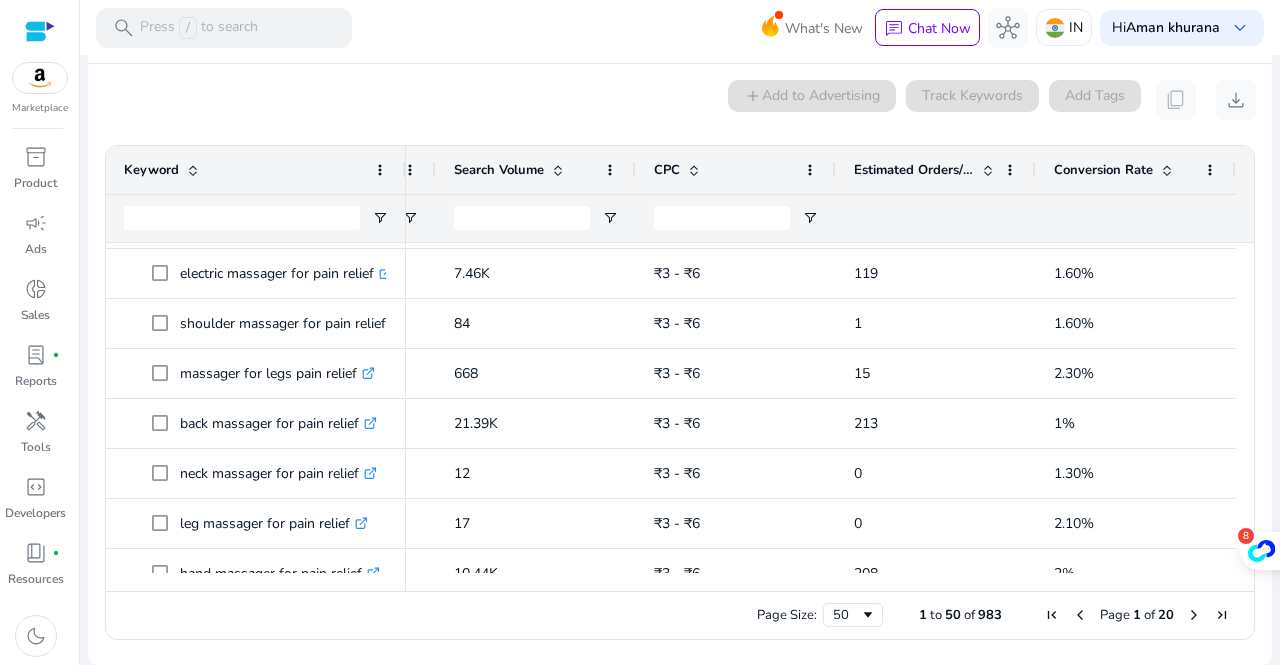 click on "0 keyword(s) selected  add  Add to Advertising   Track Keywords   Add Tags   content_copy   download" at bounding box center [680, 100] 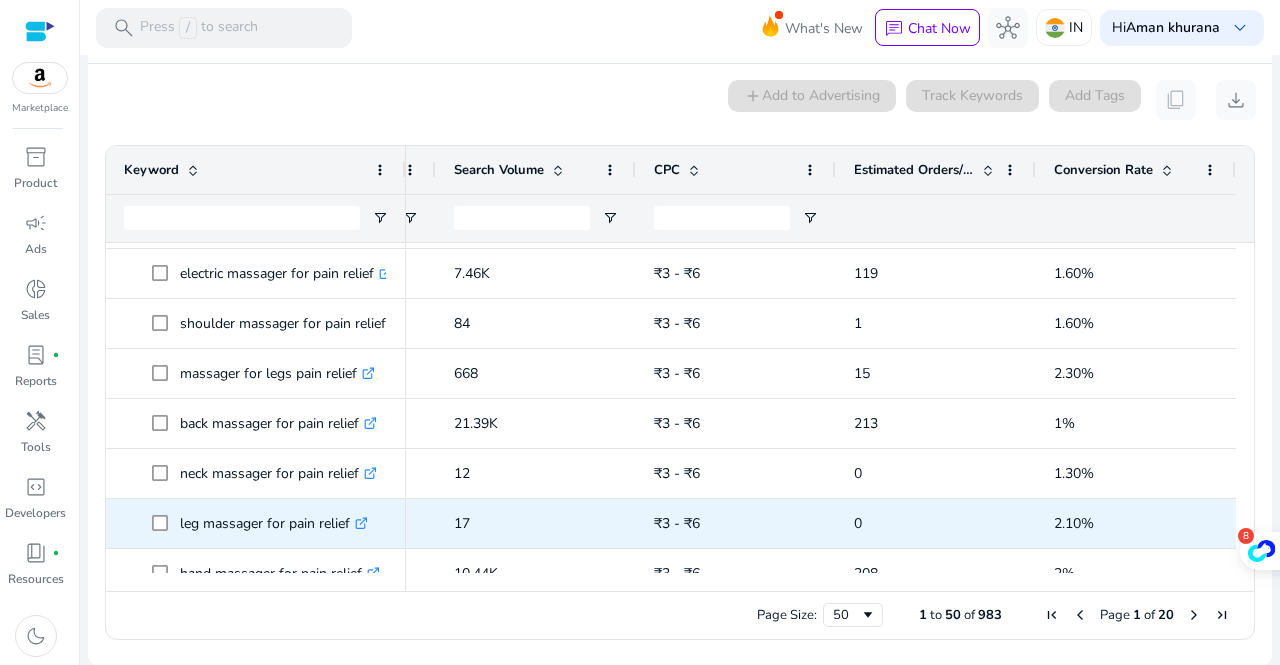 scroll, scrollTop: 982, scrollLeft: 0, axis: vertical 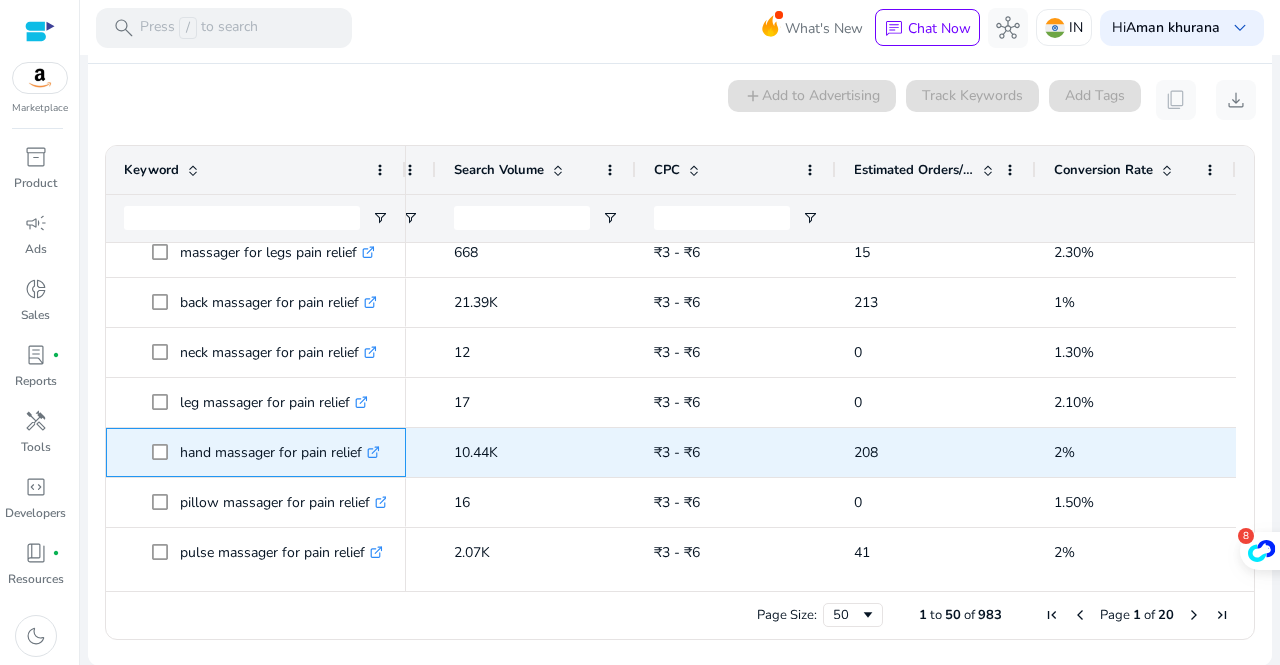 drag, startPoint x: 365, startPoint y: 461, endPoint x: 166, endPoint y: 461, distance: 199 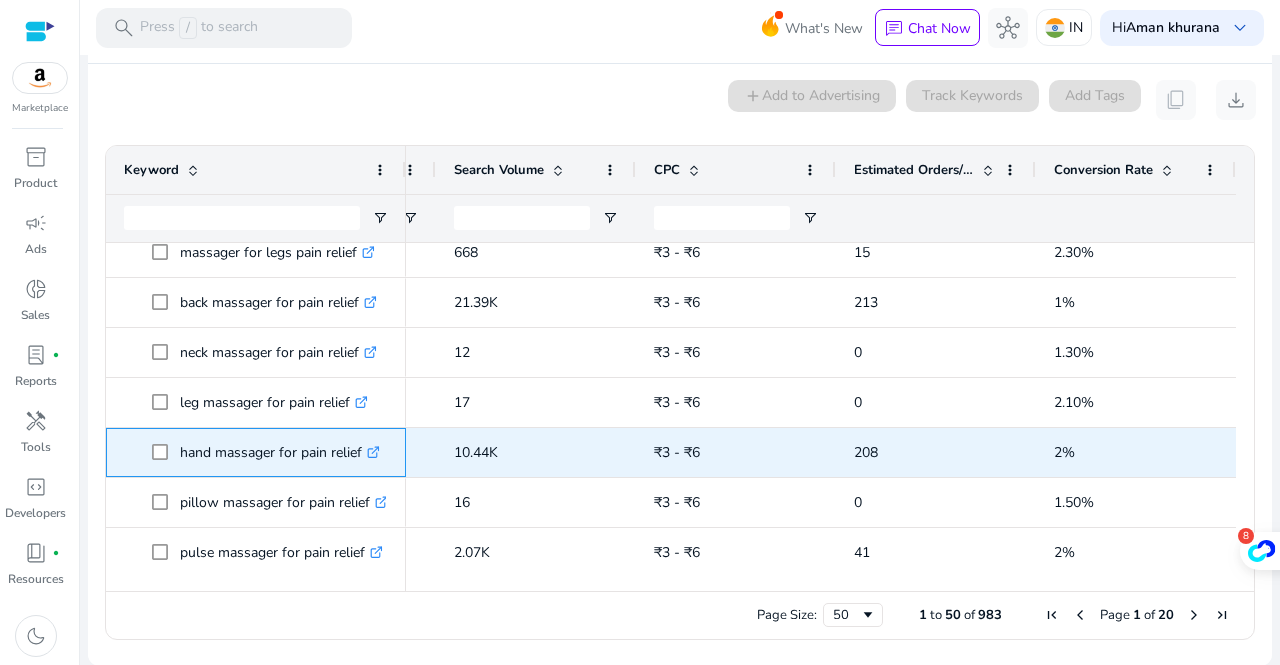 copy on "hand massager for pain relief" 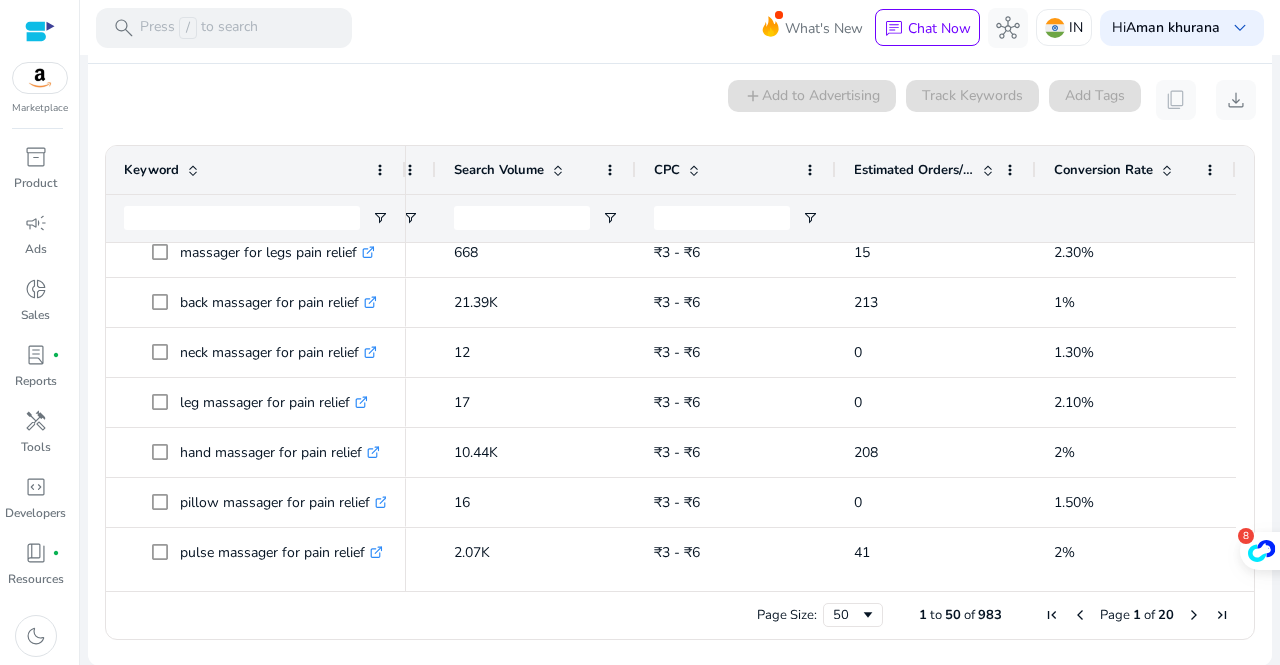 click on "0 keyword(s) selected  add  Add to Advertising   Track Keywords   Add Tags   content_copy   download" at bounding box center [680, 100] 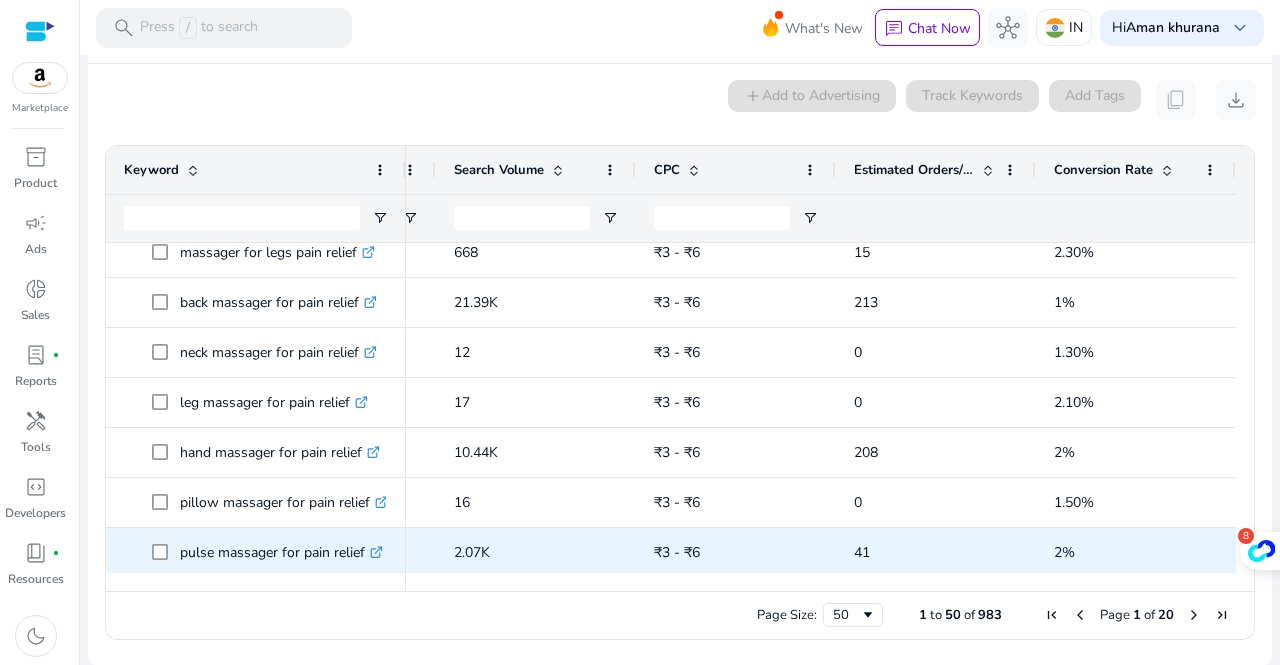 scroll, scrollTop: 1117, scrollLeft: 0, axis: vertical 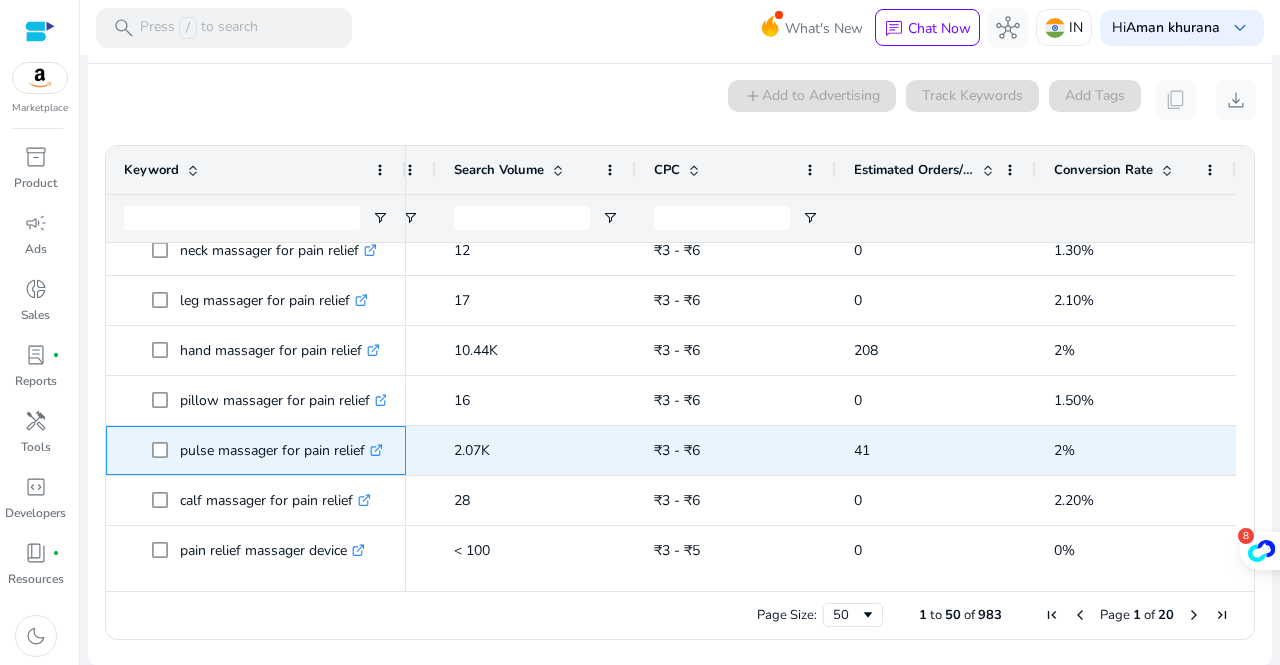 drag, startPoint x: 366, startPoint y: 457, endPoint x: 171, endPoint y: 453, distance: 195.04102 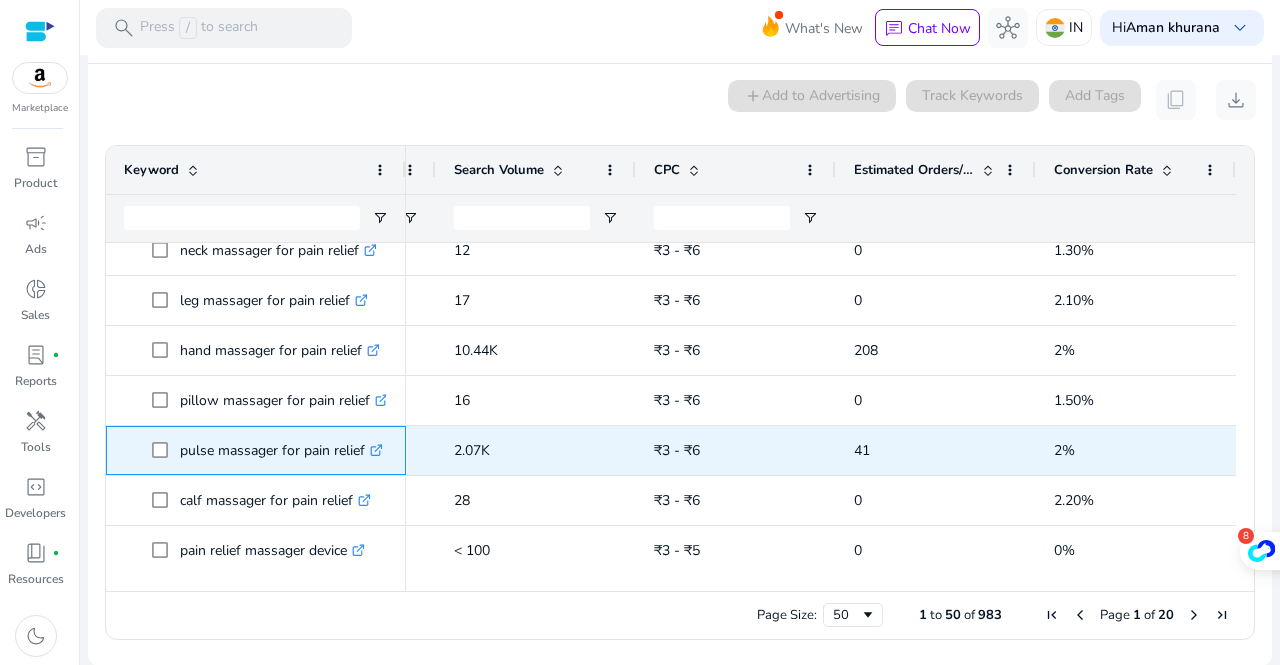 copy on "pulse massager for pain relief" 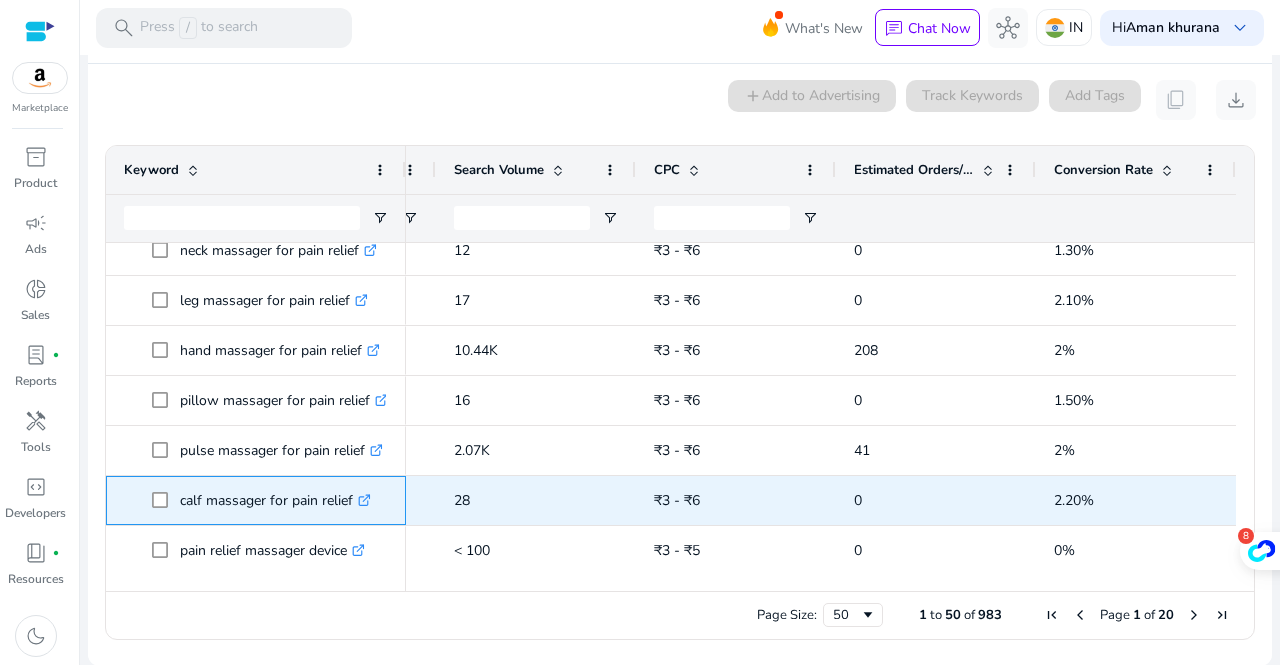 drag, startPoint x: 355, startPoint y: 507, endPoint x: 170, endPoint y: 499, distance: 185.1729 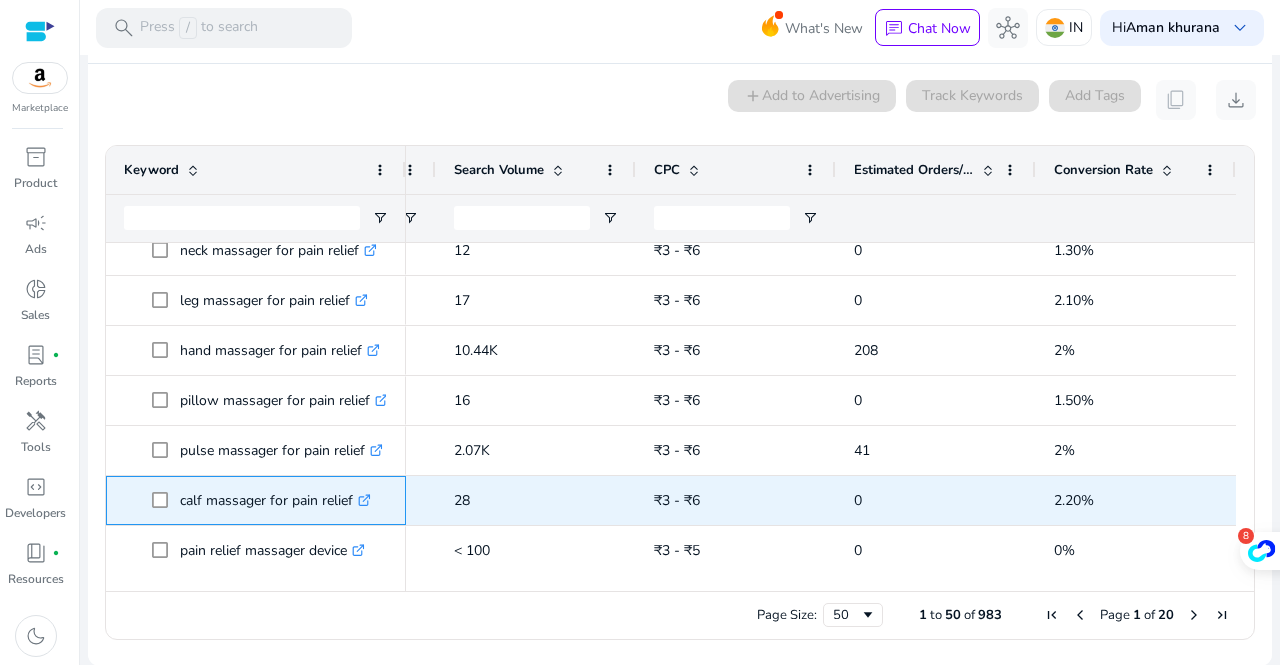 copy on "calf massager for pain relief" 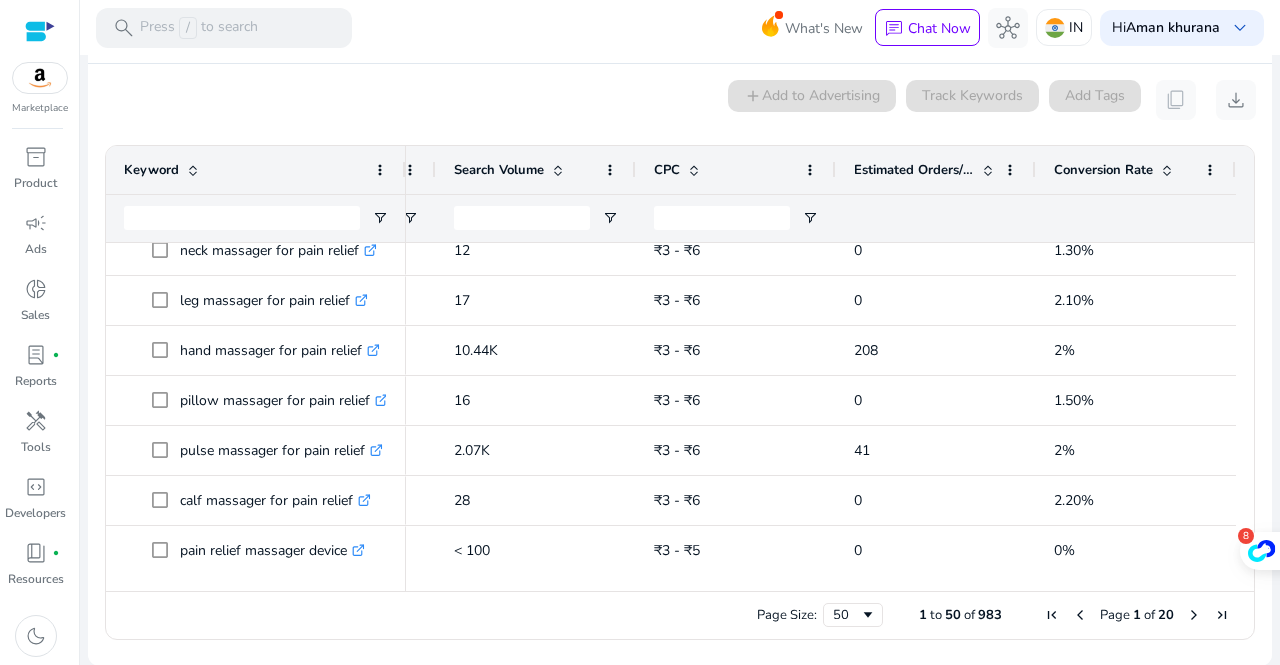 click on "0 keyword(s) selected  add  Add to Advertising   Track Keywords   Add Tags   content_copy   download" at bounding box center (680, 100) 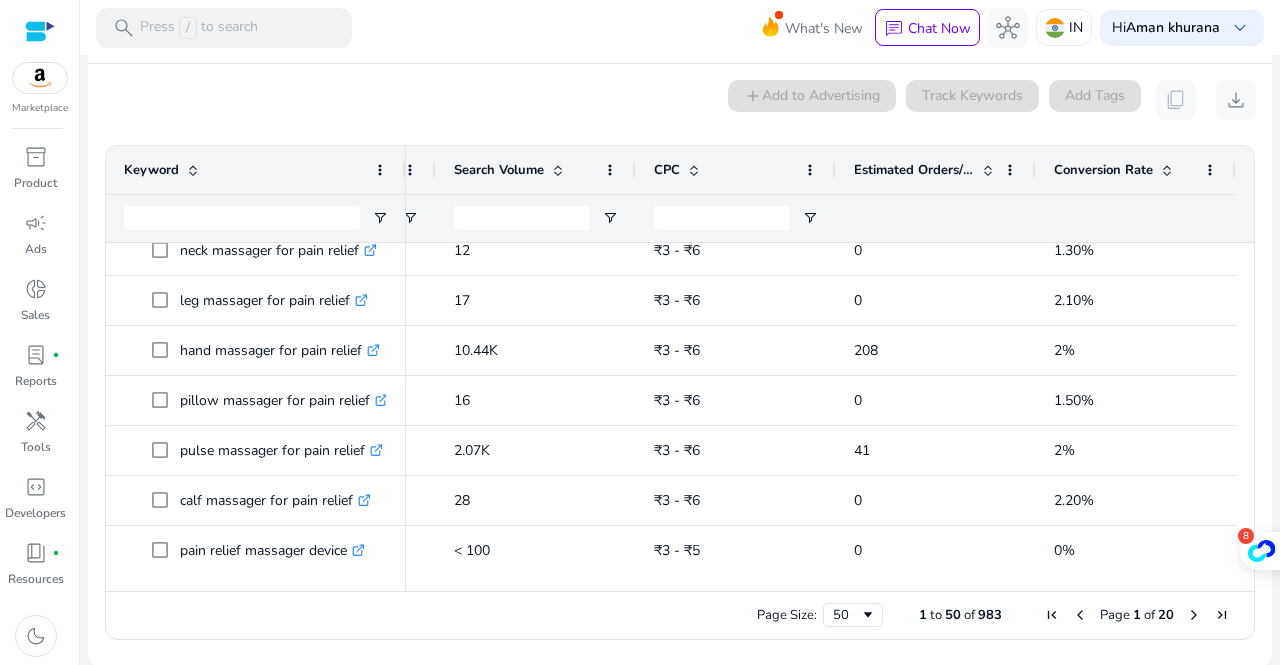 scroll, scrollTop: 1228, scrollLeft: 0, axis: vertical 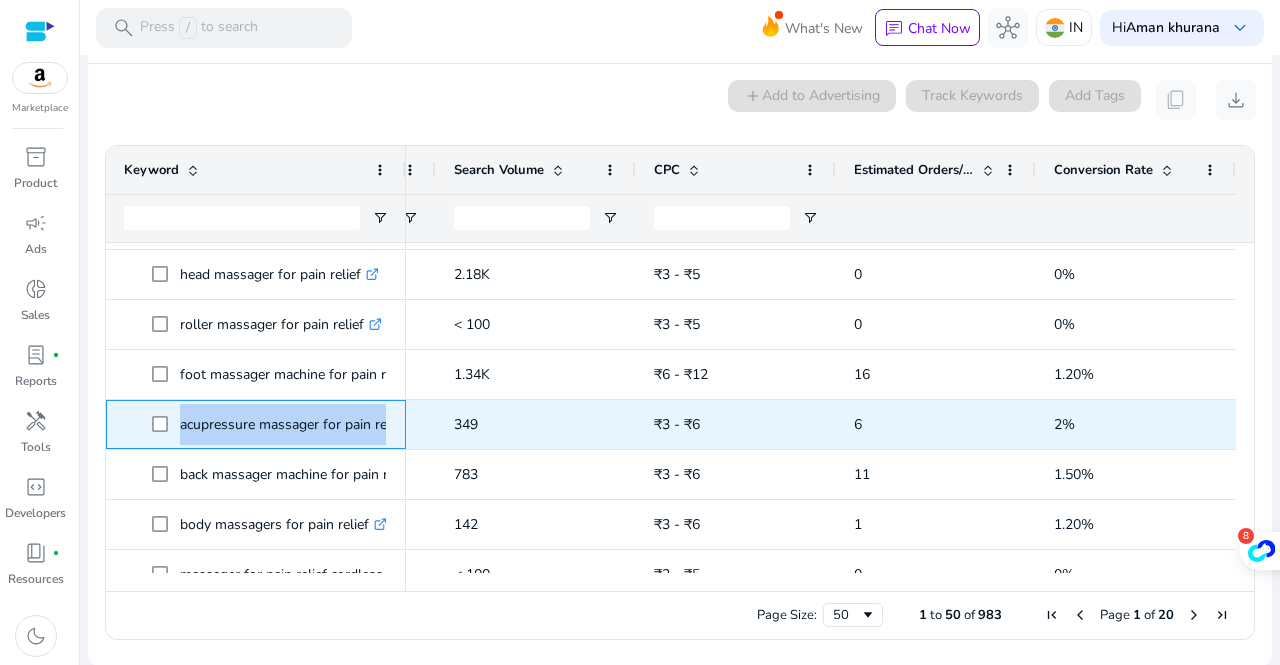 drag, startPoint x: 178, startPoint y: 433, endPoint x: 404, endPoint y: 440, distance: 226.10838 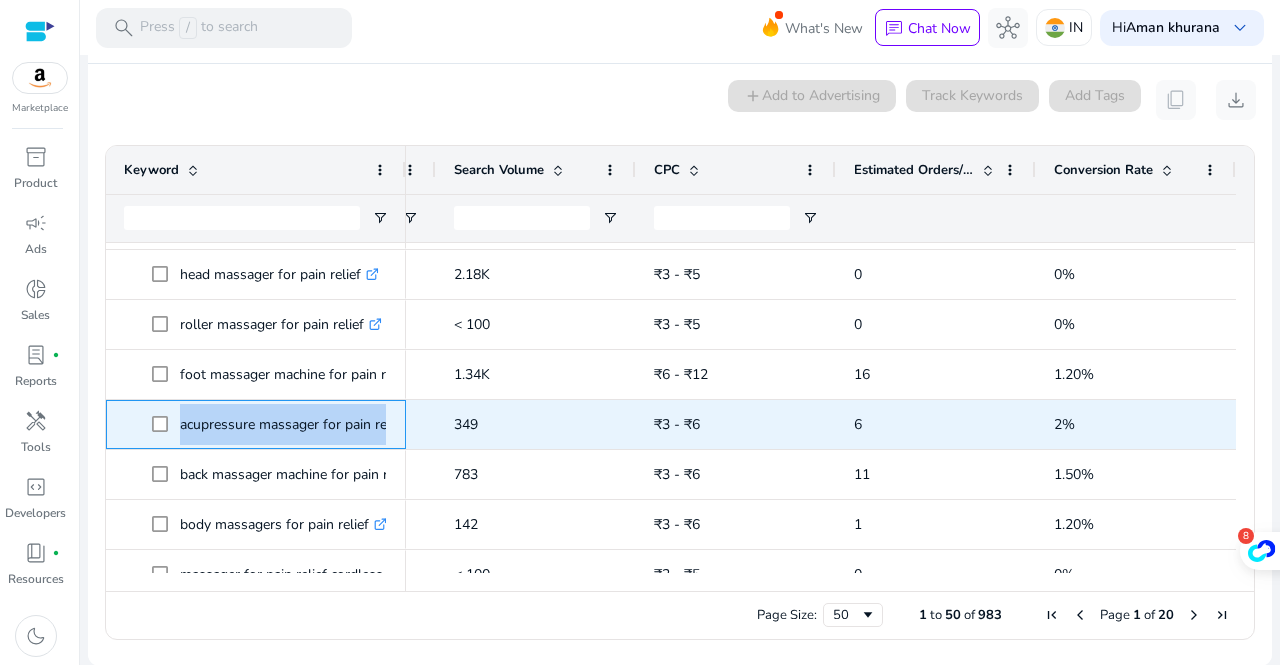copy on "acupressure massager for pain relief  .st0{fill:#2c8af8}" 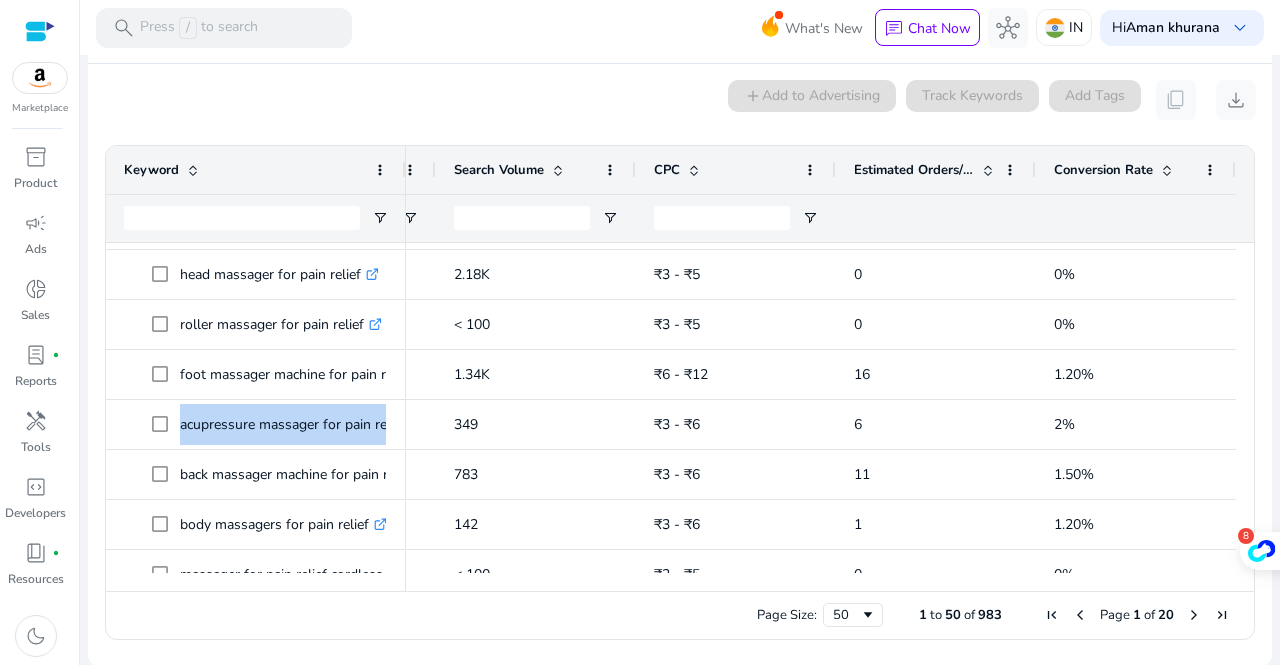 click on "0 keyword(s) selected  add  Add to Advertising   Track Keywords   Add Tags   content_copy   download" at bounding box center (680, 100) 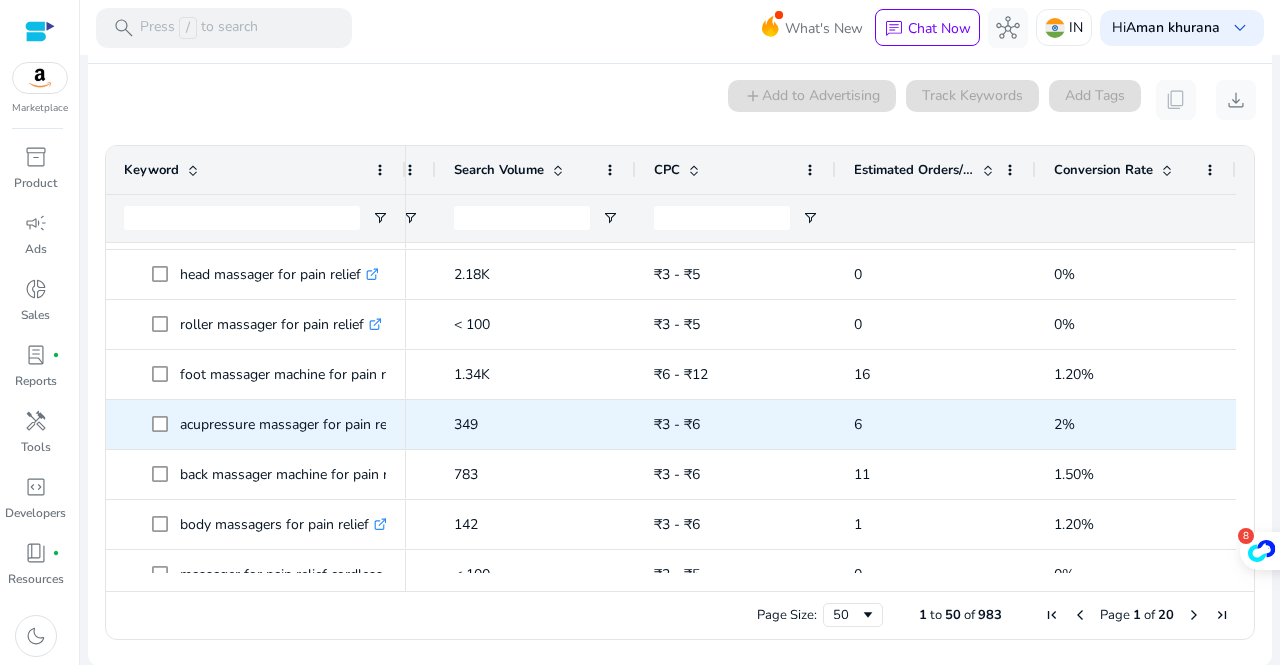 scroll, scrollTop: 1771, scrollLeft: 0, axis: vertical 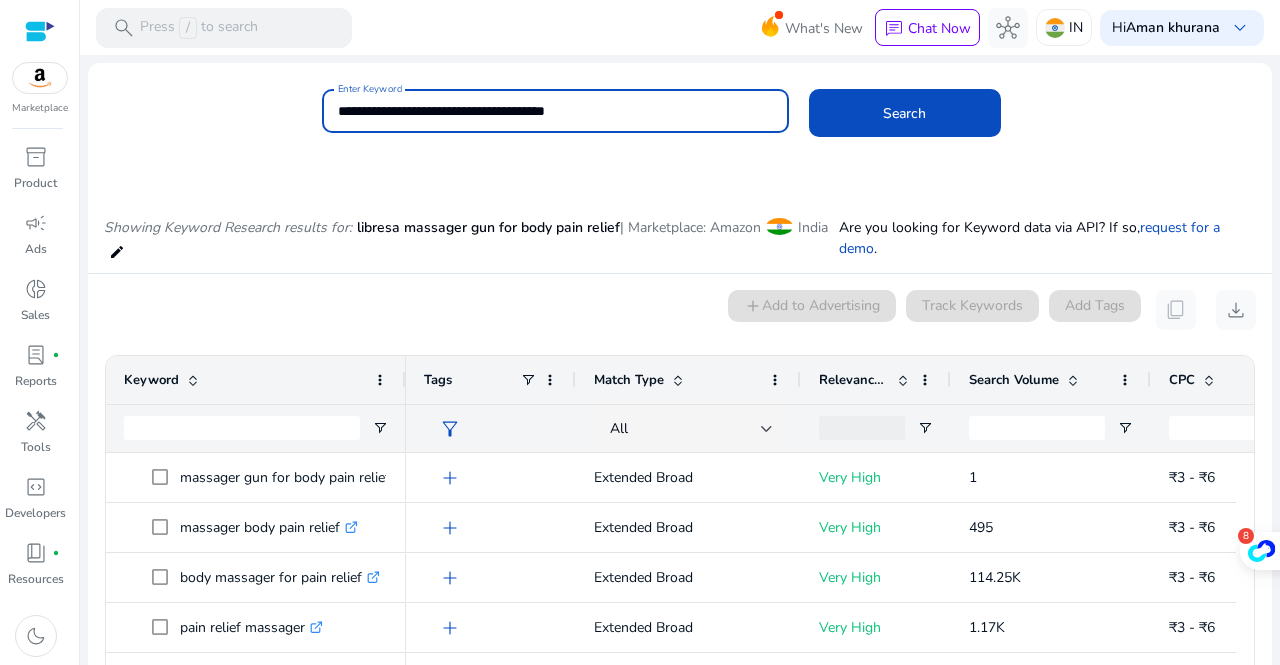 click on "**********" at bounding box center (555, 111) 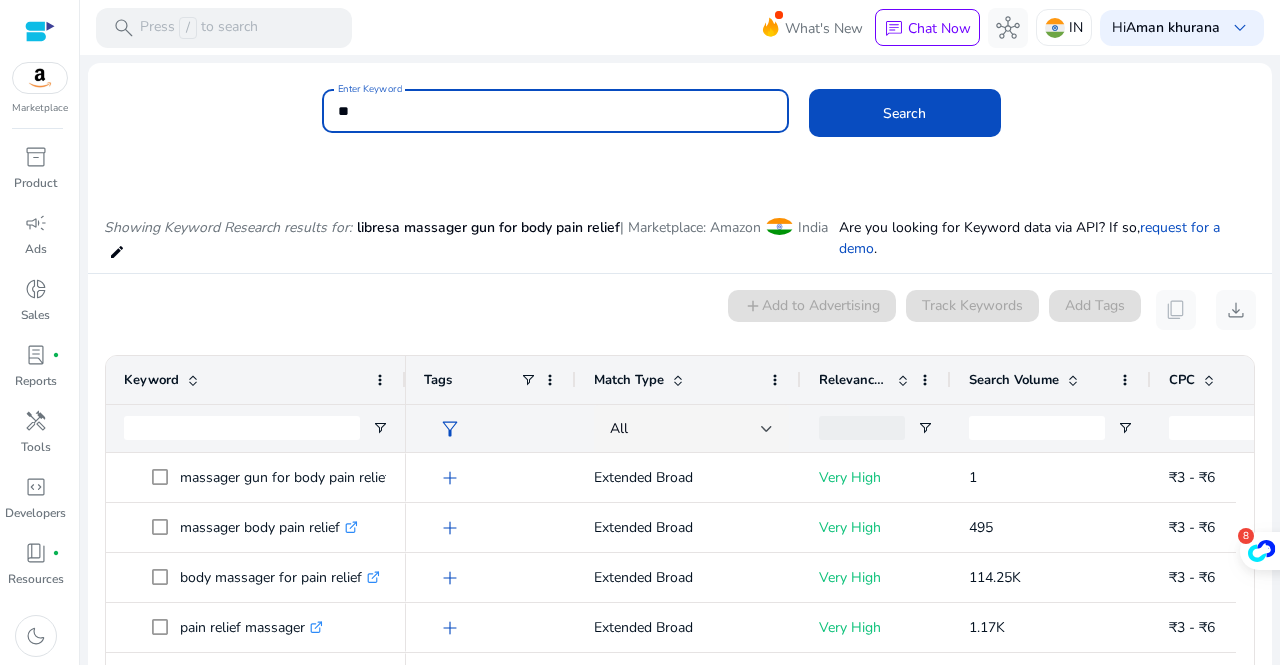 type on "*" 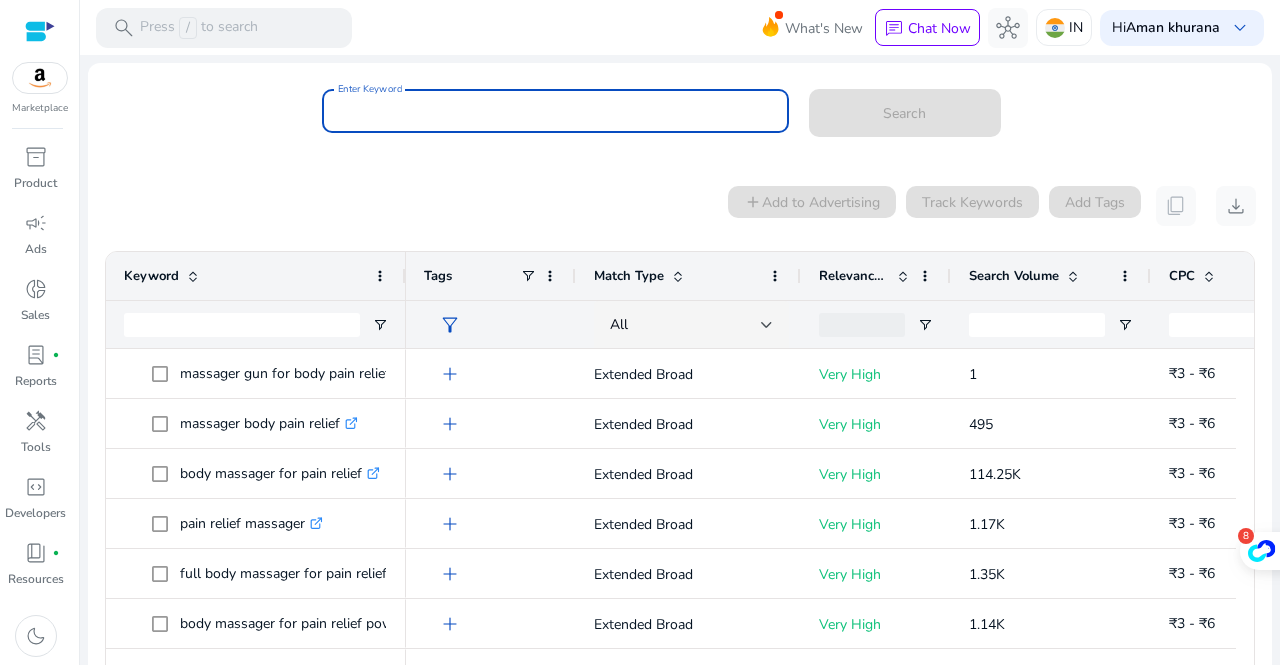 paste on "**********" 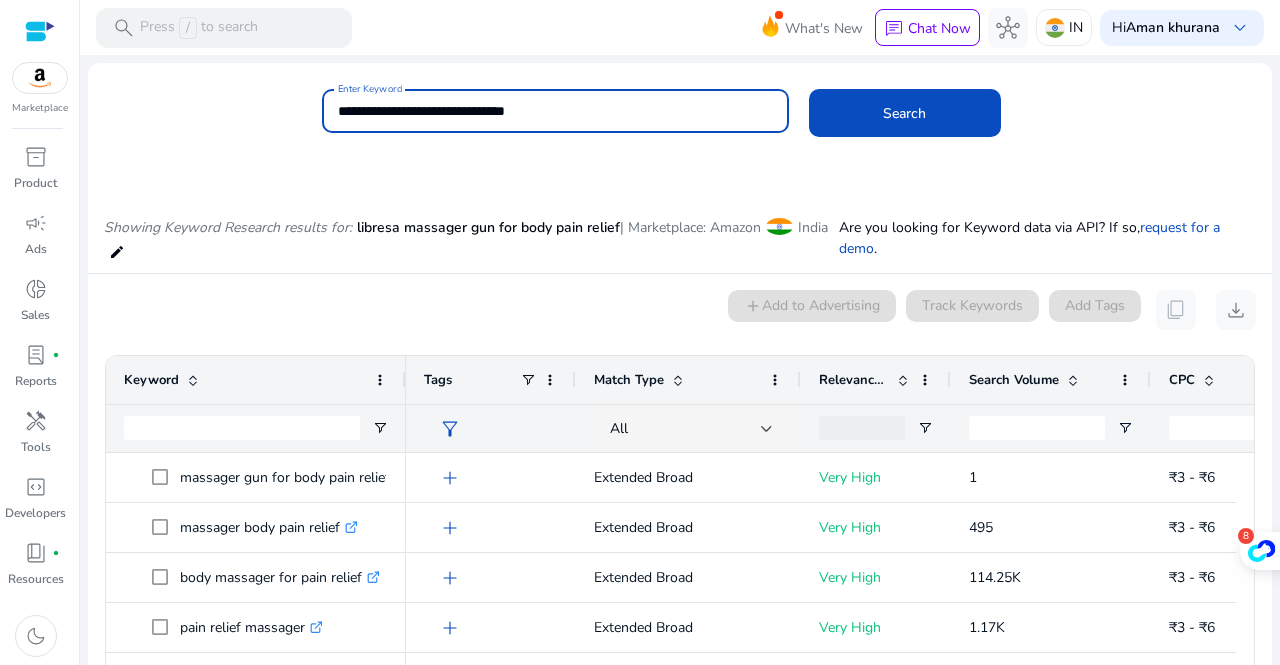 type on "**********" 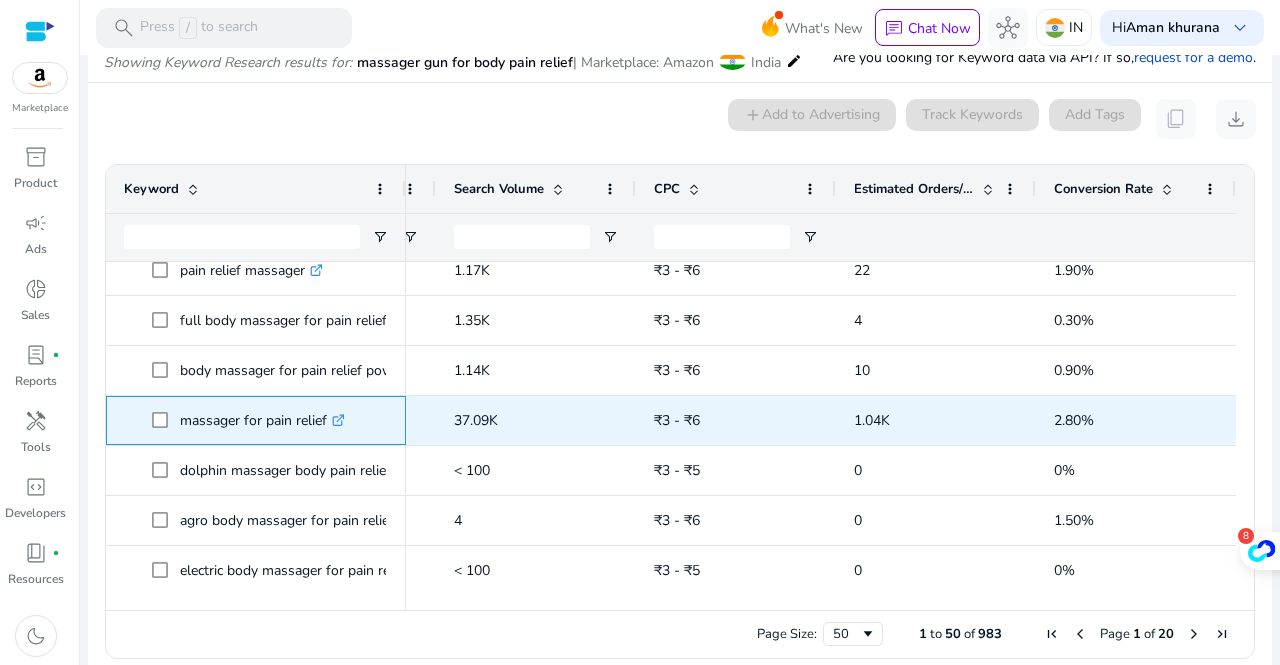 drag, startPoint x: 176, startPoint y: 427, endPoint x: 330, endPoint y: 424, distance: 154.02922 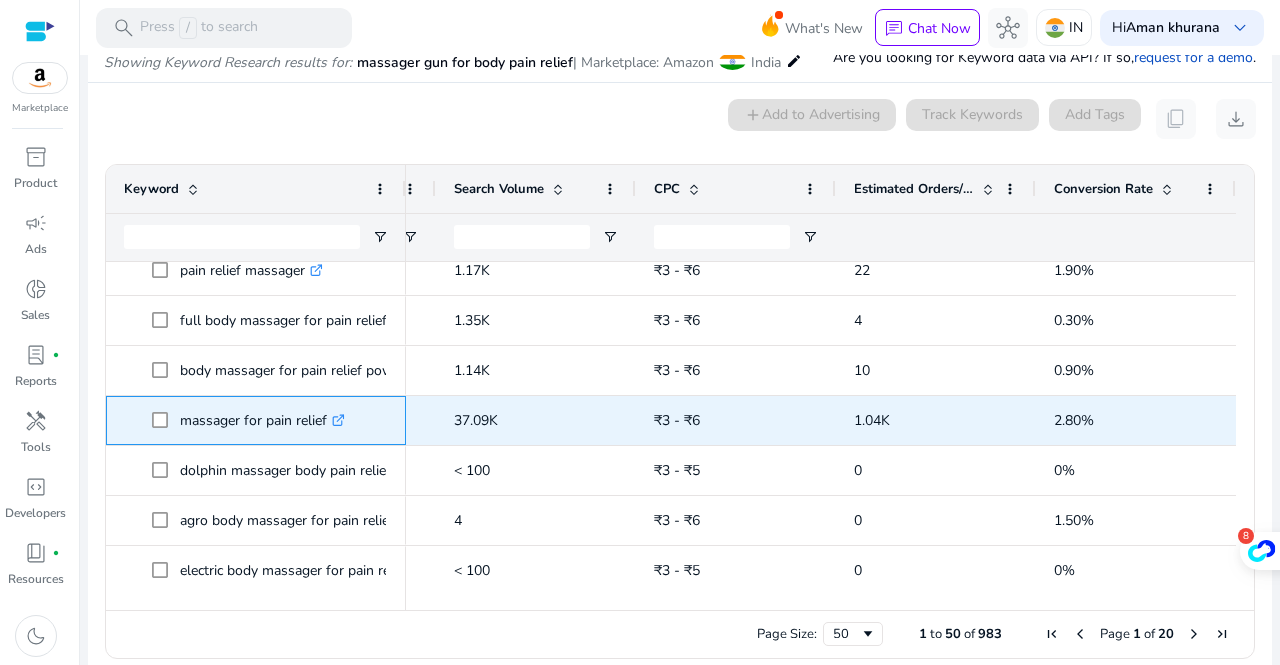 copy on "massager for pain relief" 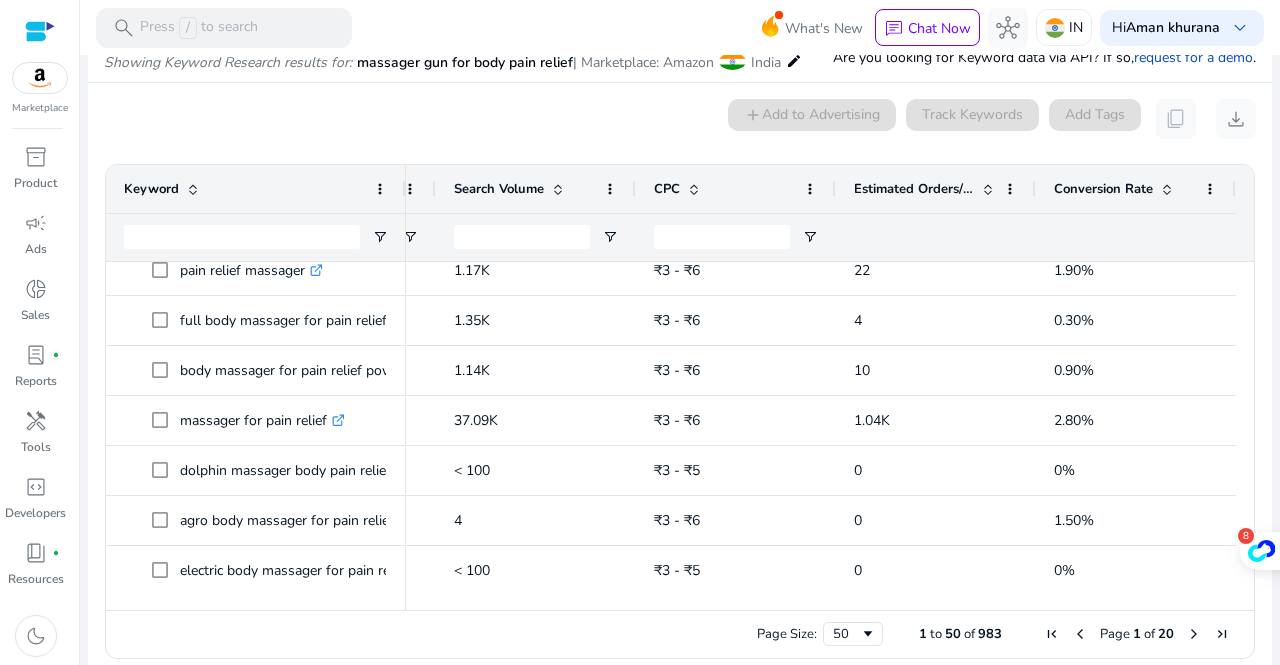 click on "0 keyword(s) selected  add  Add to Advertising   Track Keywords   Add Tags   content_copy   download" at bounding box center (680, 119) 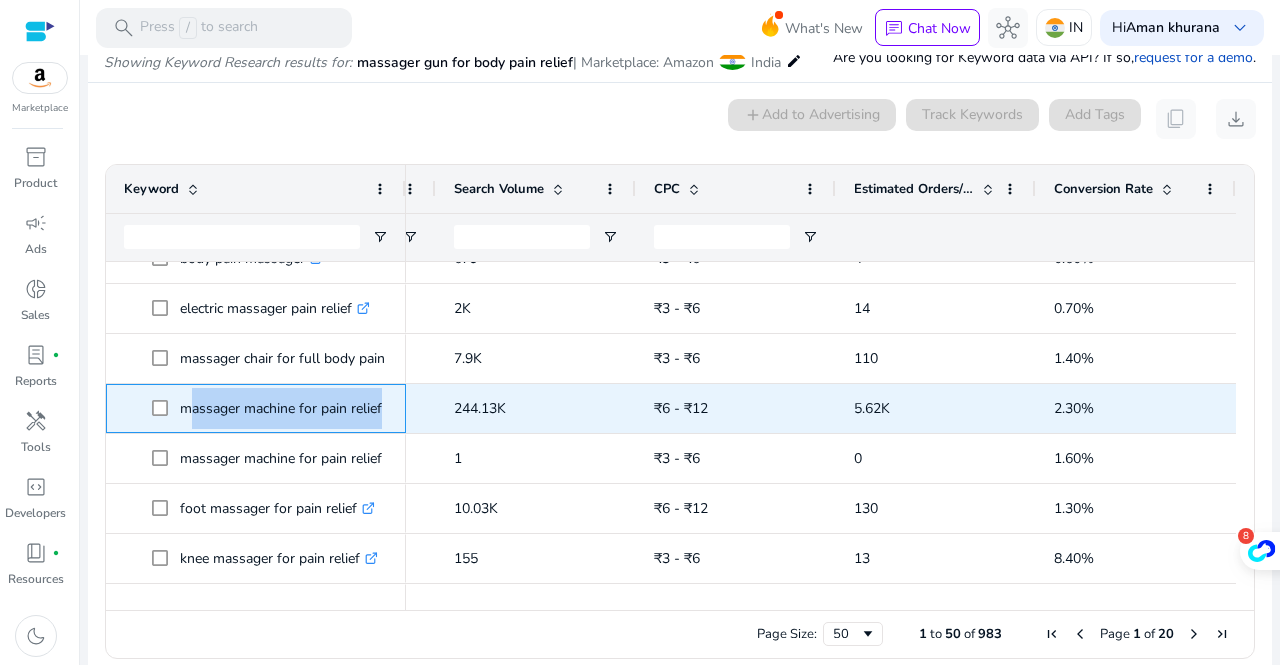 drag, startPoint x: 179, startPoint y: 415, endPoint x: 393, endPoint y: 419, distance: 214.03738 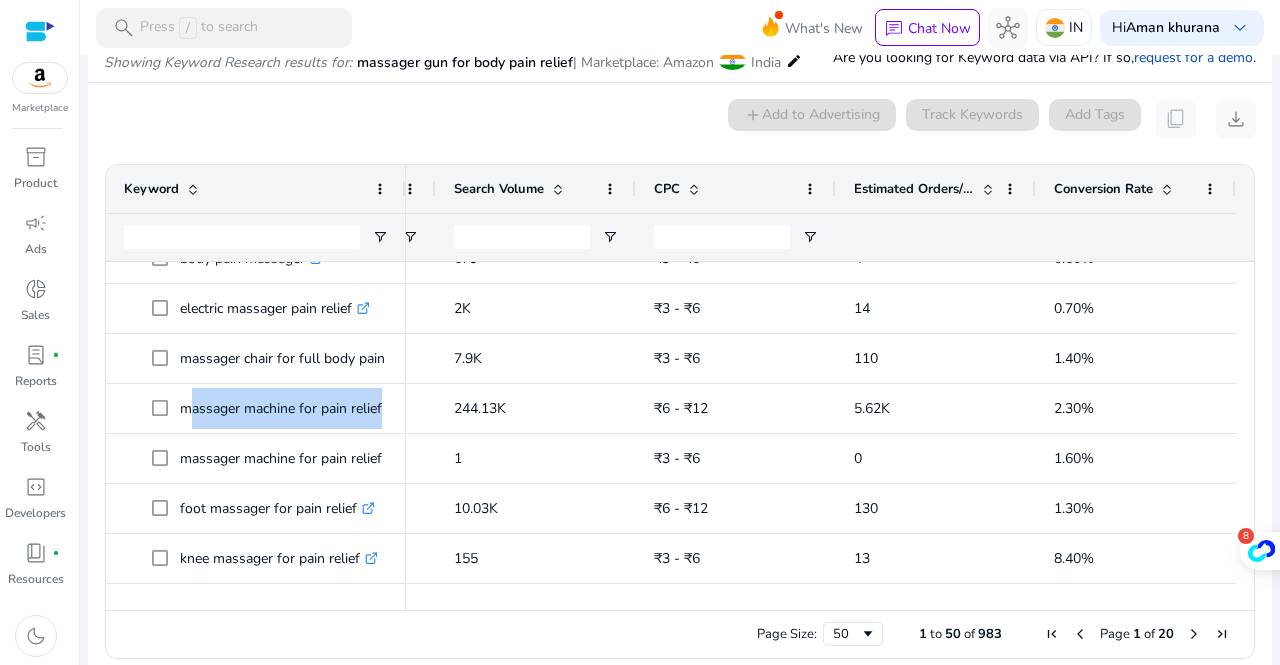click on "0 keyword(s) selected  add  Add to Advertising   Track Keywords   Add Tags   content_copy   download" at bounding box center [680, 119] 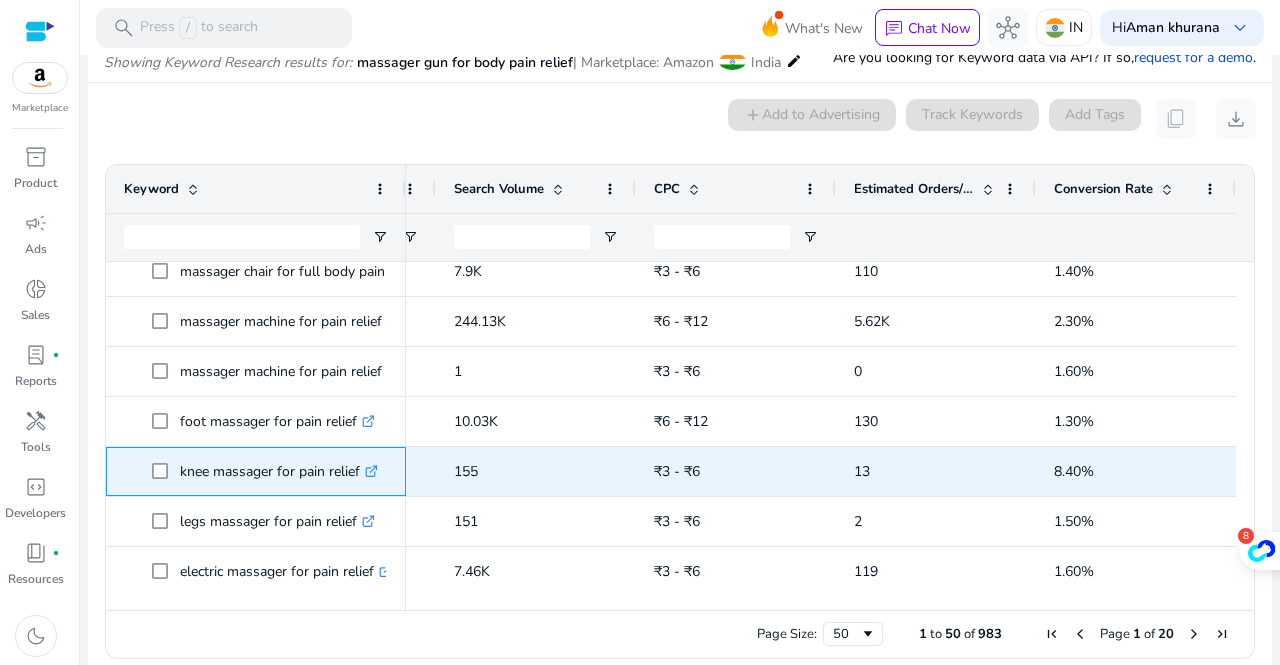 drag, startPoint x: 363, startPoint y: 477, endPoint x: 174, endPoint y: 484, distance: 189.12958 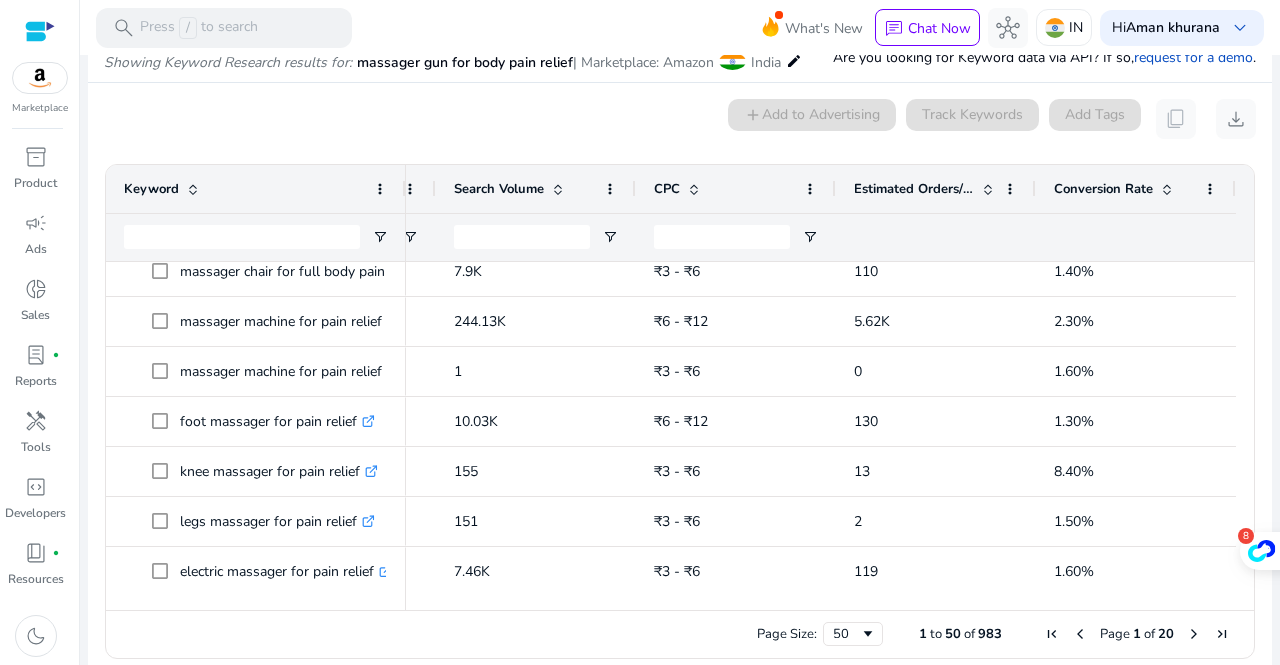 click on "0 keyword(s) selected  add  Add to Advertising   Track Keywords   Add Tags   content_copy   download" at bounding box center [680, 119] 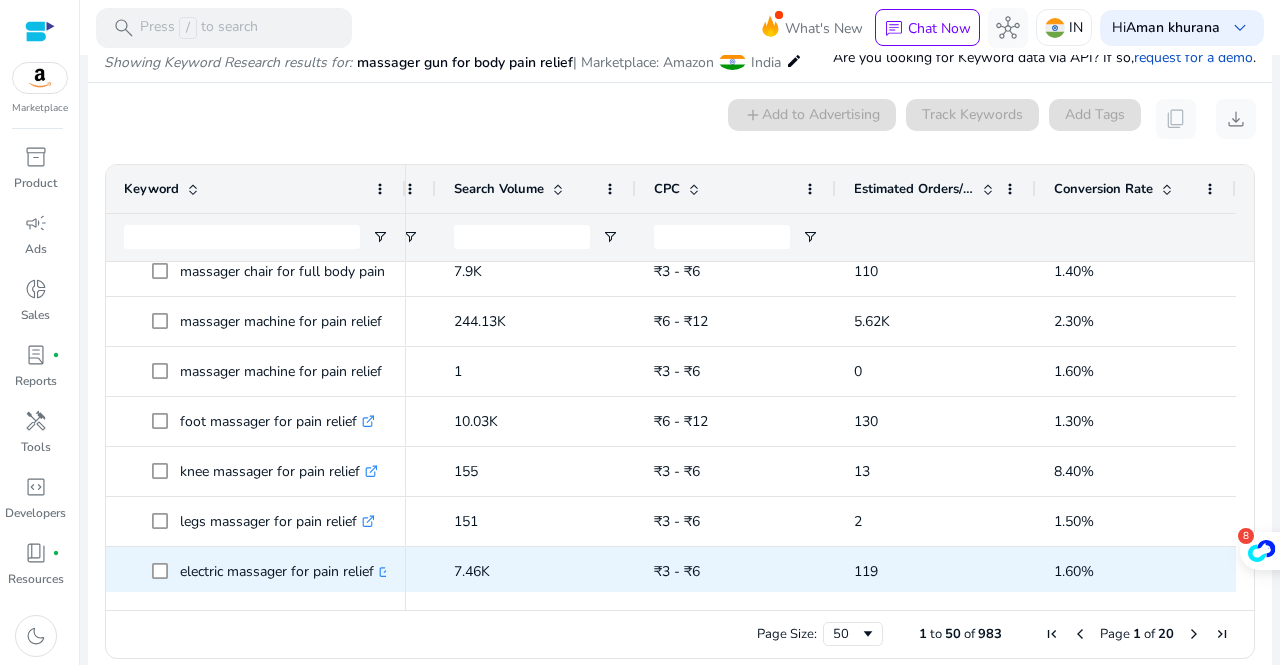 scroll, scrollTop: 754, scrollLeft: 0, axis: vertical 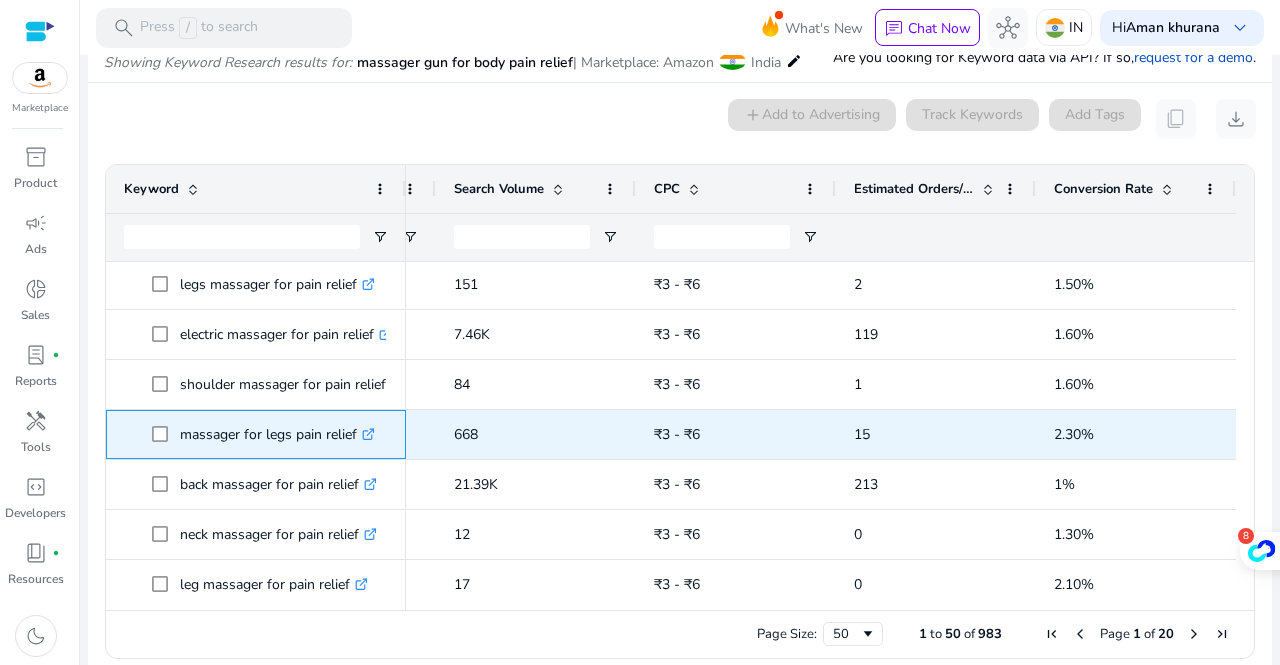 drag, startPoint x: 176, startPoint y: 440, endPoint x: 362, endPoint y: 428, distance: 186.38669 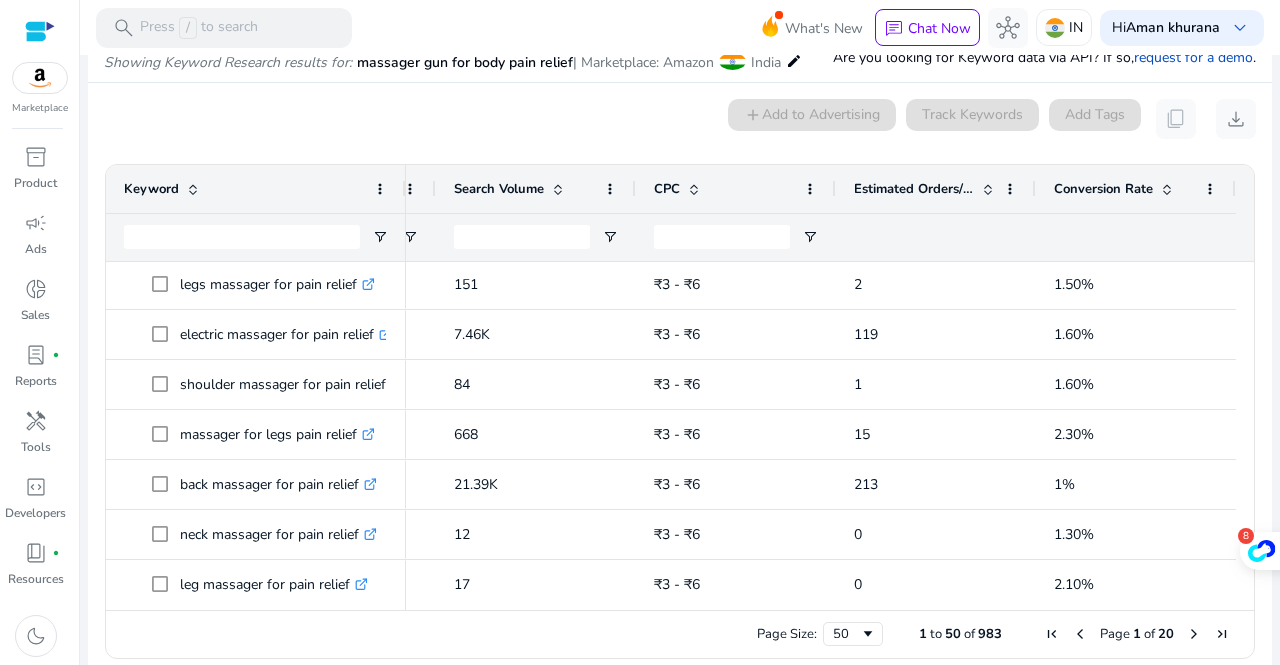 click on "0 keyword(s) selected  add  Add to Advertising   Track Keywords   Add Tags   content_copy   download" at bounding box center (680, 119) 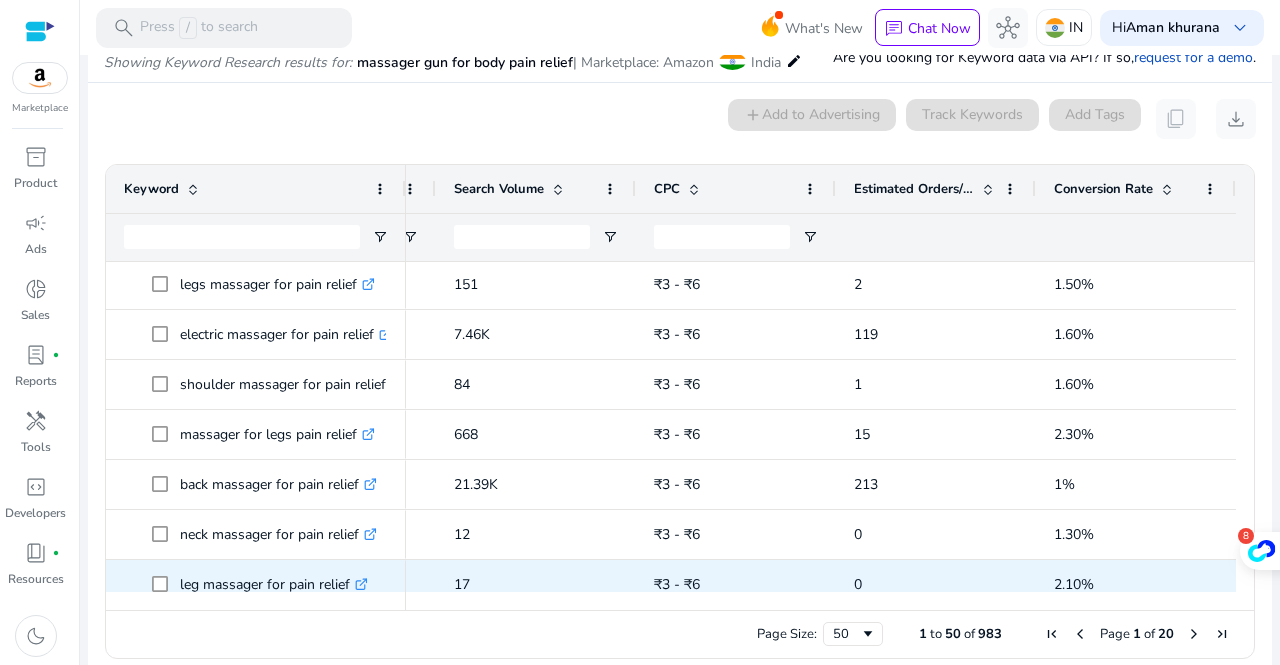 scroll, scrollTop: 975, scrollLeft: 0, axis: vertical 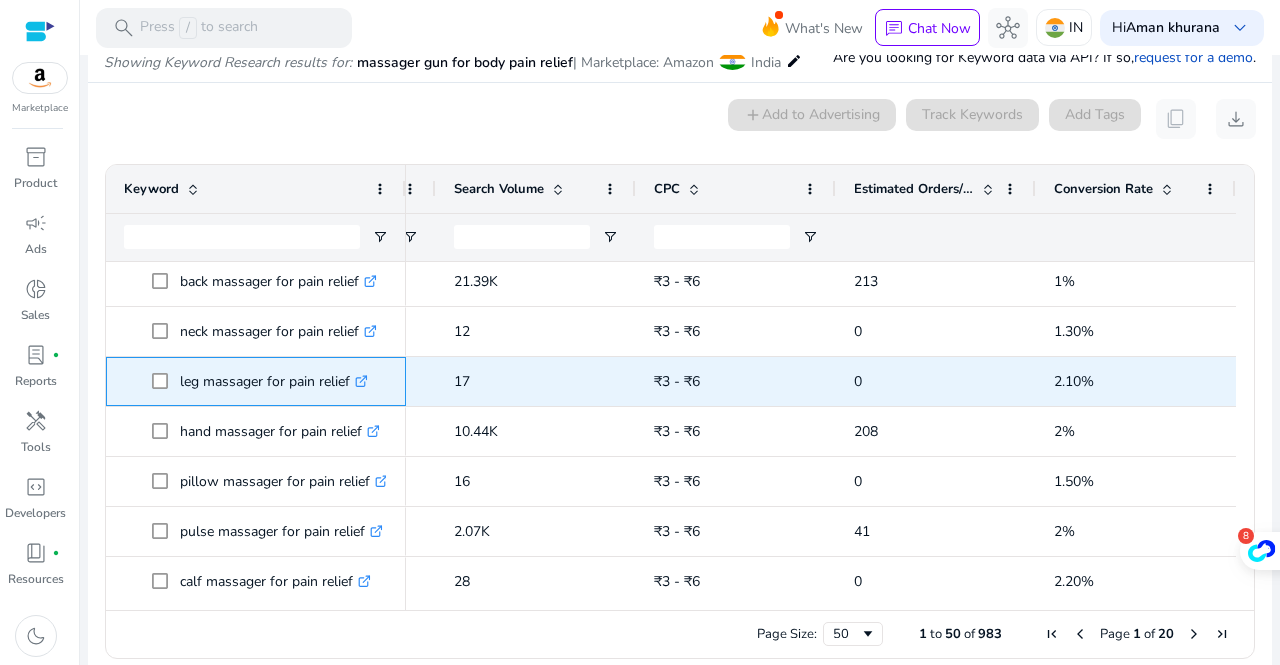 drag, startPoint x: 350, startPoint y: 390, endPoint x: 172, endPoint y: 393, distance: 178.02528 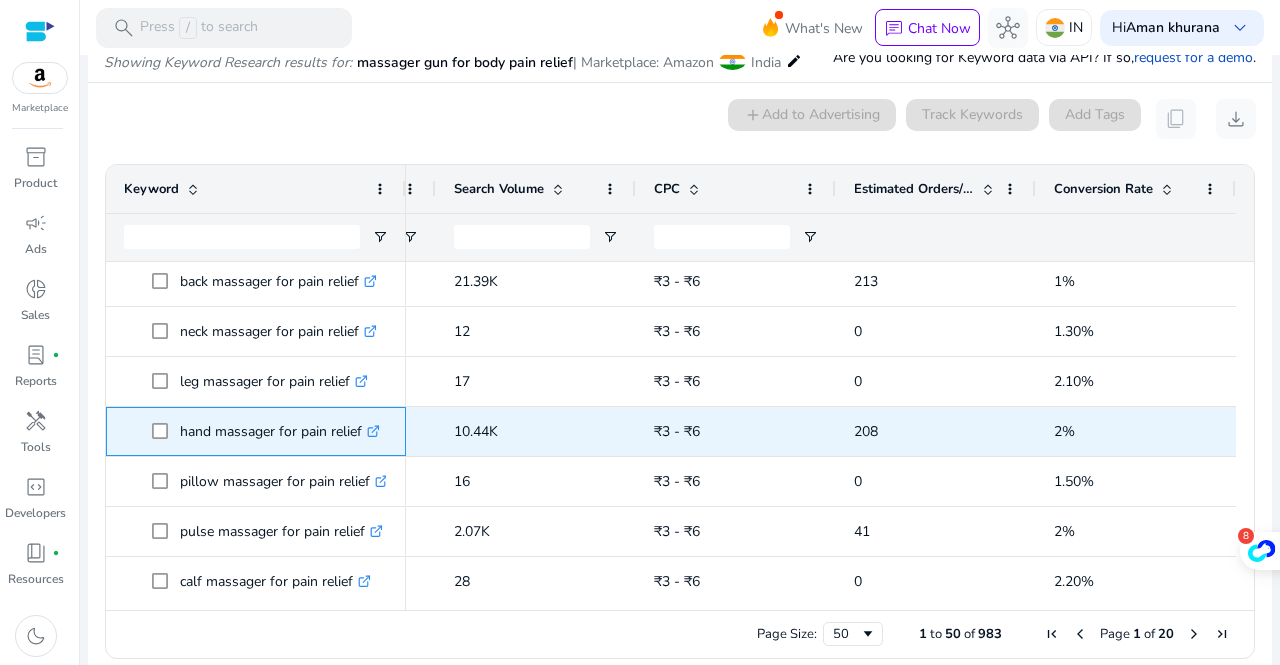 drag, startPoint x: 363, startPoint y: 439, endPoint x: 174, endPoint y: 431, distance: 189.16924 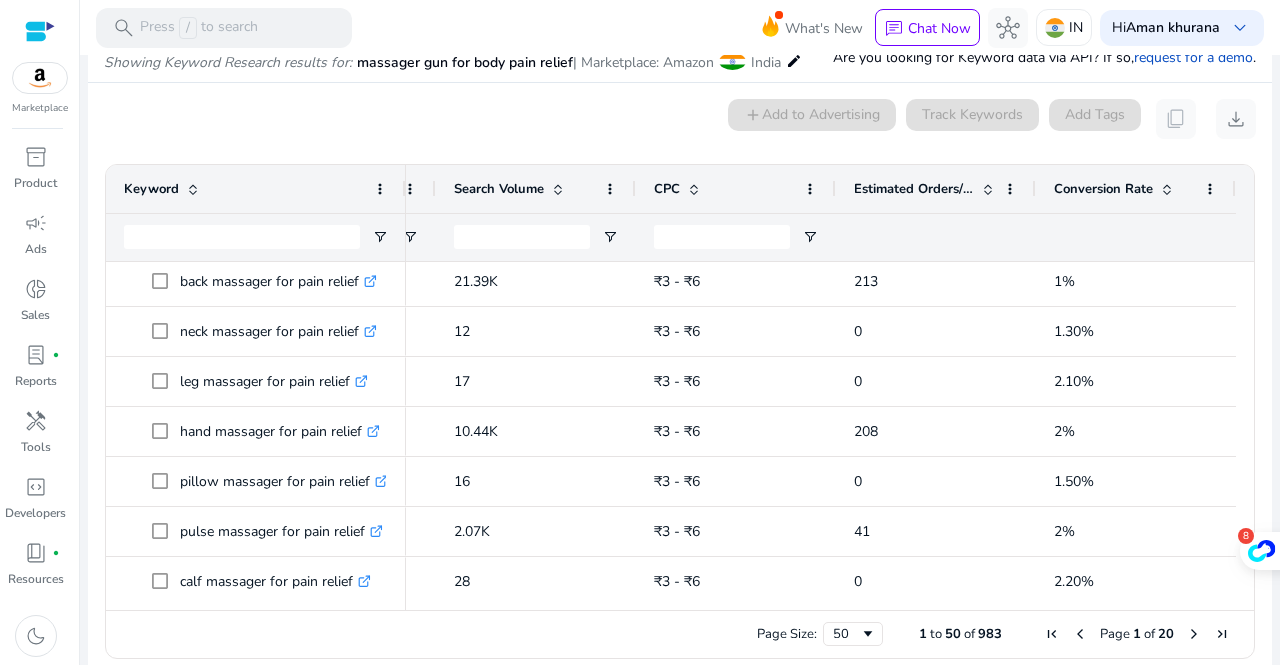 click on "0 keyword(s) selected  add  Add to Advertising   Track Keywords   Add Tags   content_copy   download" at bounding box center (680, 119) 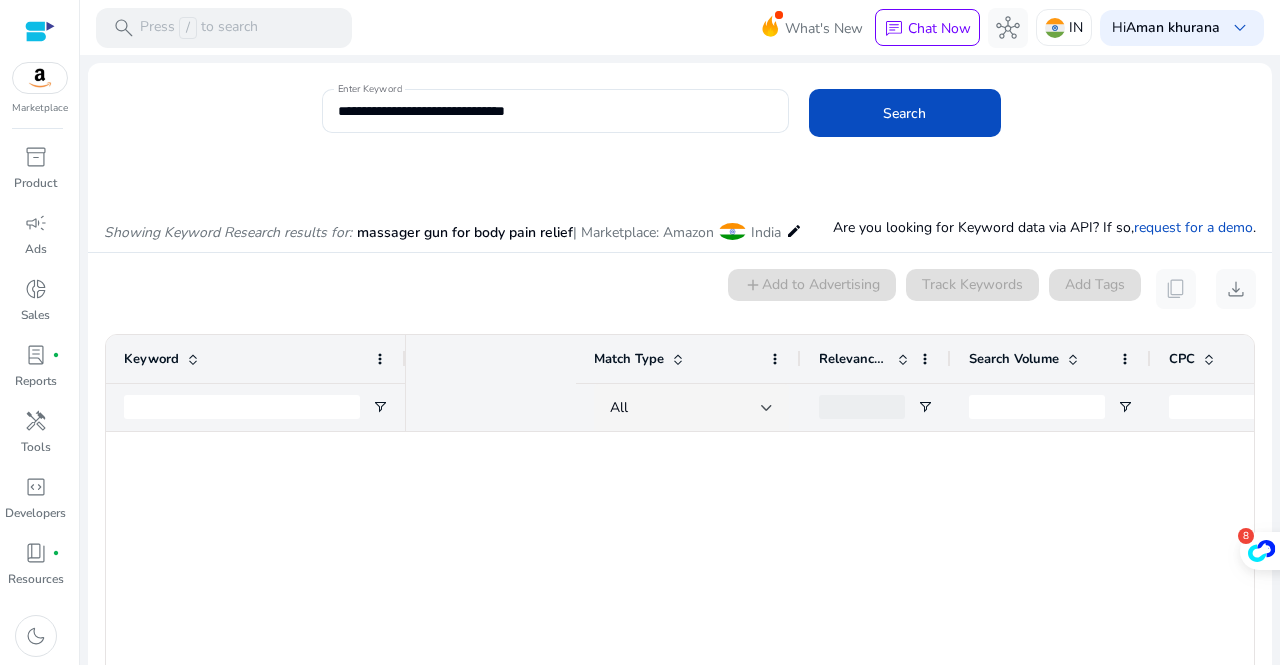 scroll, scrollTop: 0, scrollLeft: 0, axis: both 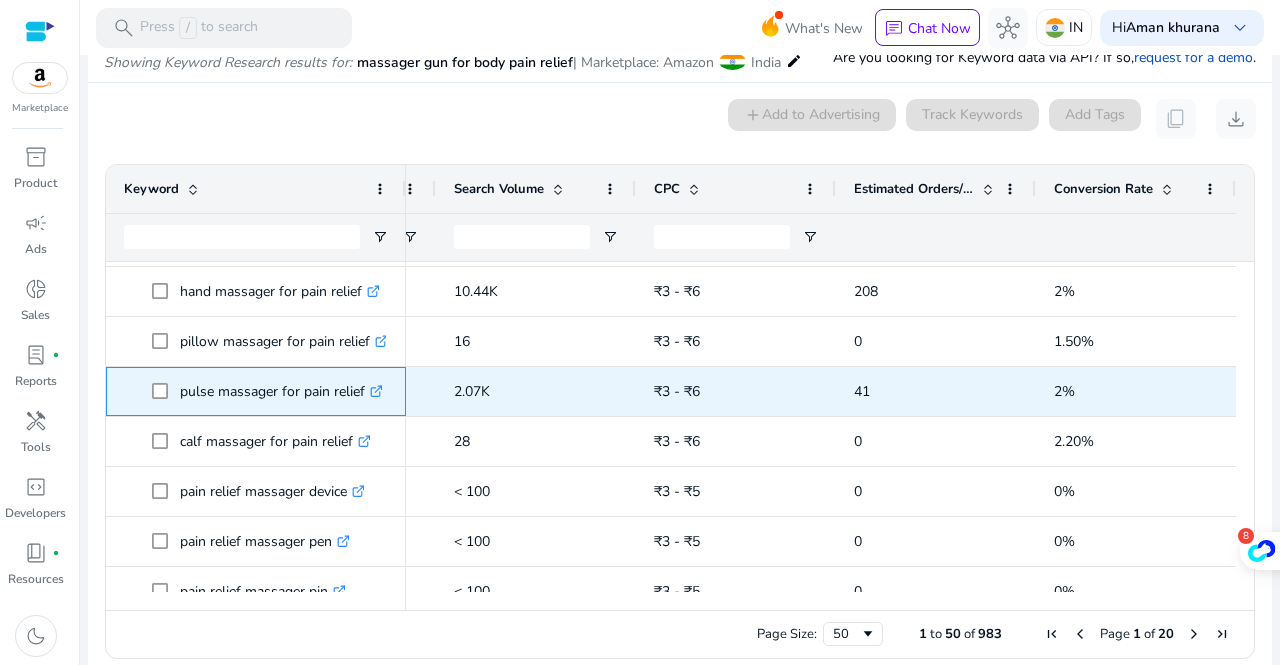 drag, startPoint x: 366, startPoint y: 397, endPoint x: 175, endPoint y: 408, distance: 191.3165 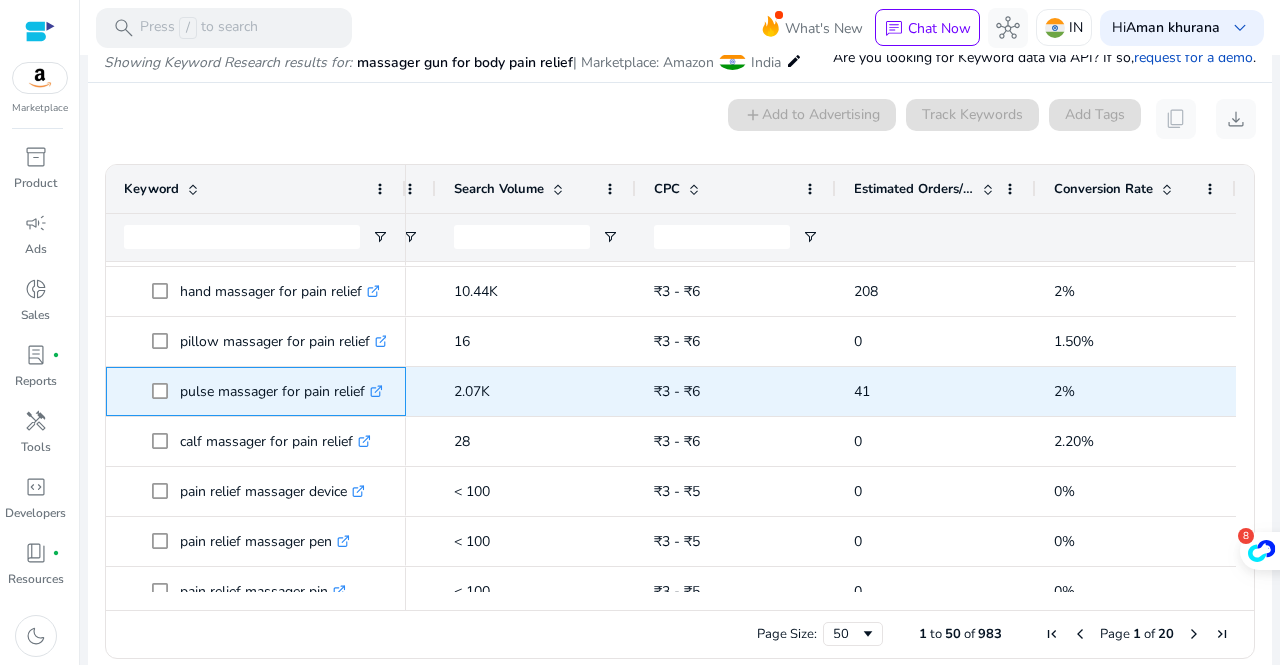 copy on "pulse massager for pain relief" 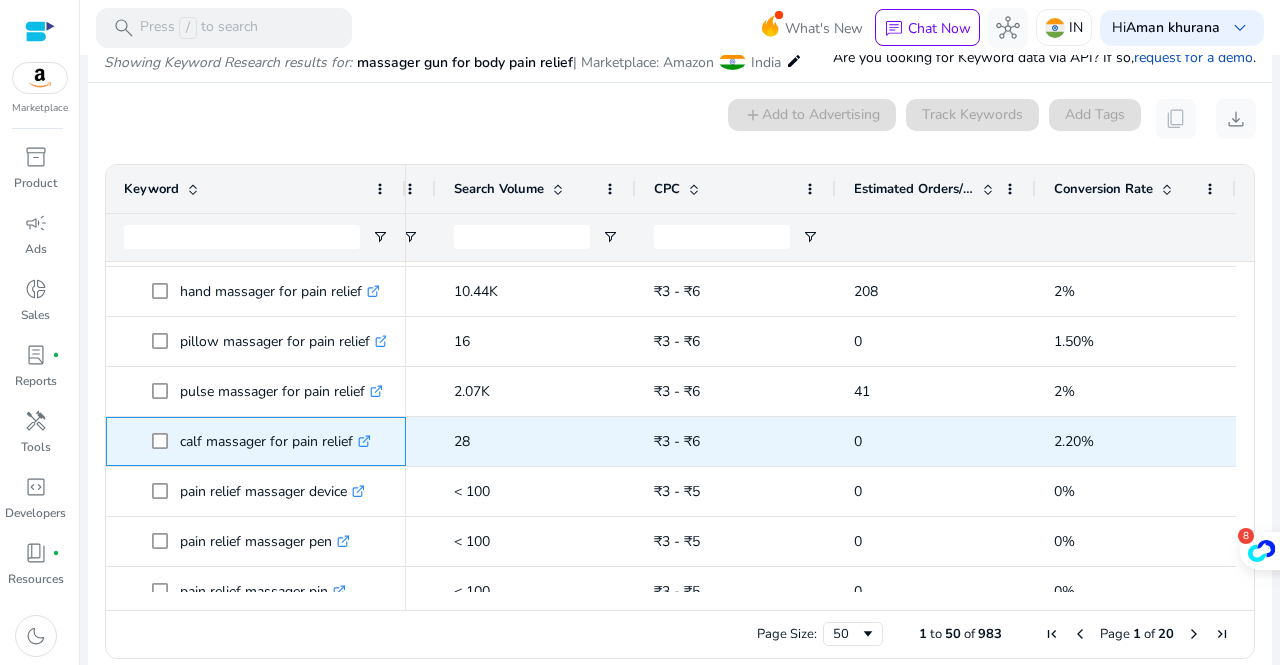 drag, startPoint x: 354, startPoint y: 442, endPoint x: 168, endPoint y: 453, distance: 186.32498 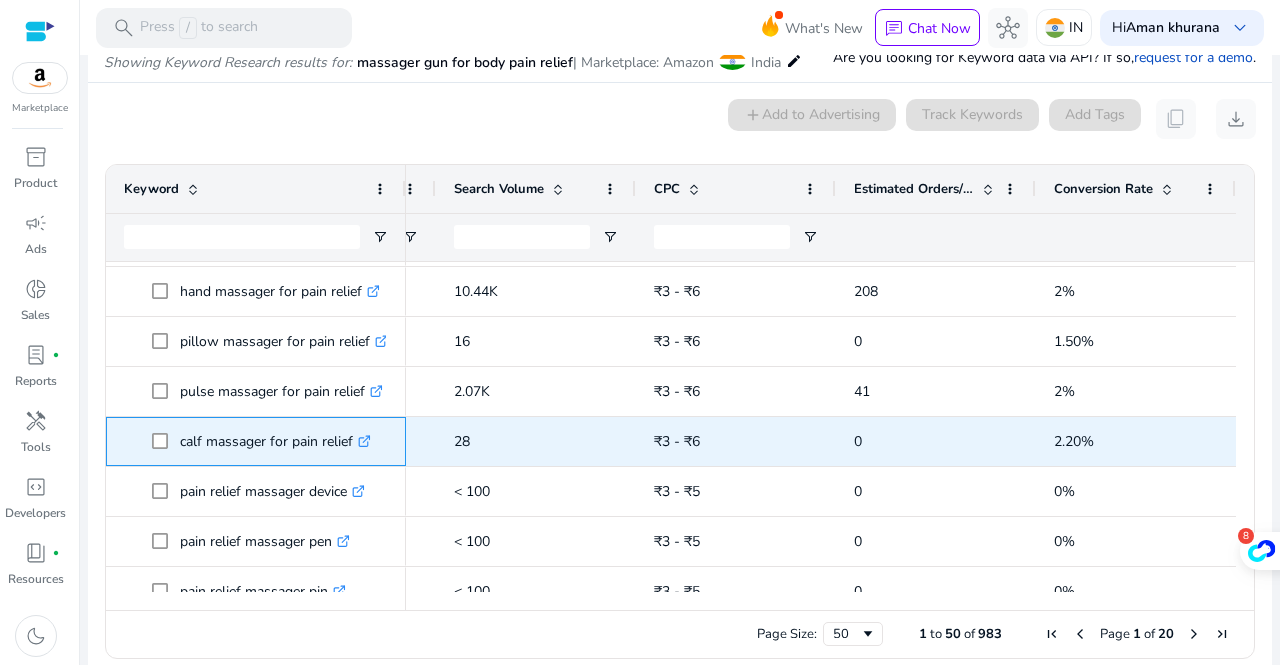 copy on "calf massager for pain relief" 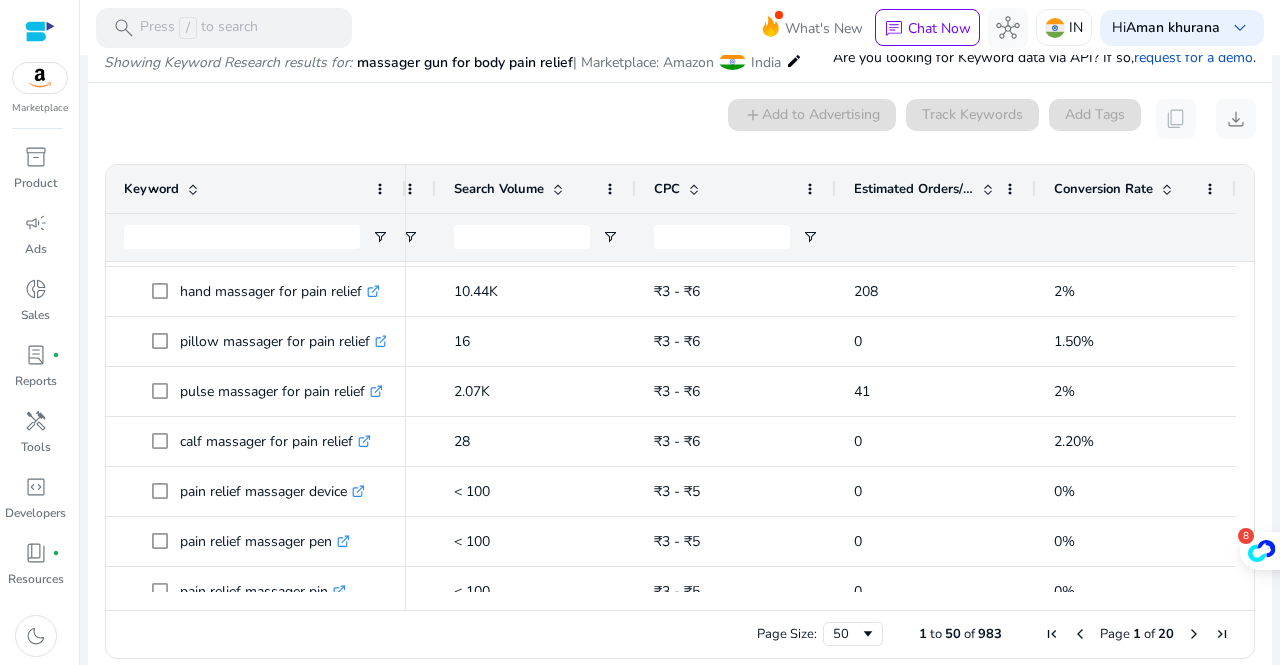 click on "0 keyword(s) selected  add  Add to Advertising   Track Keywords   Add Tags   content_copy   download" at bounding box center [680, 119] 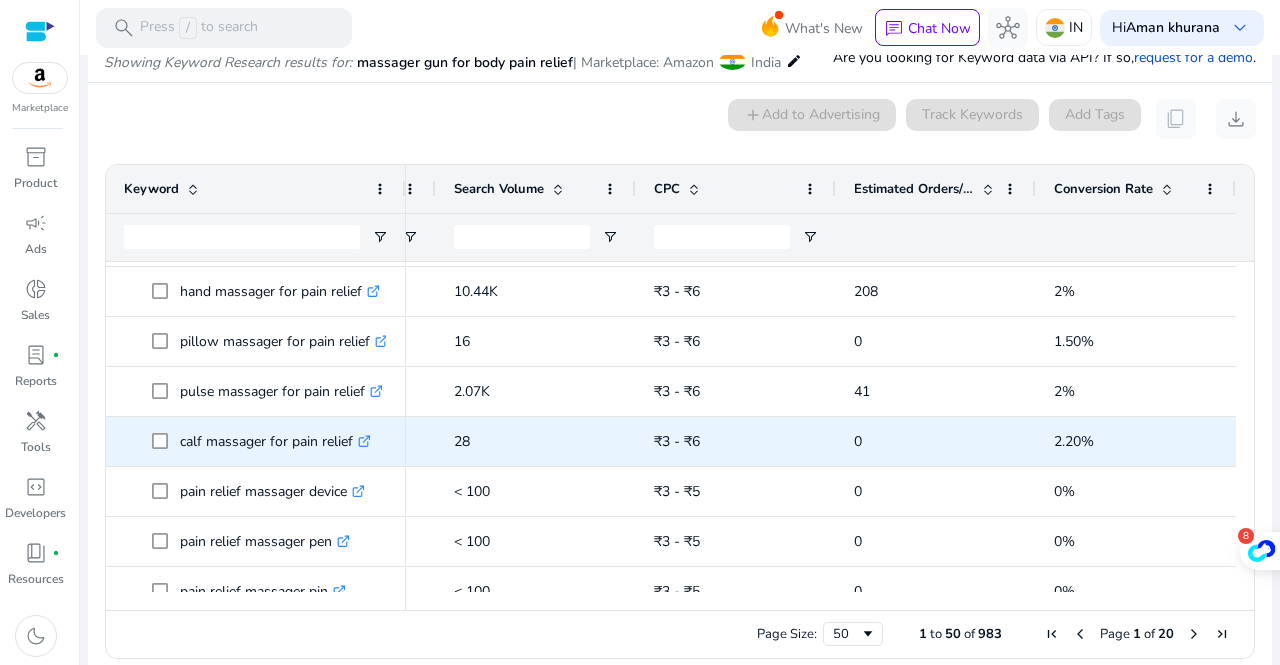 scroll, scrollTop: 1205, scrollLeft: 0, axis: vertical 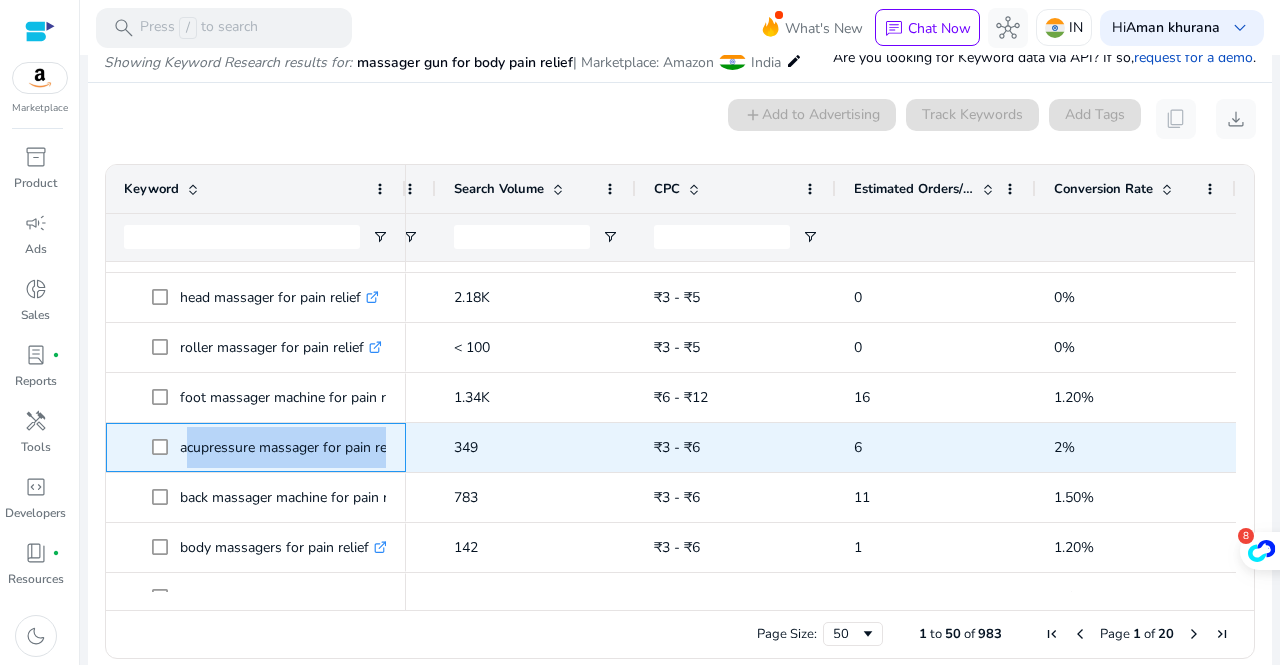 drag, startPoint x: 179, startPoint y: 453, endPoint x: 392, endPoint y: 455, distance: 213.00938 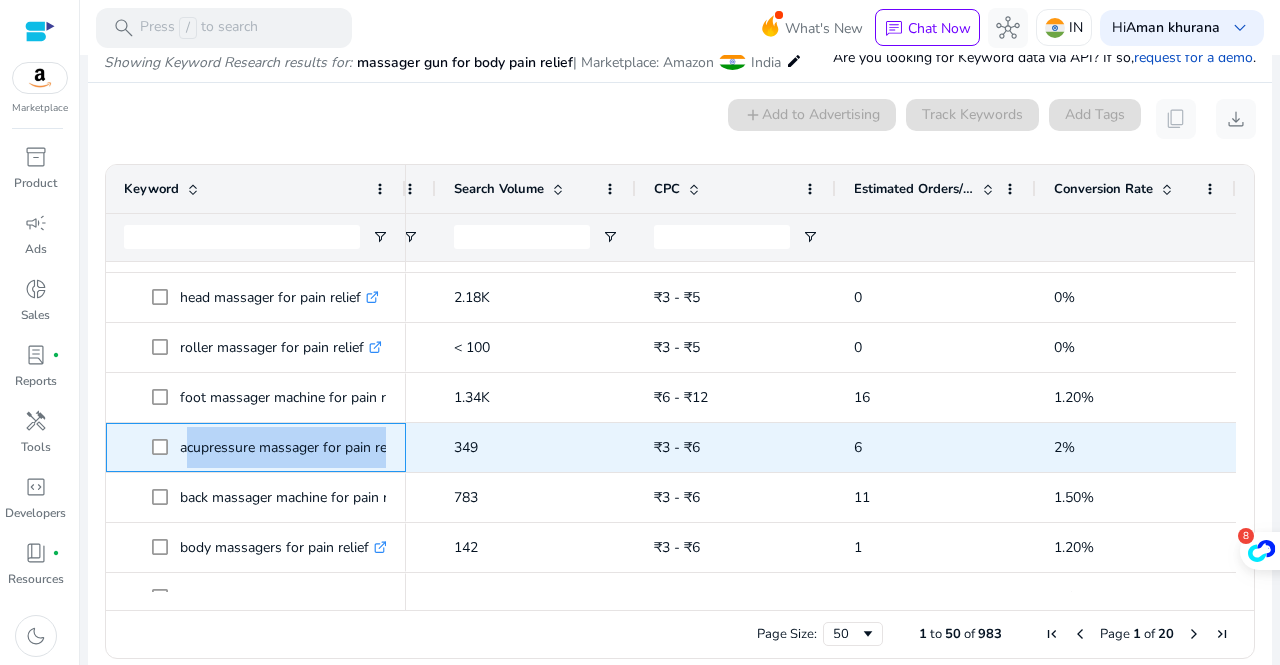 copy on "acupressure massager for pain relief  .st0{fill:#2c8af8}" 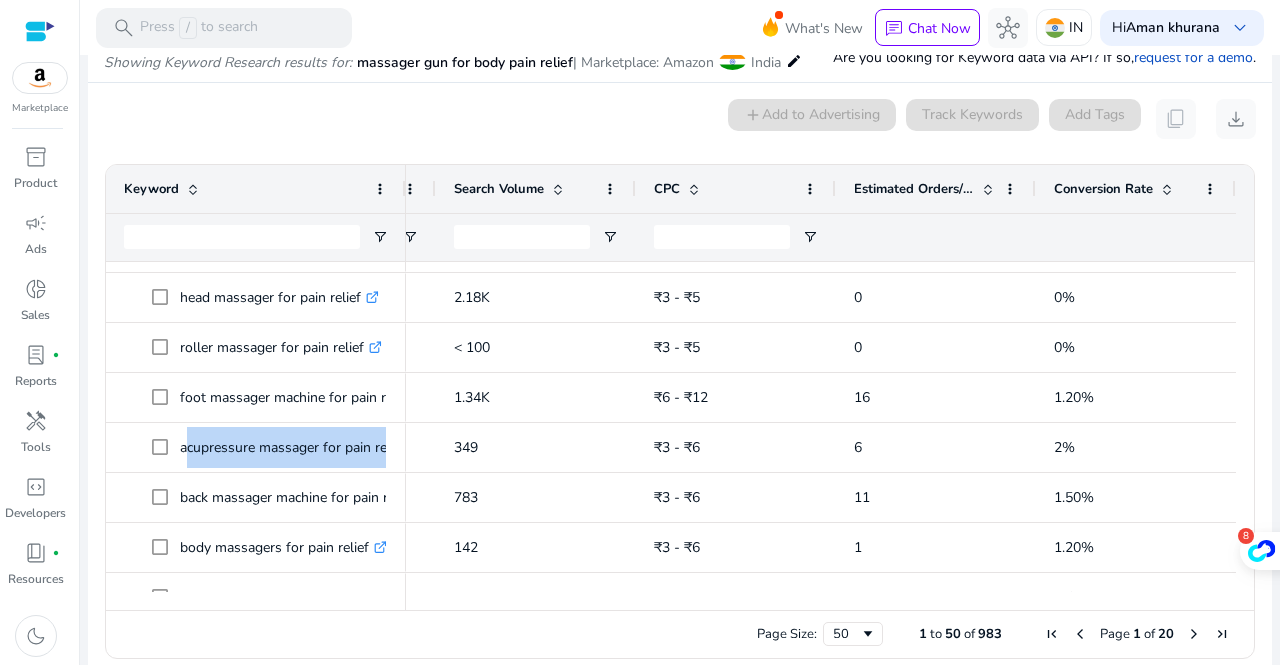 click on "0 keyword(s) selected  add  Add to Advertising   Track Keywords   Add Tags   content_copy   download" at bounding box center [680, 119] 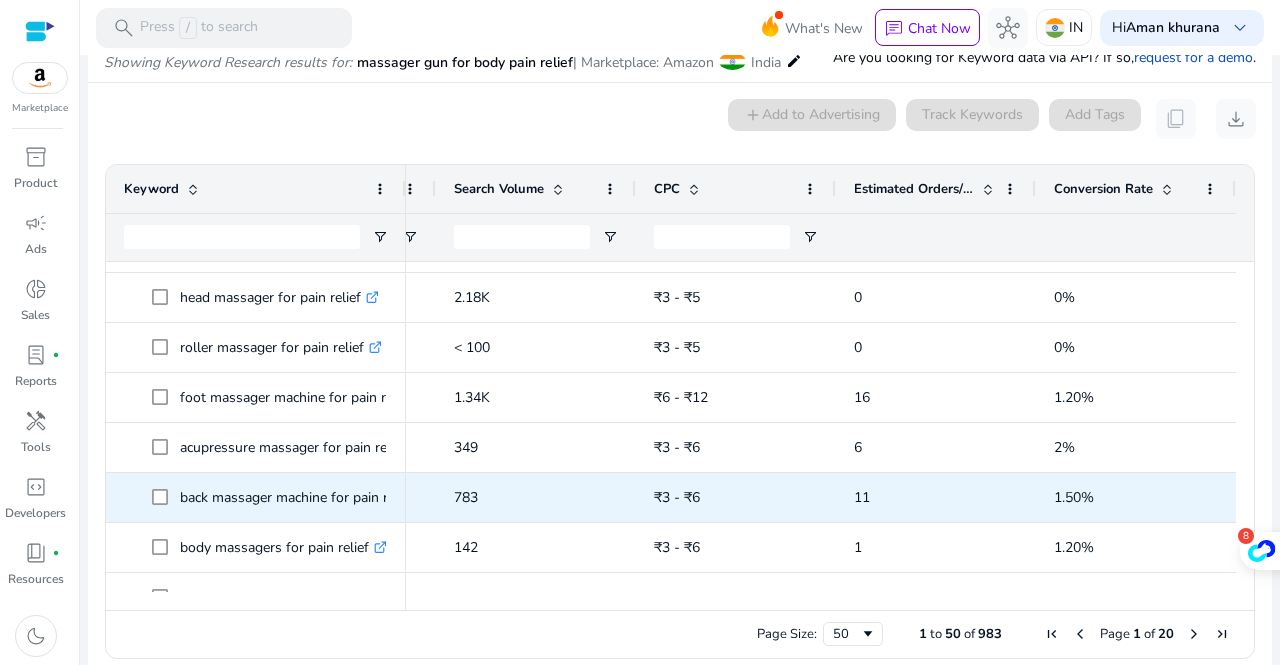 scroll, scrollTop: 1815, scrollLeft: 0, axis: vertical 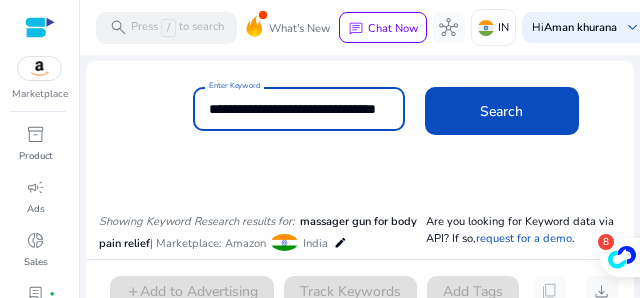 click on "**********" at bounding box center [299, 109] 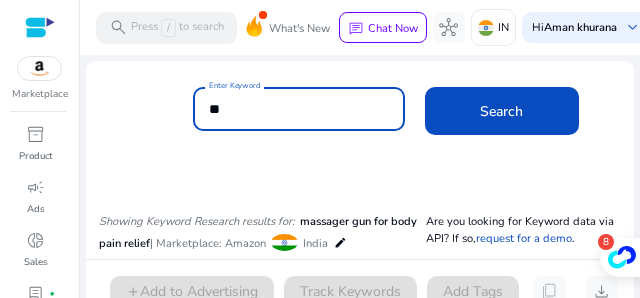 type on "*" 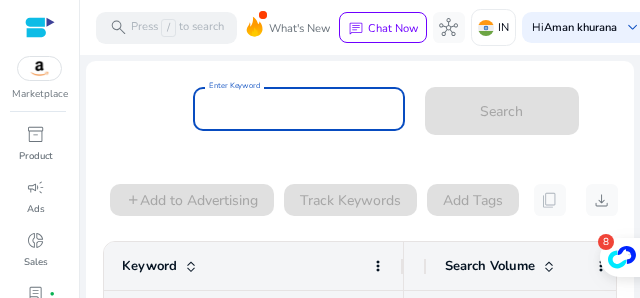paste on "**********" 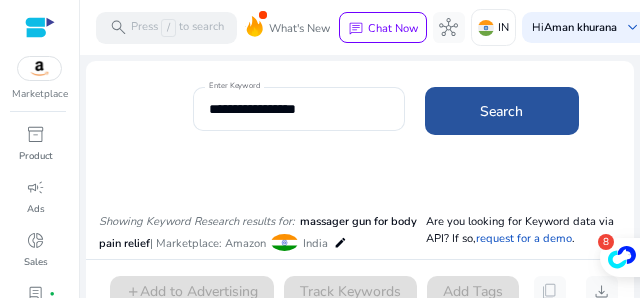 click 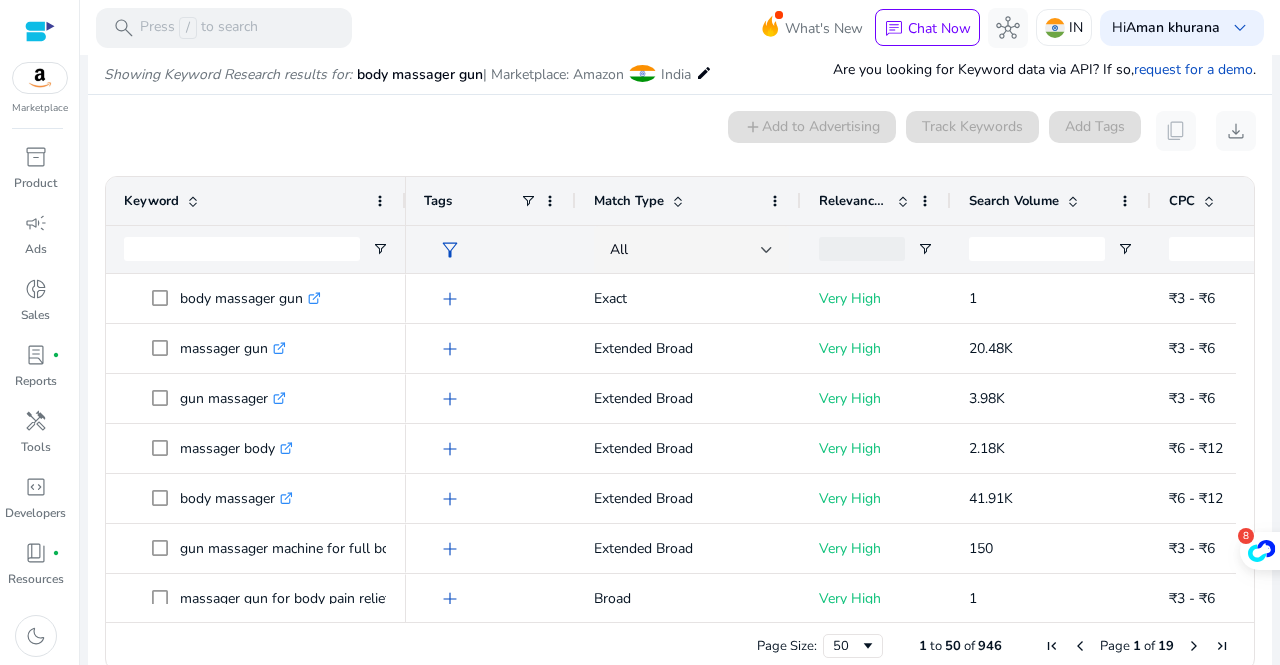 scroll, scrollTop: 170, scrollLeft: 0, axis: vertical 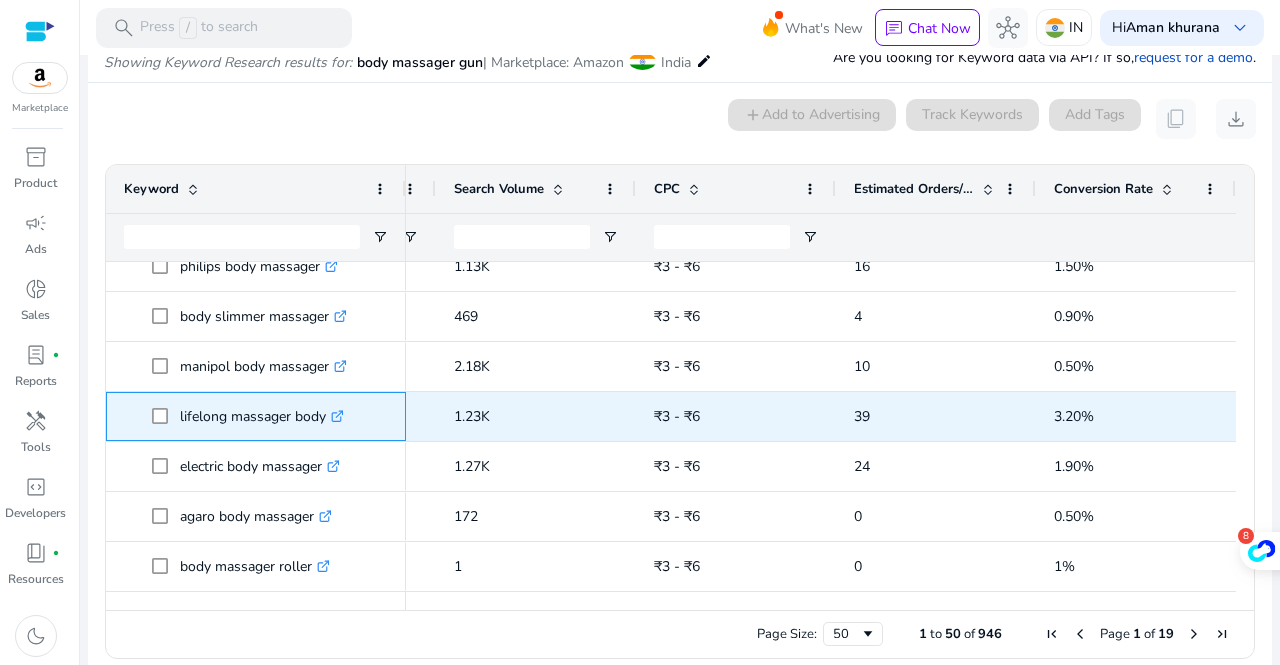 drag, startPoint x: 328, startPoint y: 421, endPoint x: 174, endPoint y: 433, distance: 154.46683 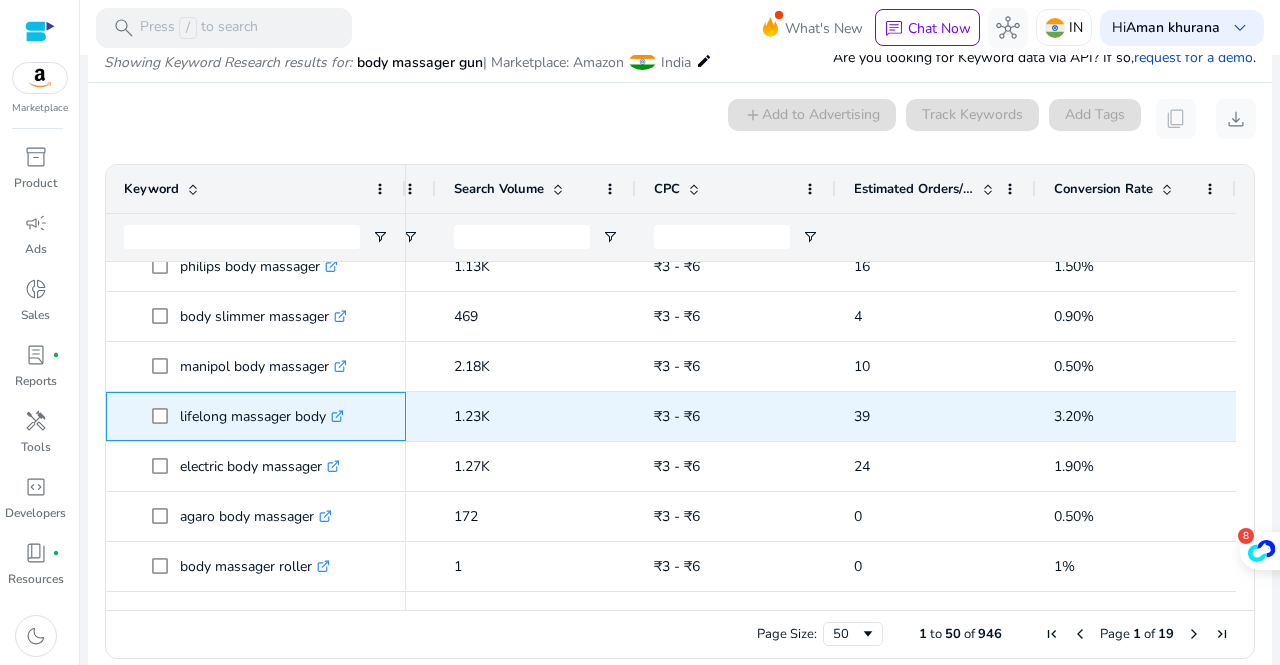 copy on "lifelong massager body" 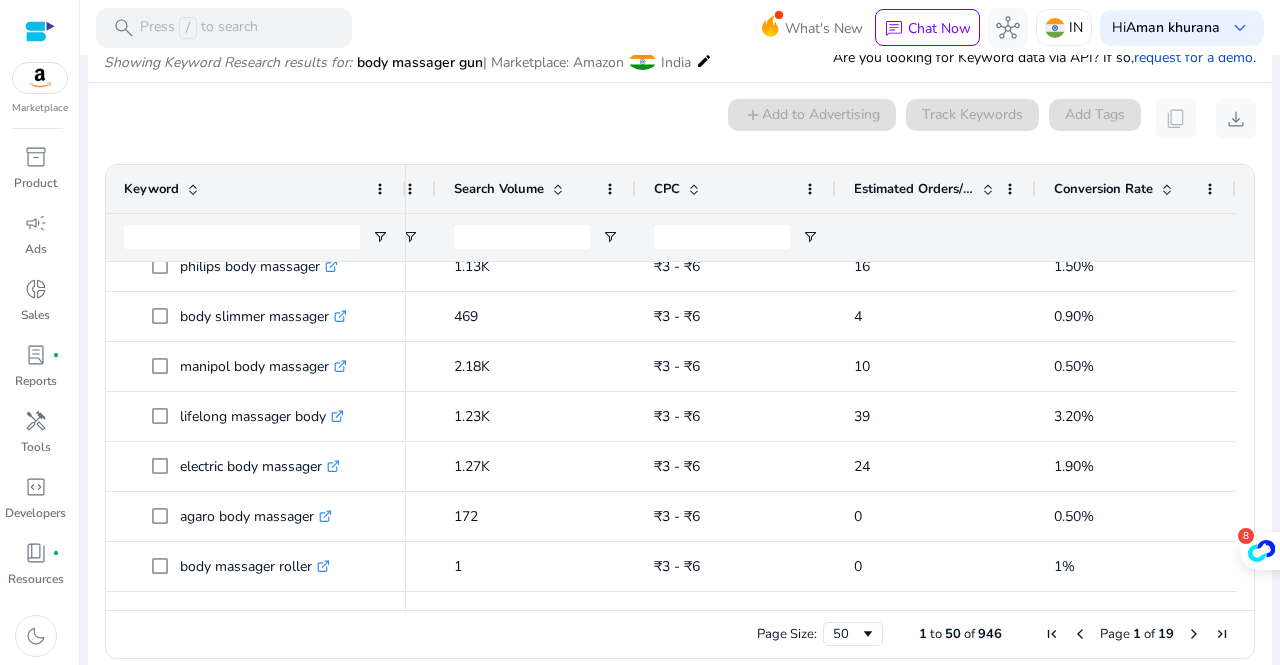 click on "0 keyword(s) selected  add  Add to Advertising   Track Keywords   Add Tags   content_copy   download" at bounding box center [680, 119] 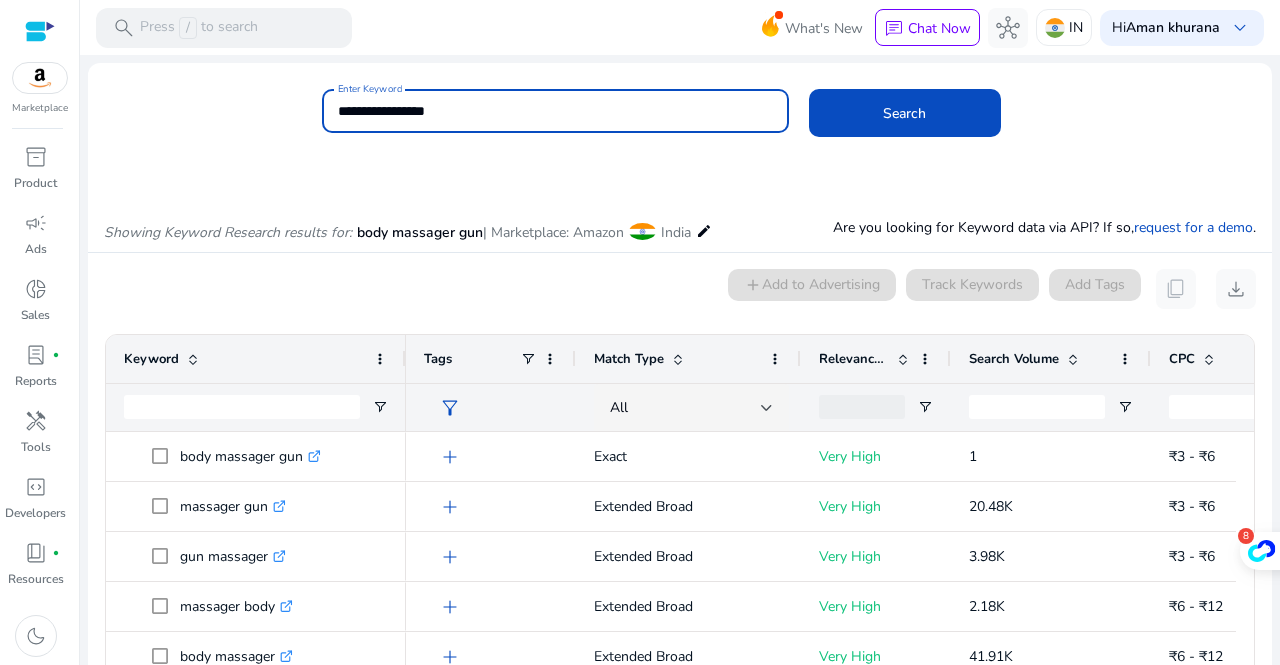 click on "**********" at bounding box center (555, 111) 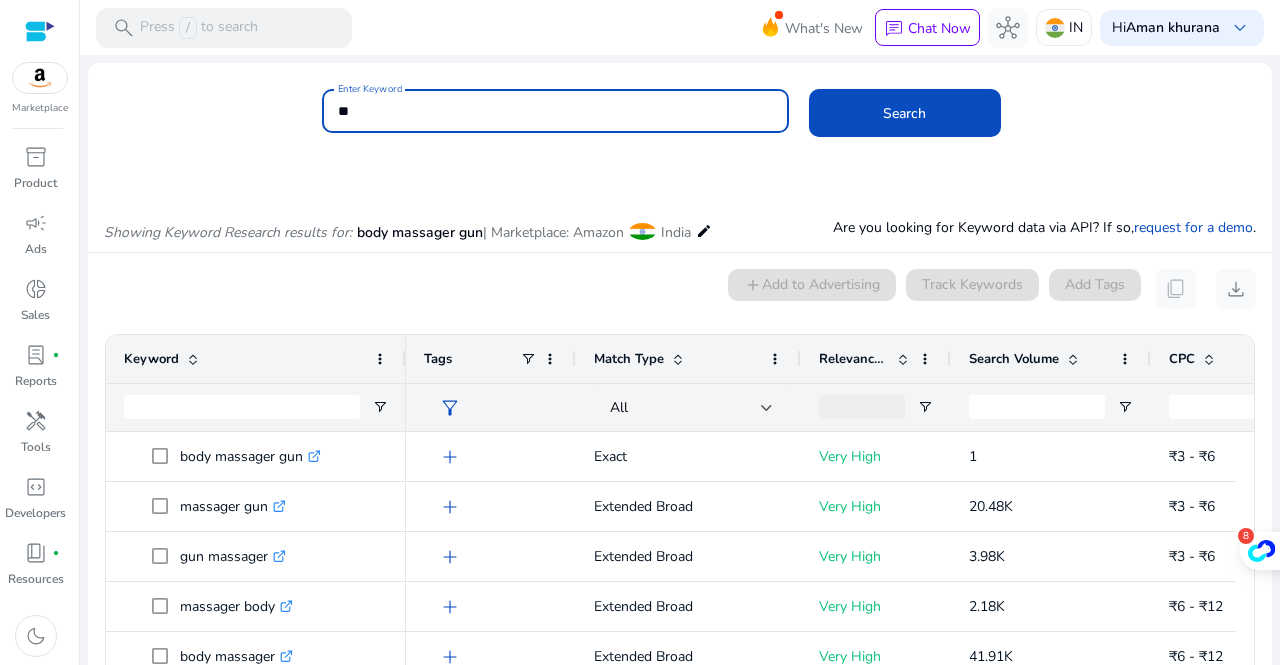 type on "*" 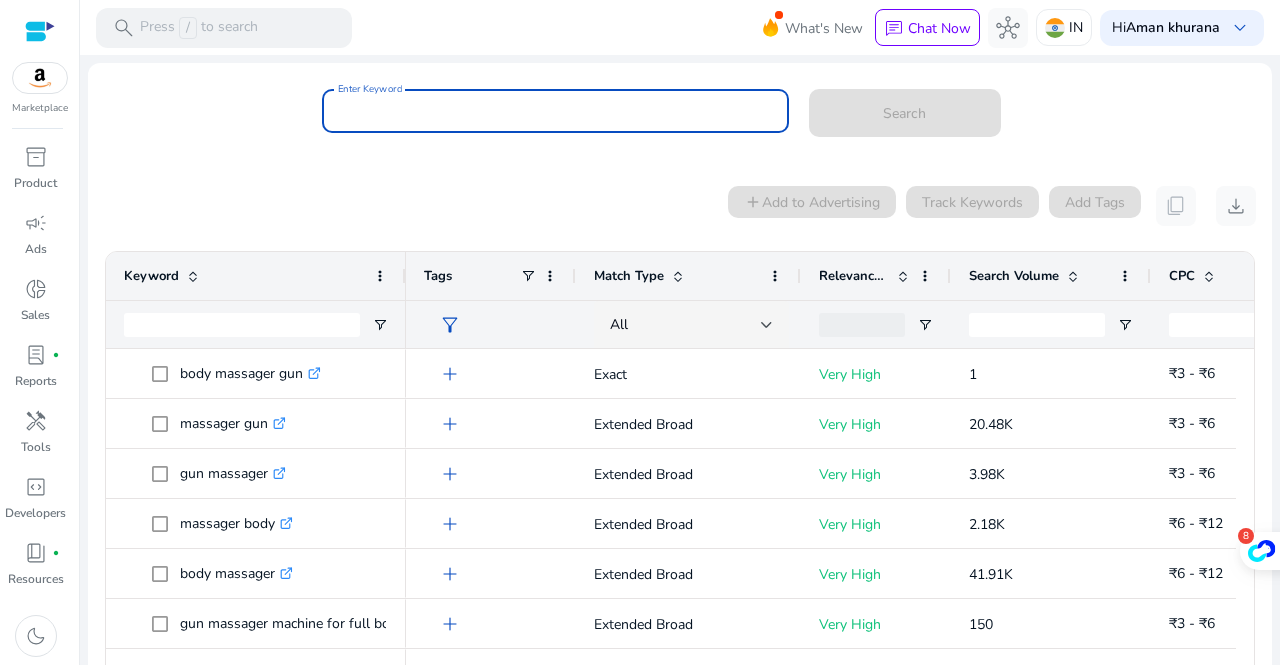 paste on "**********" 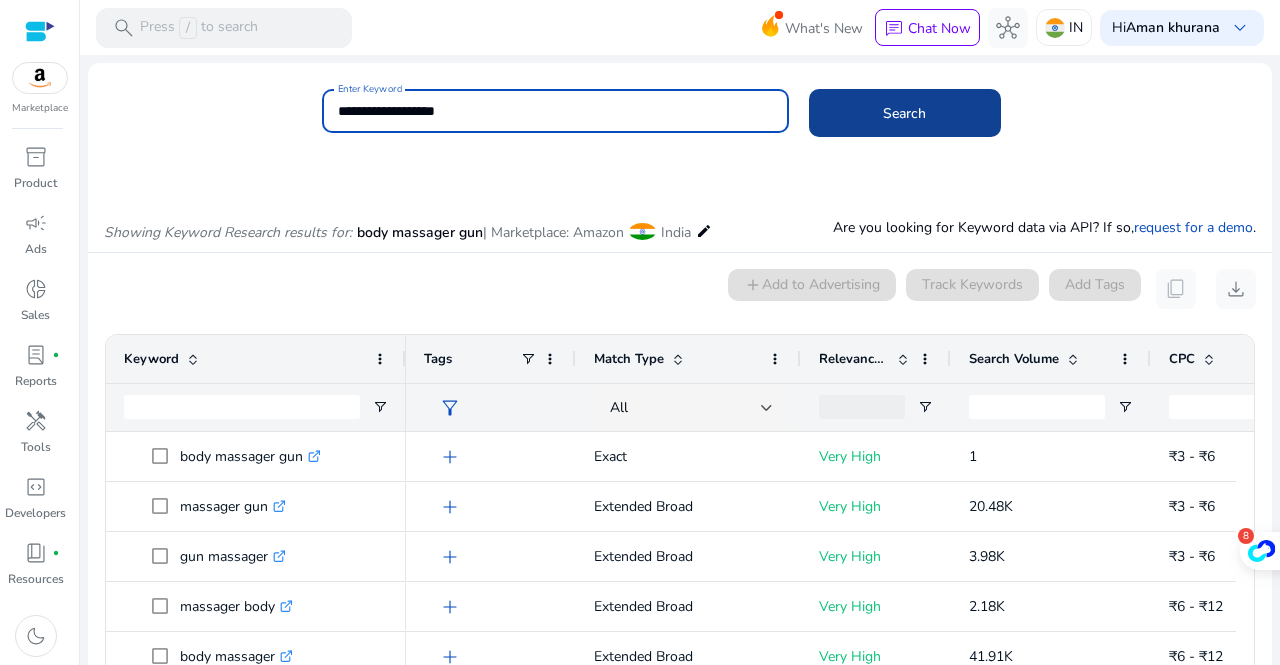 type on "**********" 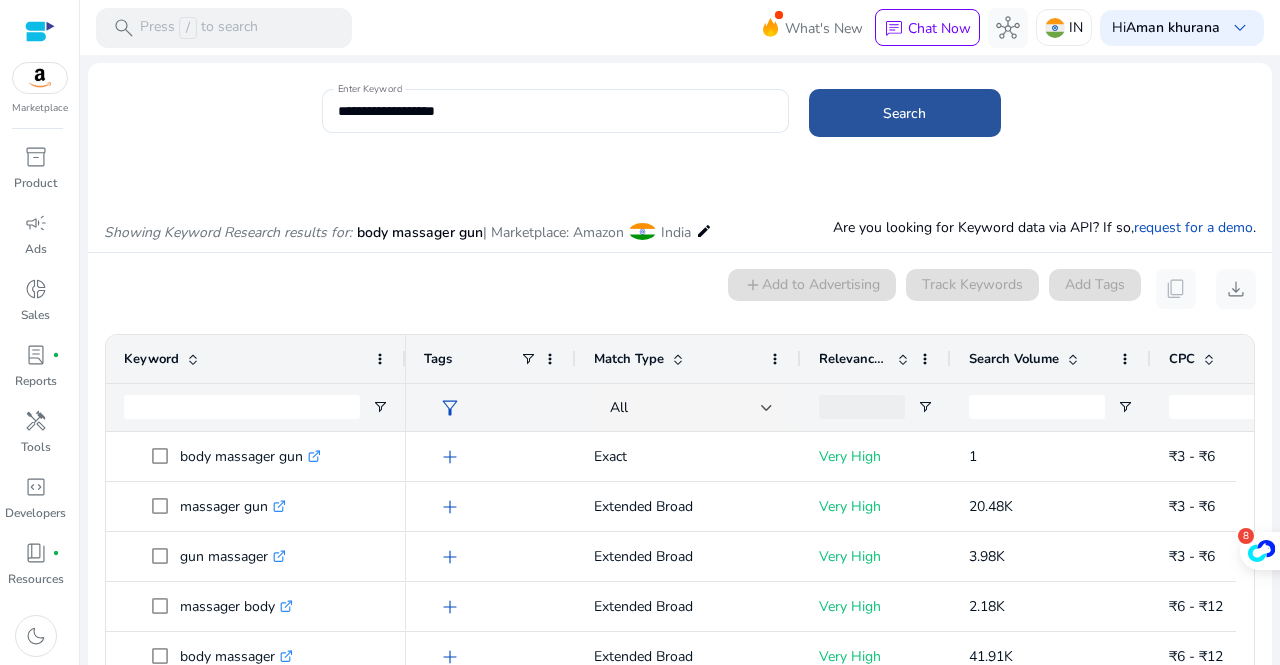 click 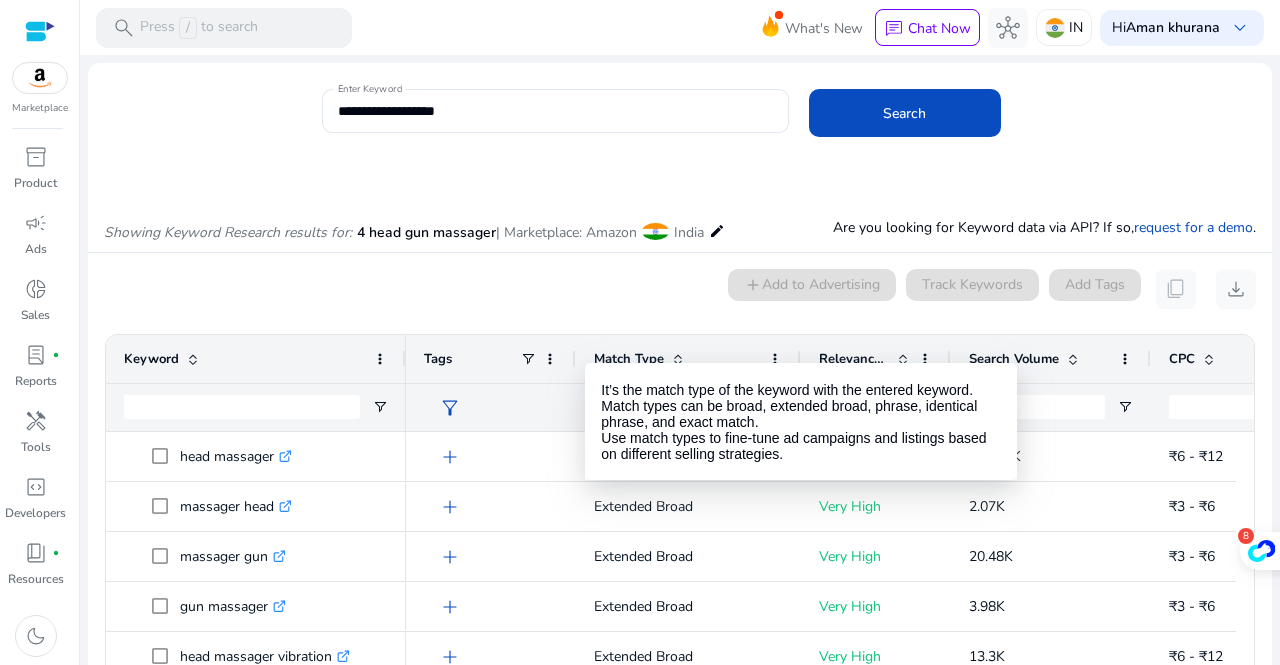 type 